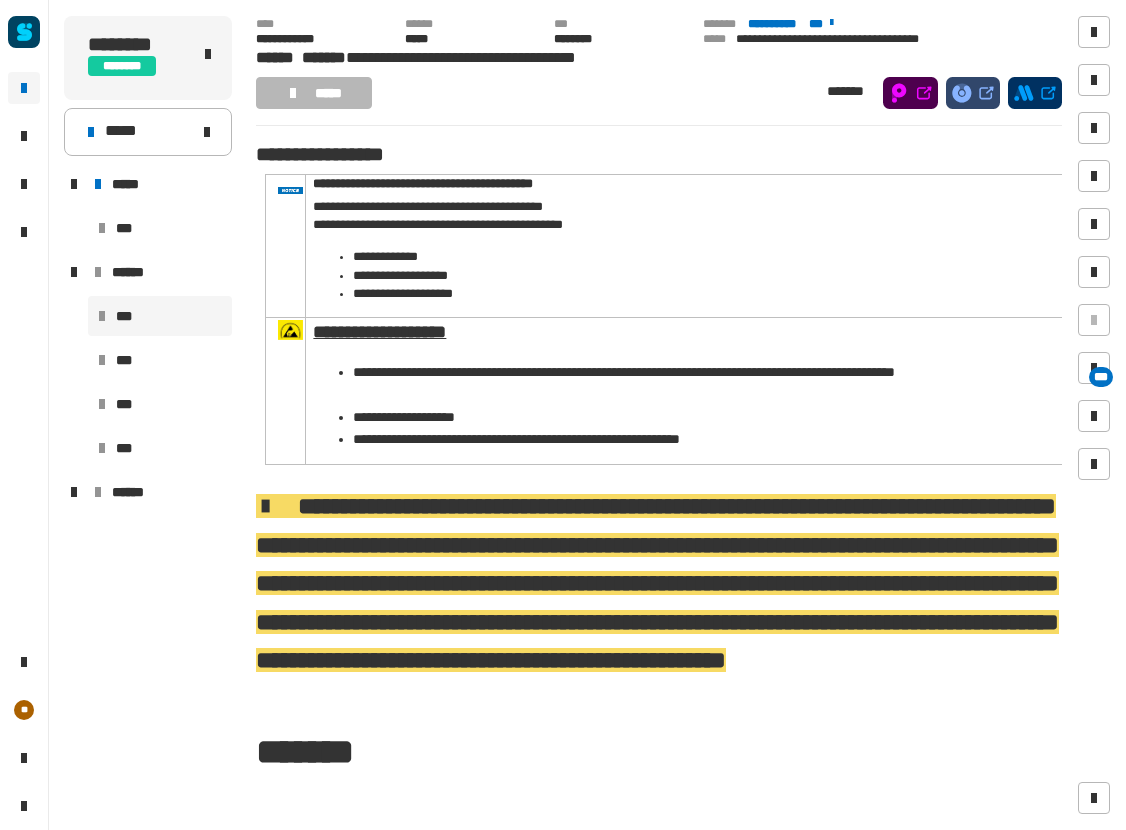 scroll, scrollTop: 0, scrollLeft: 0, axis: both 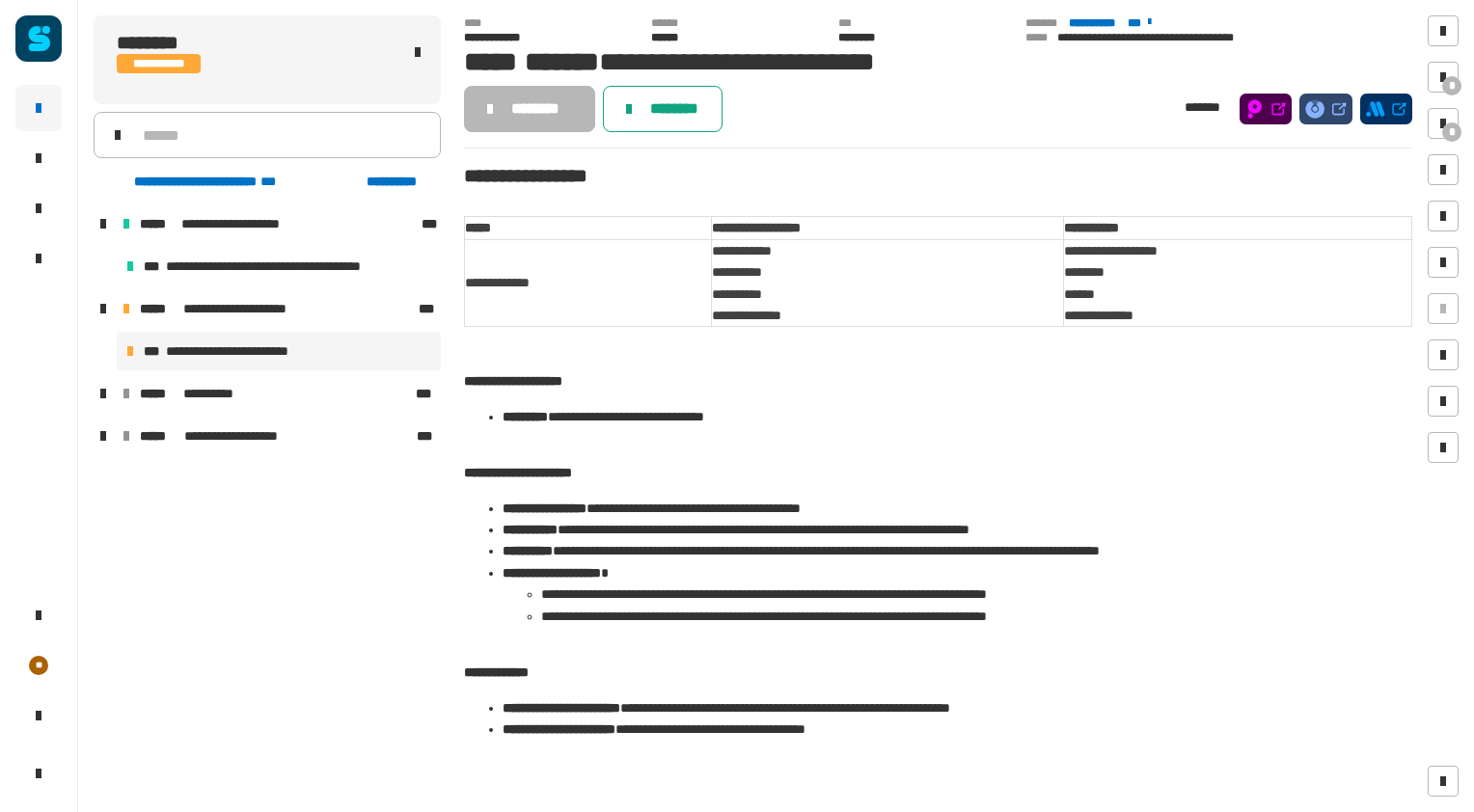 click on "********" 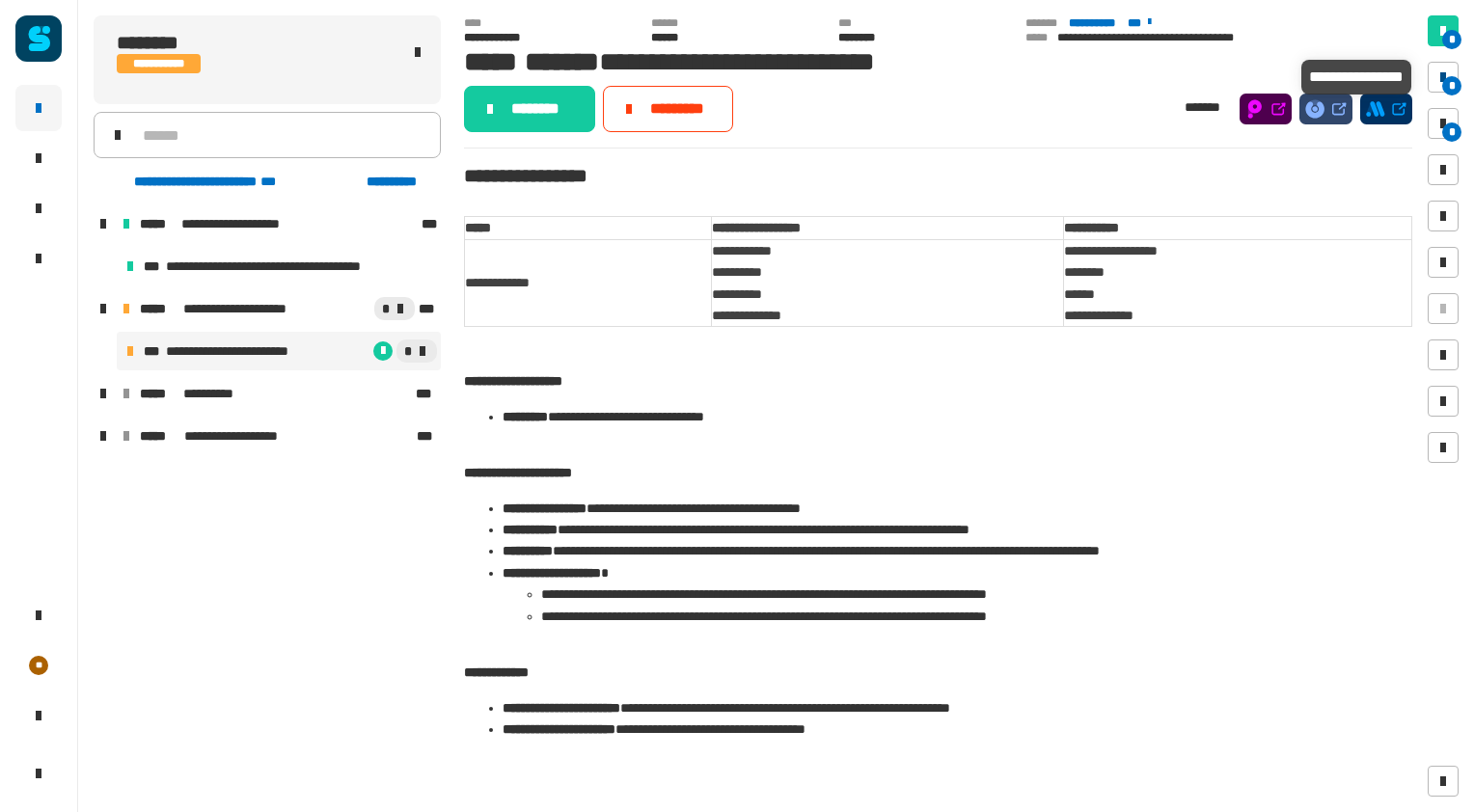 click at bounding box center (1443, 77) 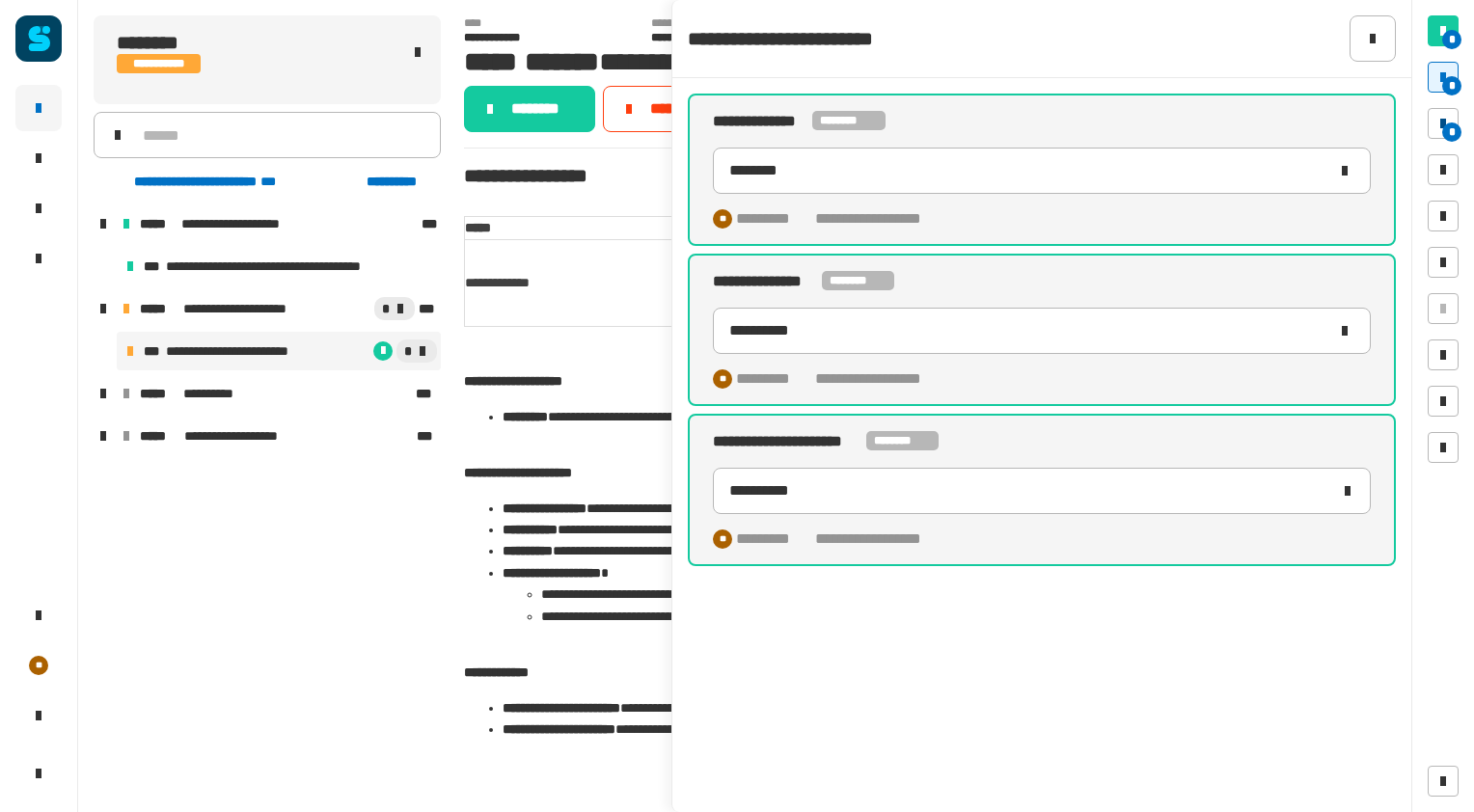 click at bounding box center (1443, 123) 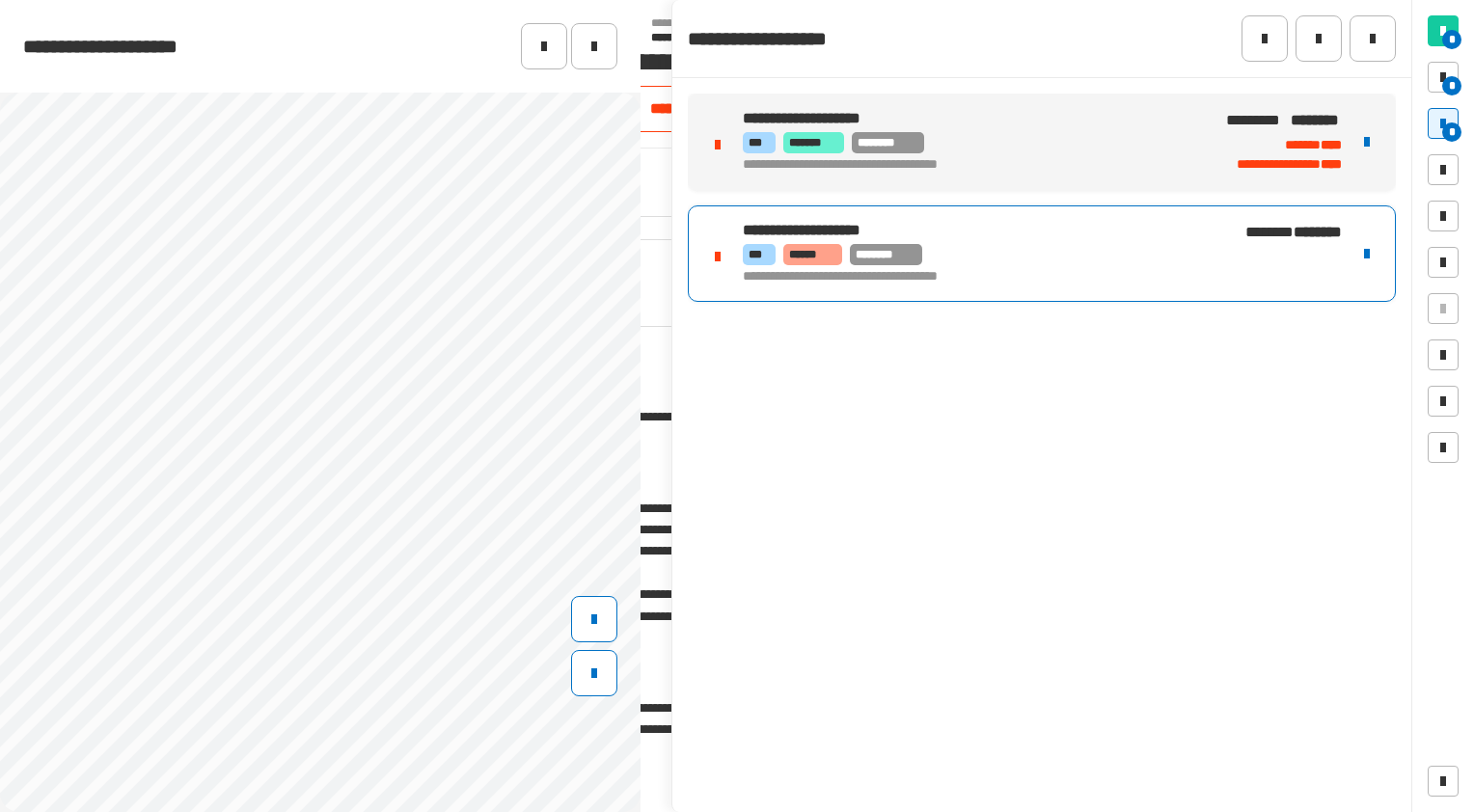 click on "*** ****** ********" at bounding box center (972, 255) 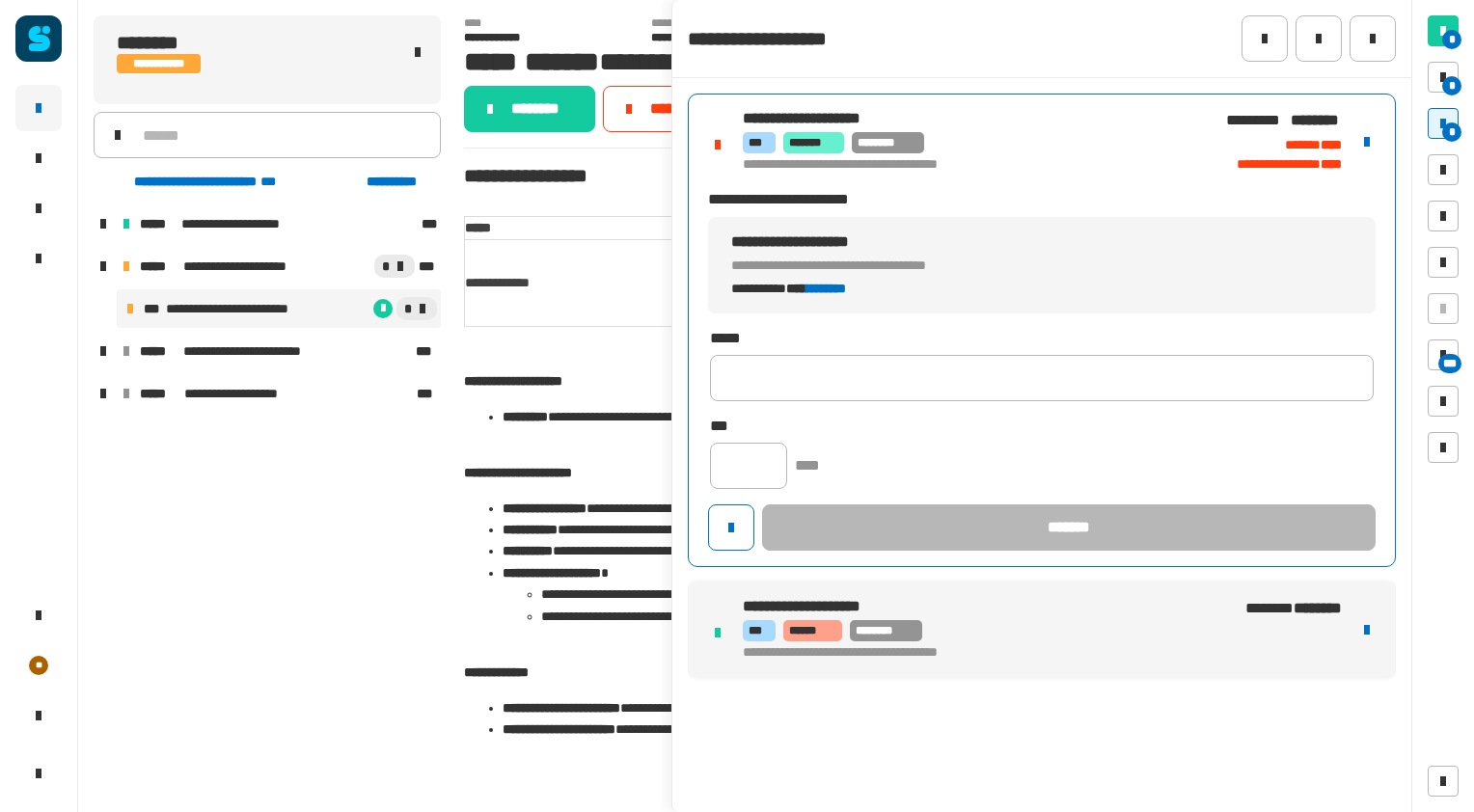 scroll, scrollTop: 0, scrollLeft: 0, axis: both 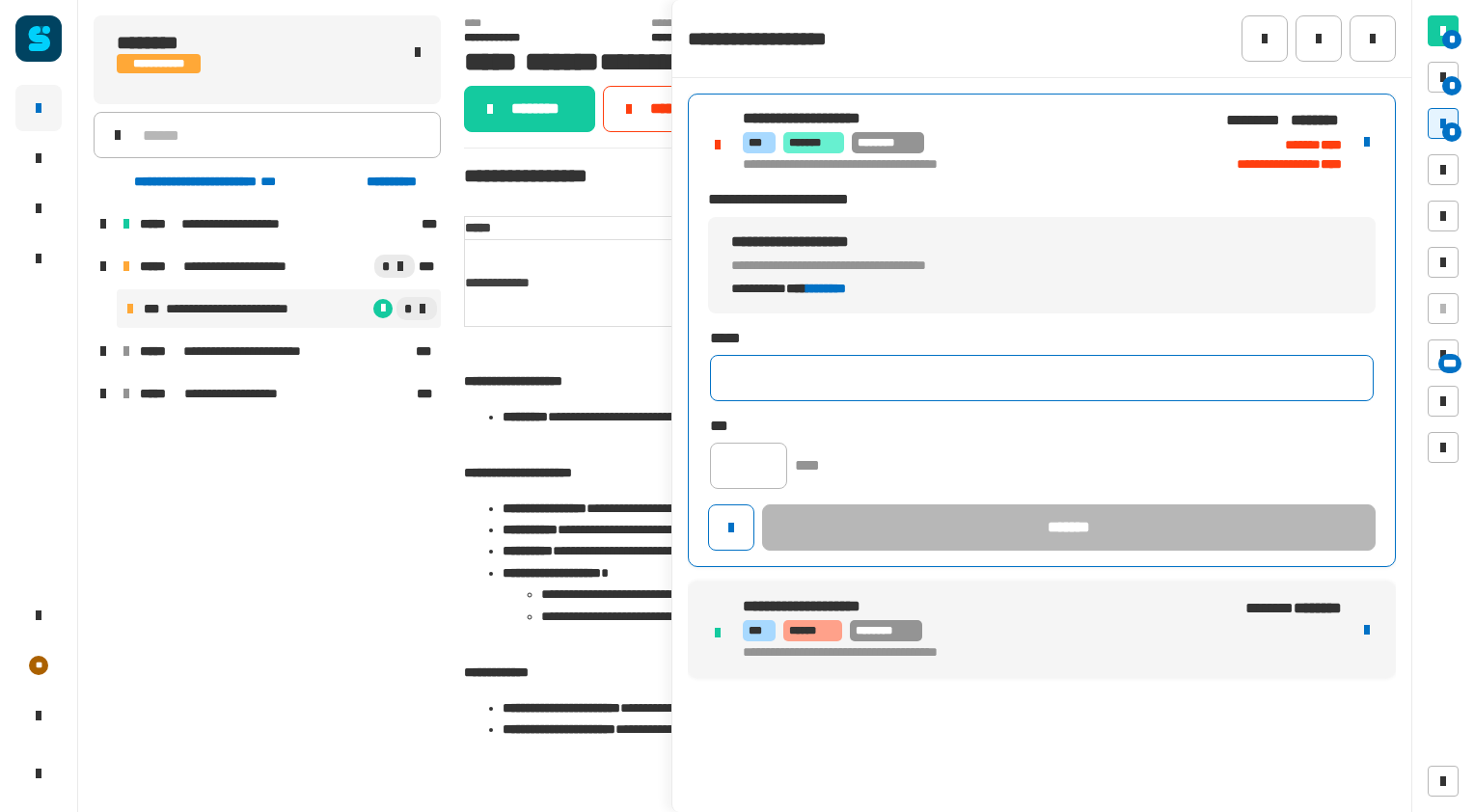 click 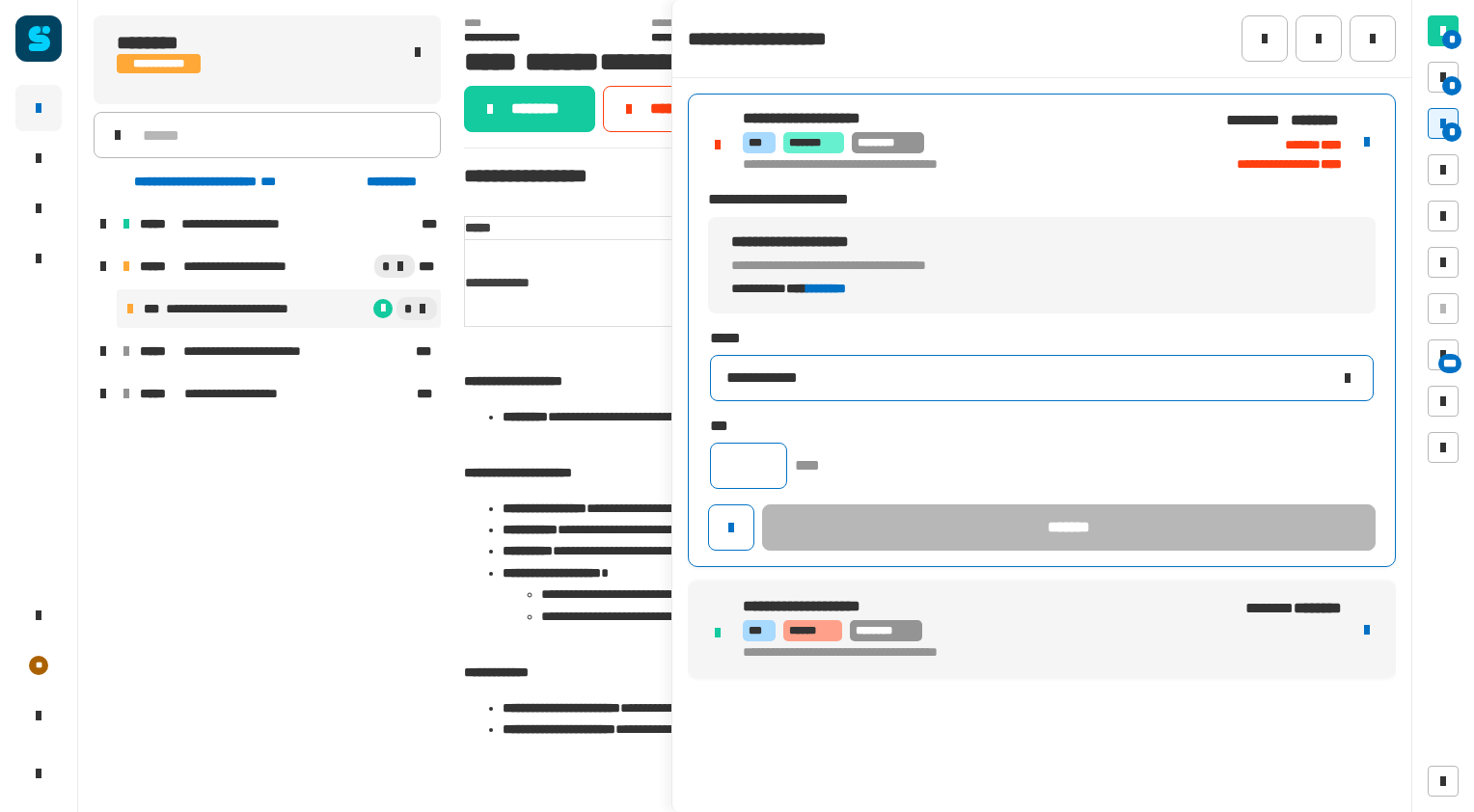 type on "**********" 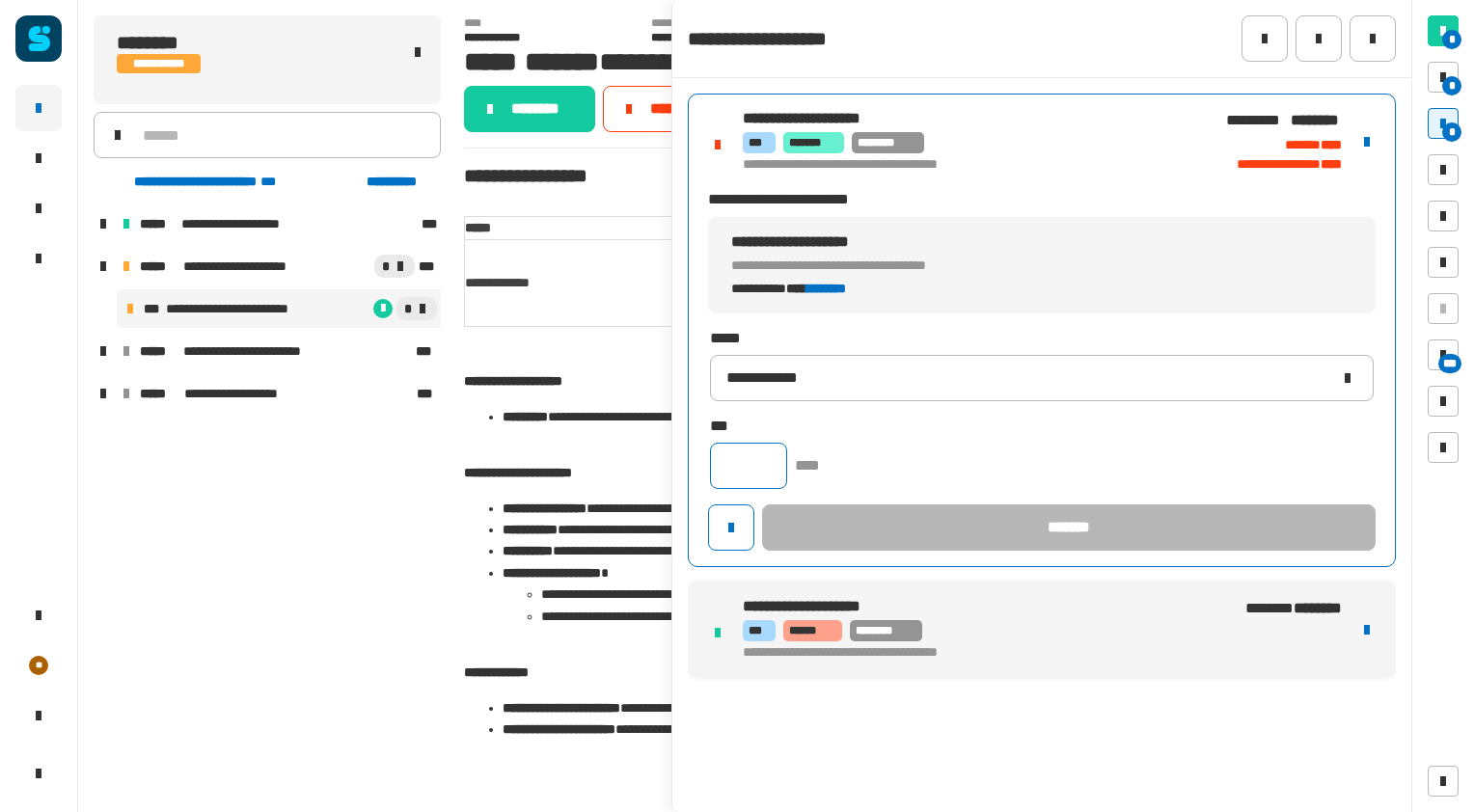 click 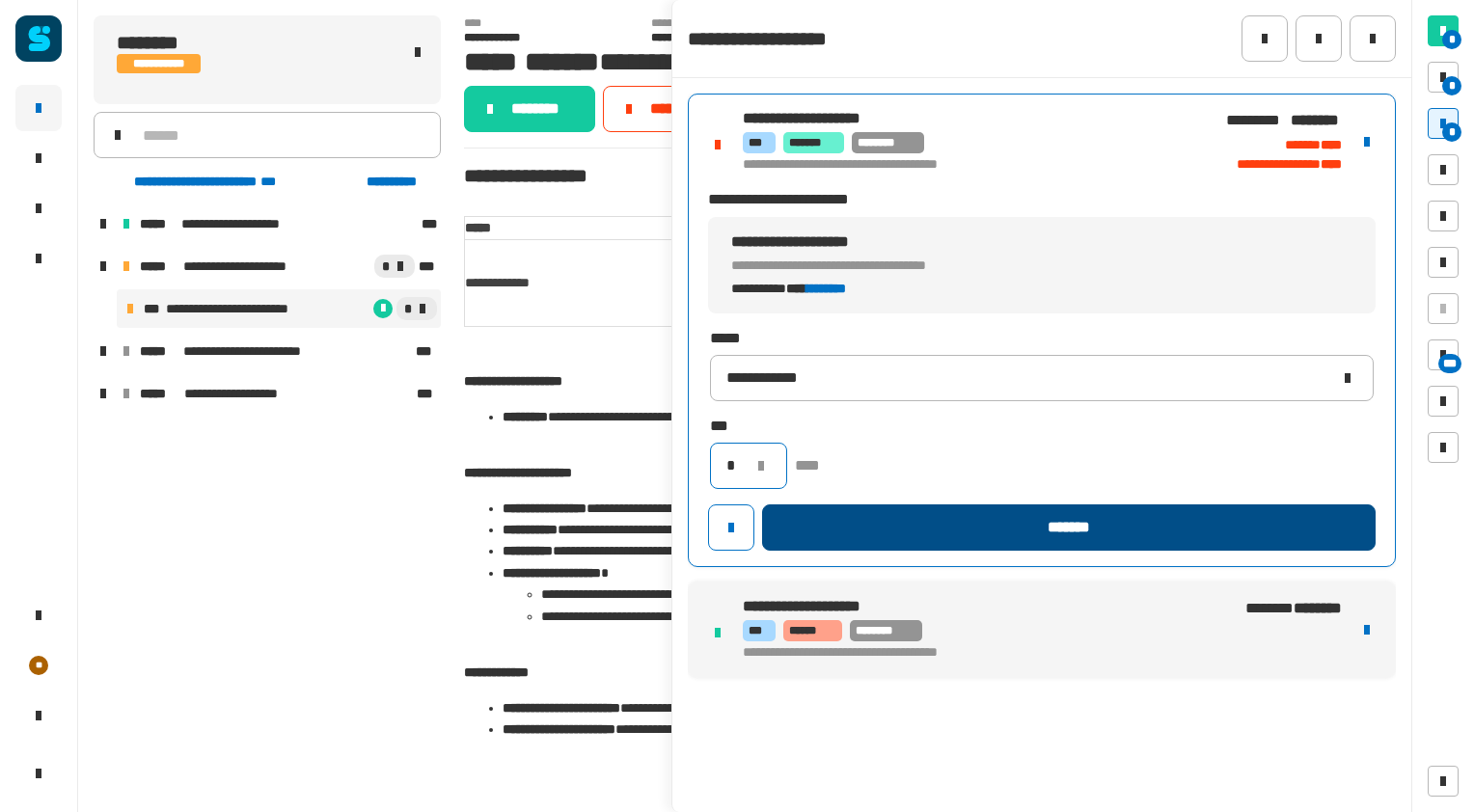 type on "*" 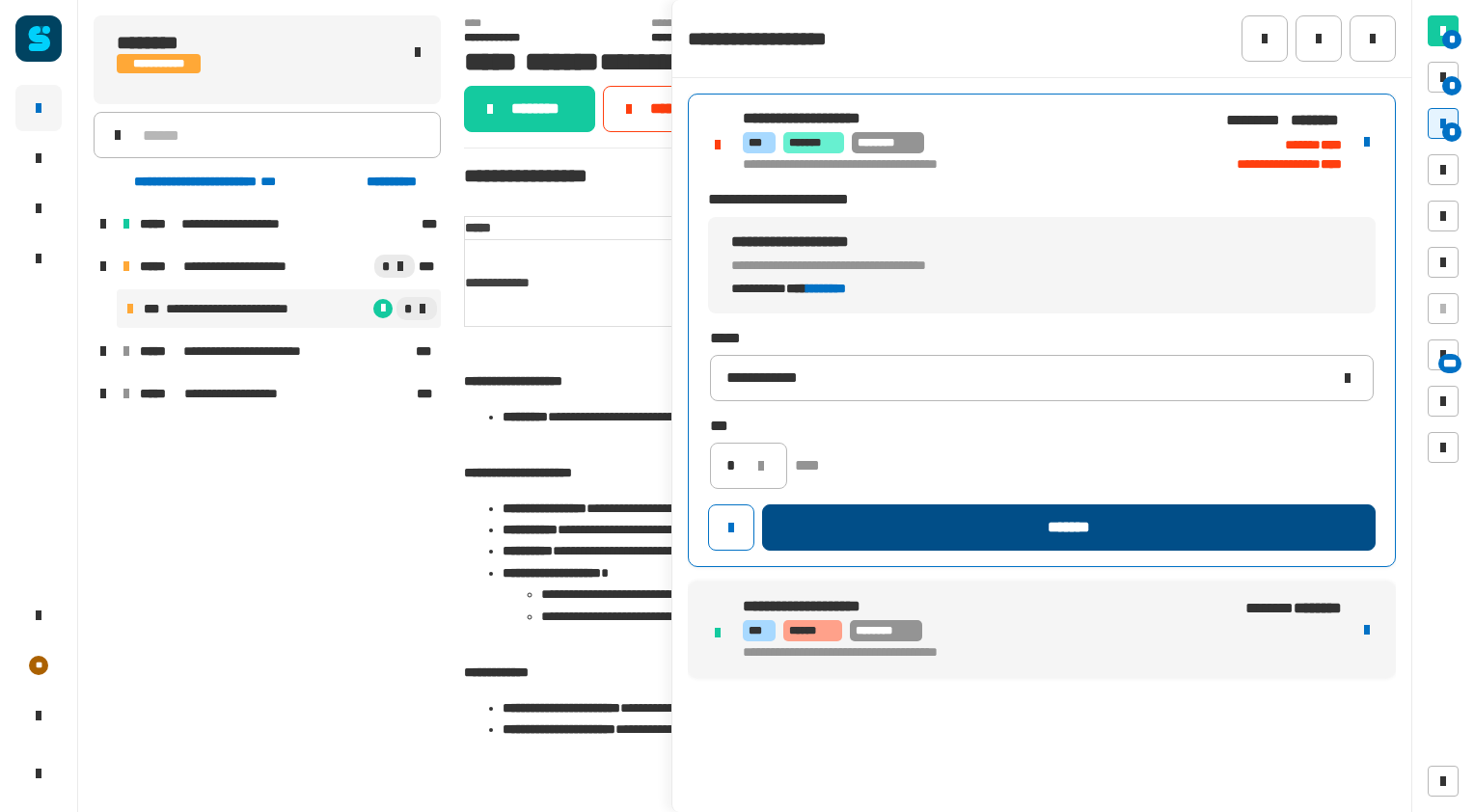click on "*******" 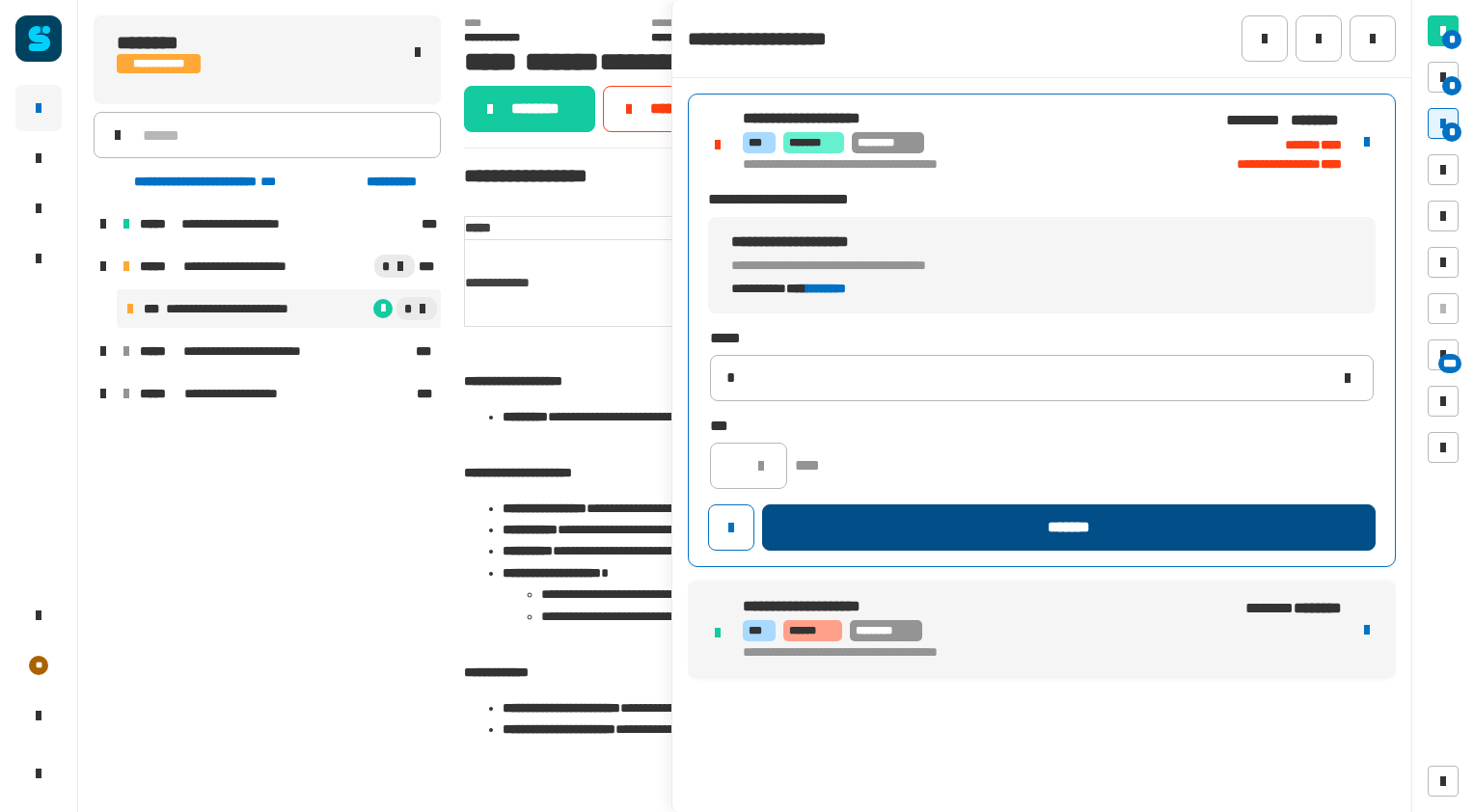 type 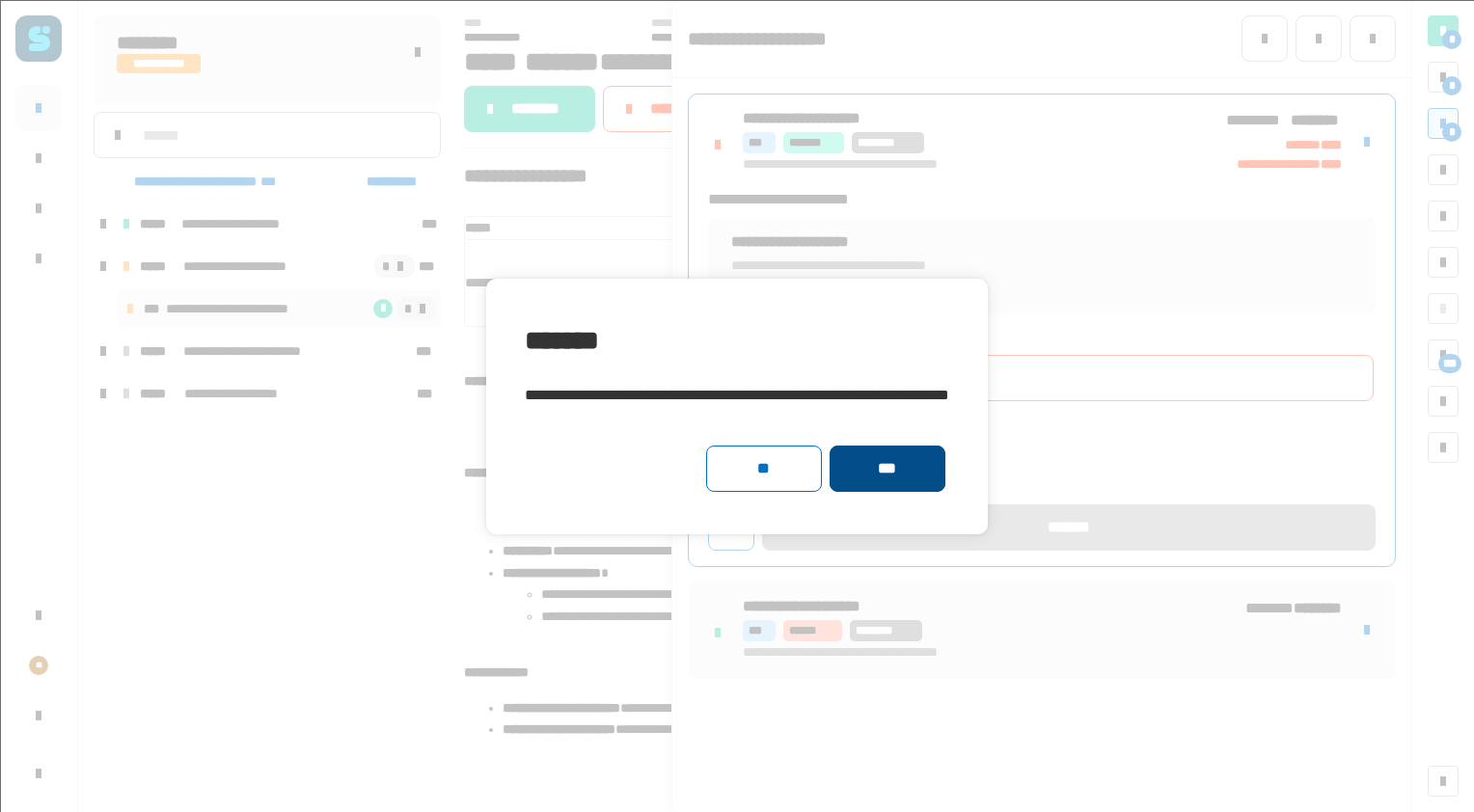 click on "***" 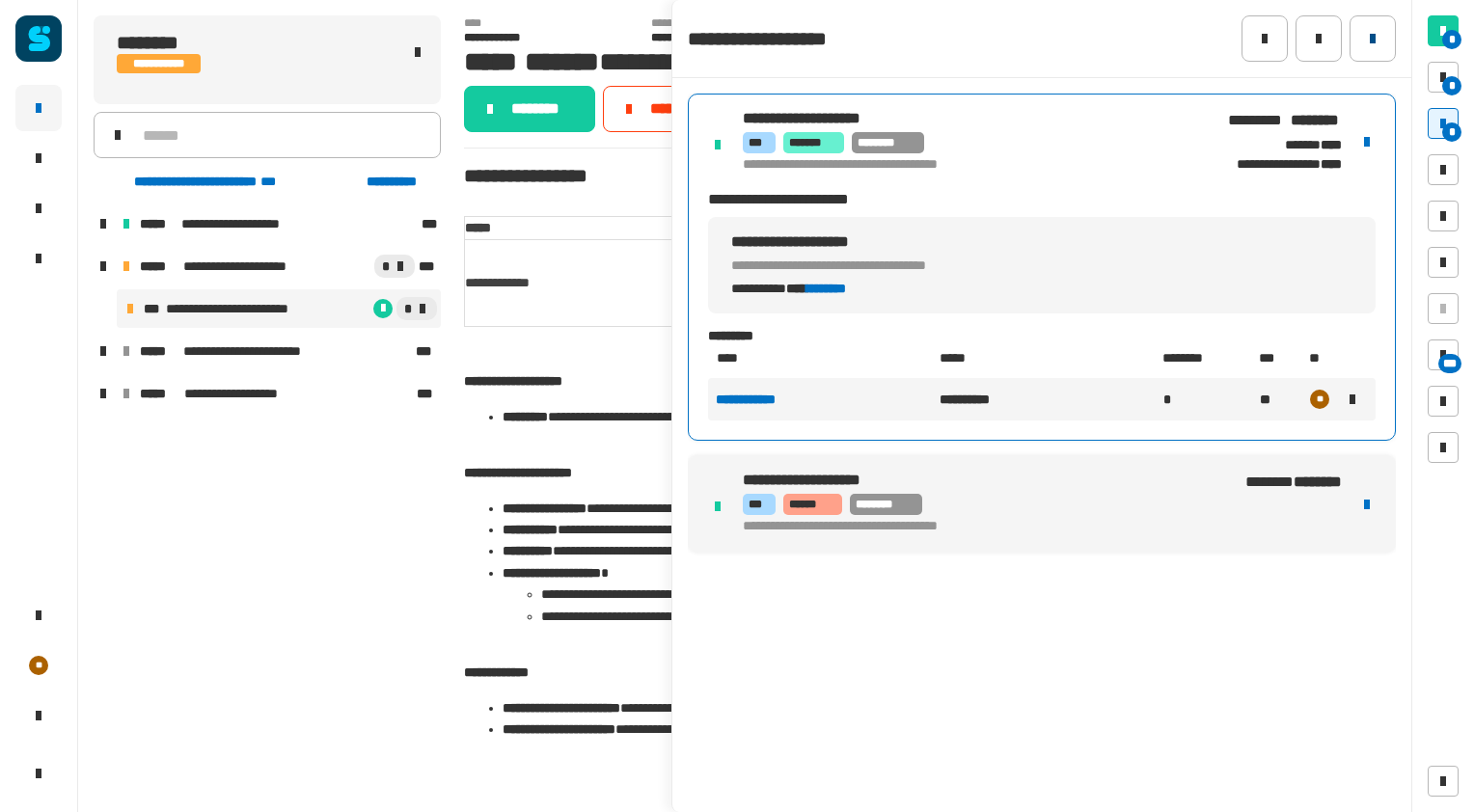 click 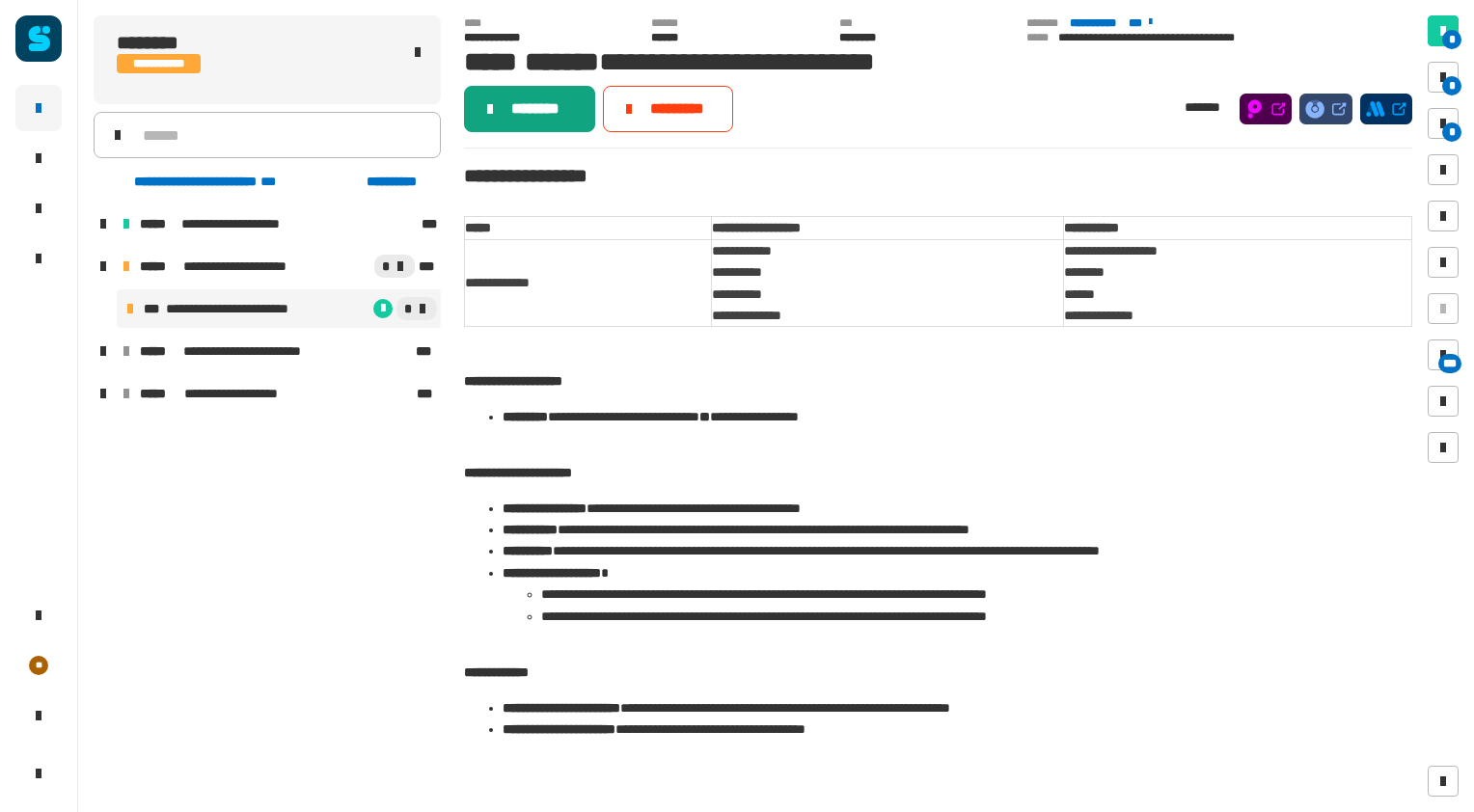 click on "********" 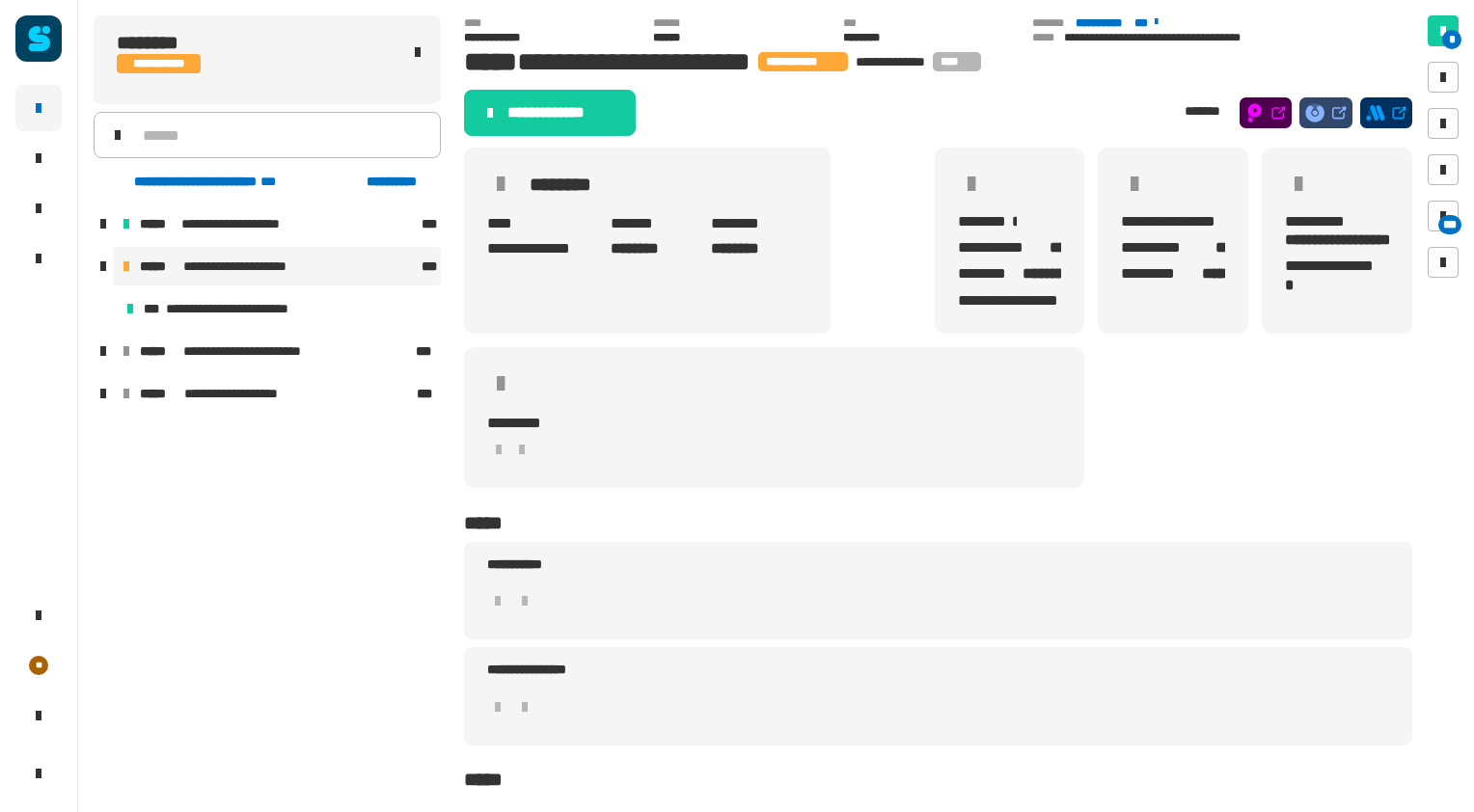 click on "**********" 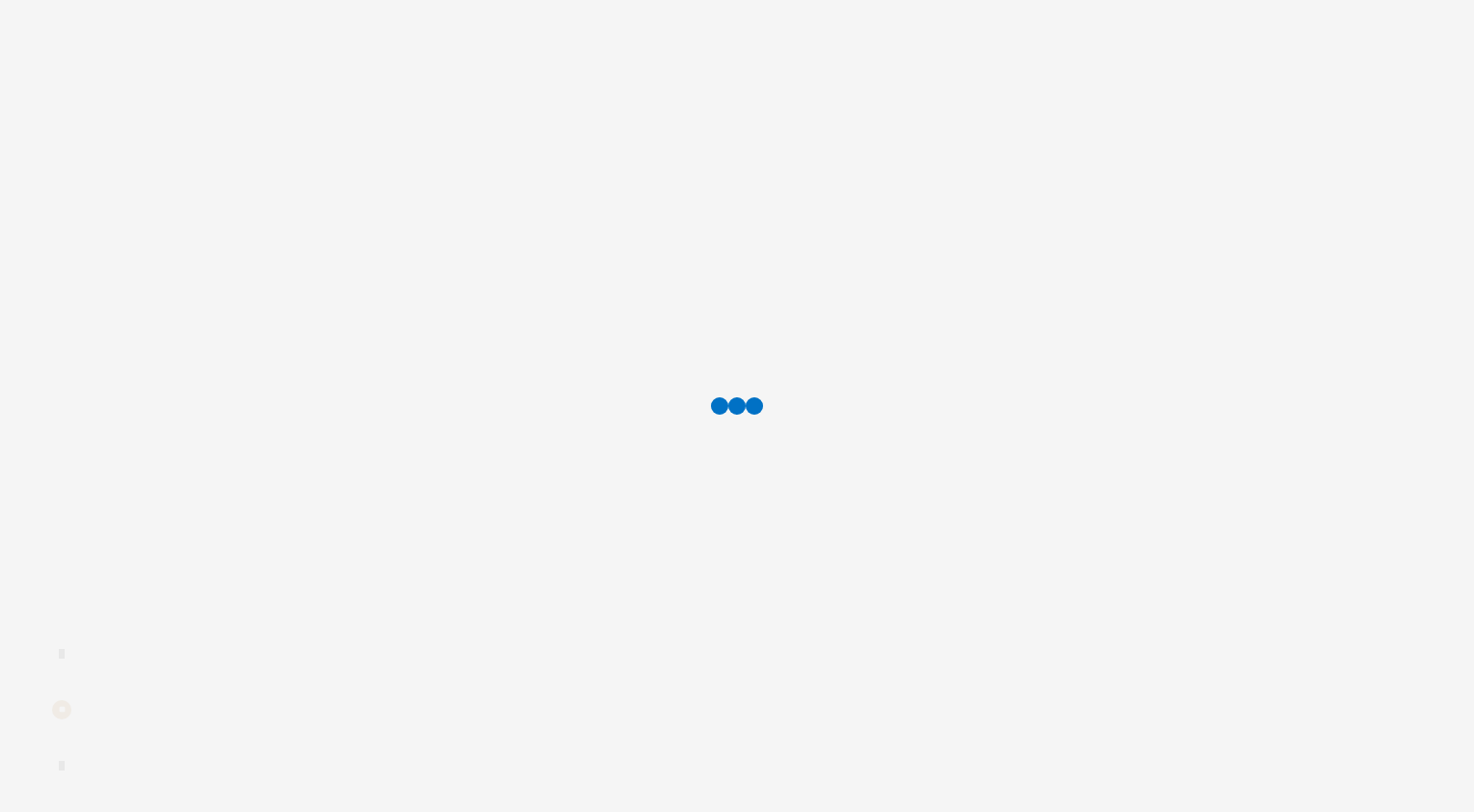 scroll, scrollTop: 0, scrollLeft: 0, axis: both 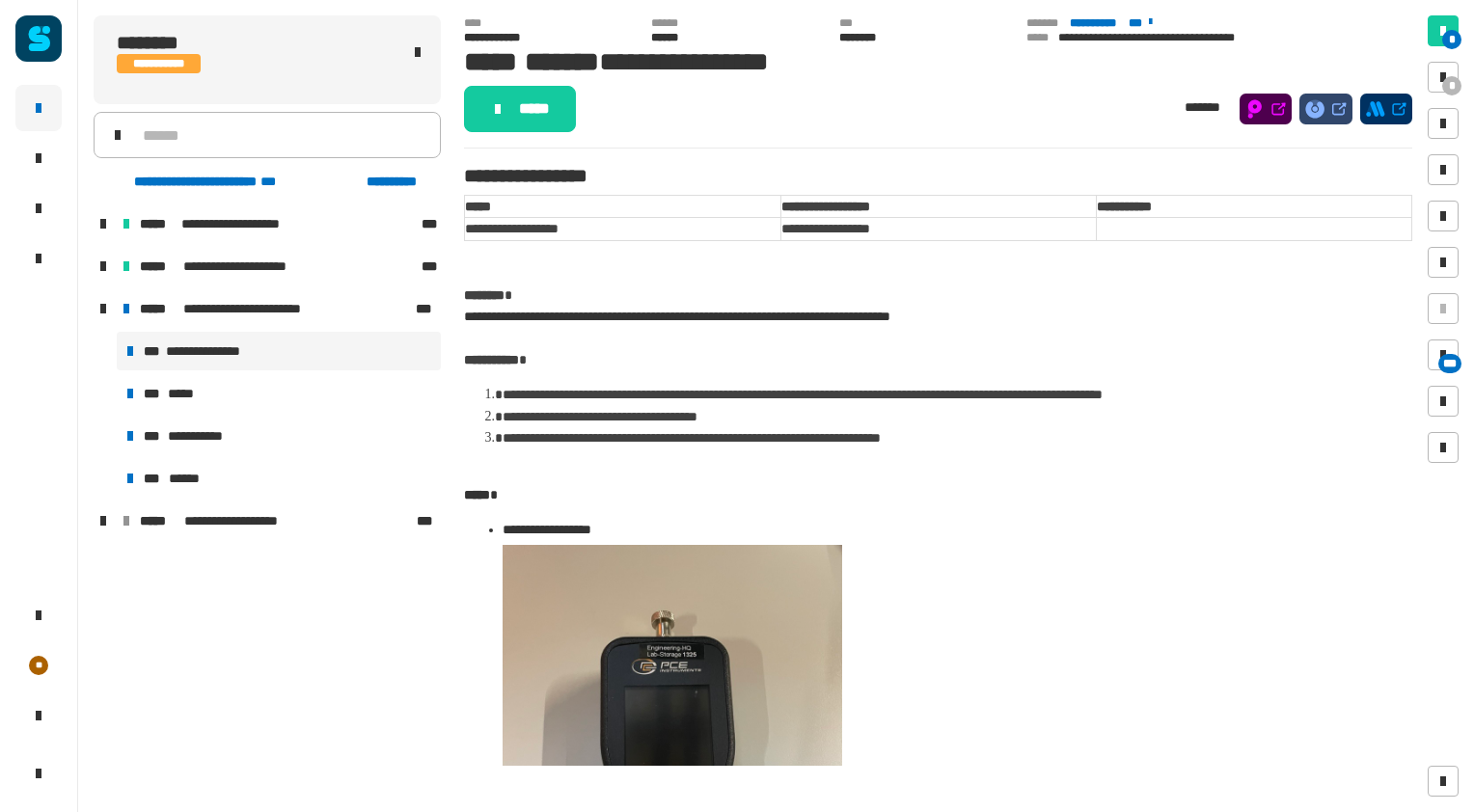 click 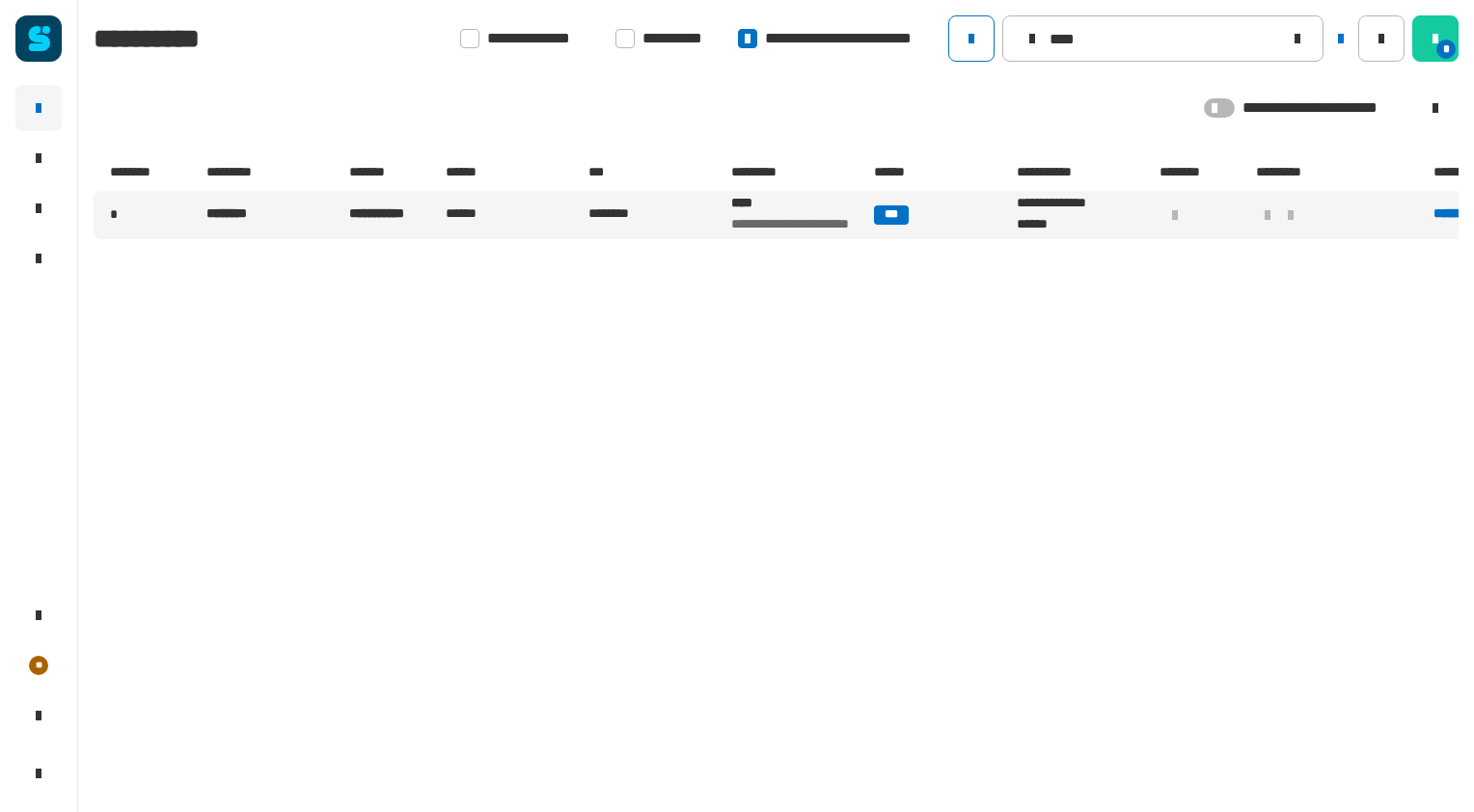 drag, startPoint x: 1091, startPoint y: 35, endPoint x: 981, endPoint y: 64, distance: 113.758516 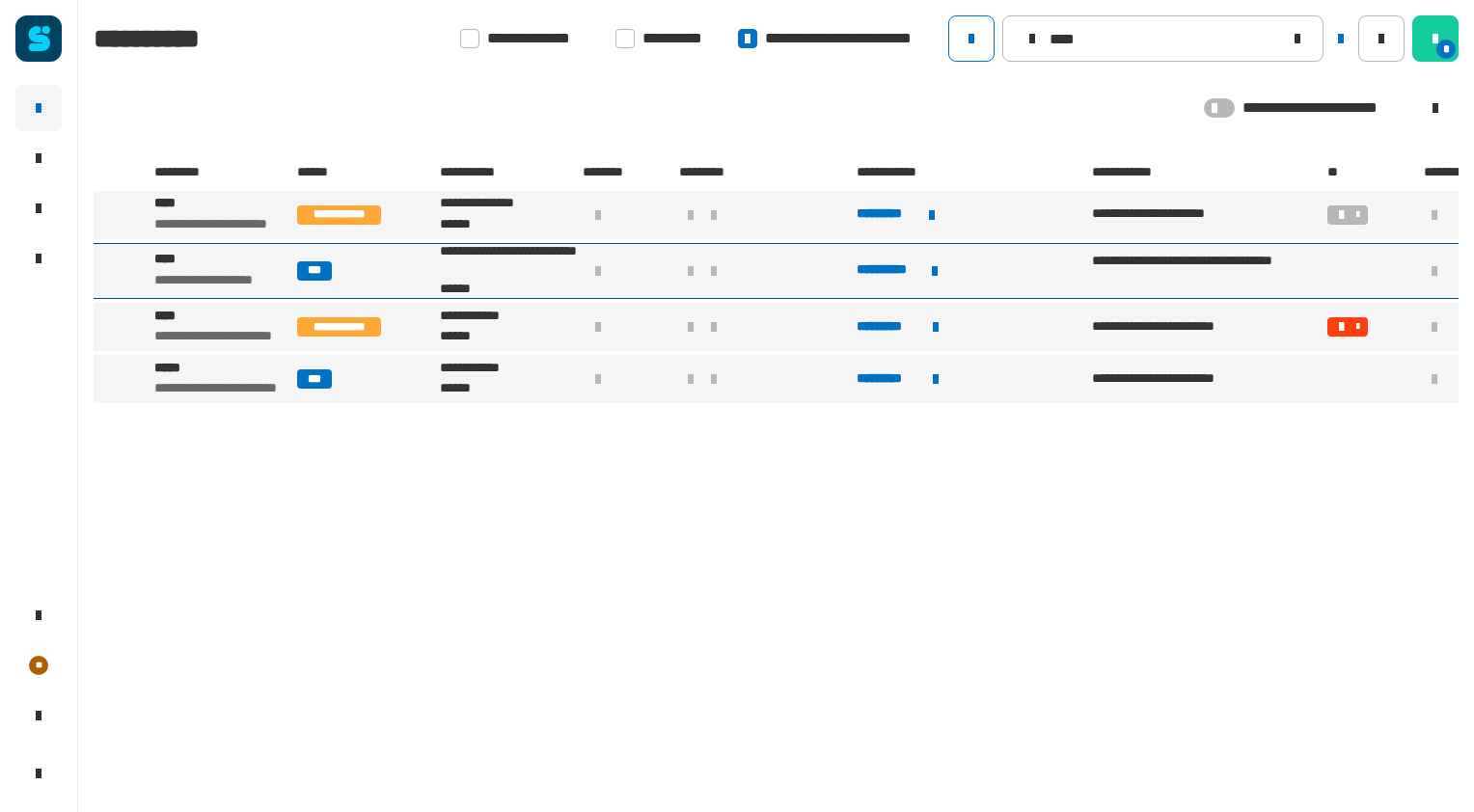 scroll, scrollTop: 0, scrollLeft: 578, axis: horizontal 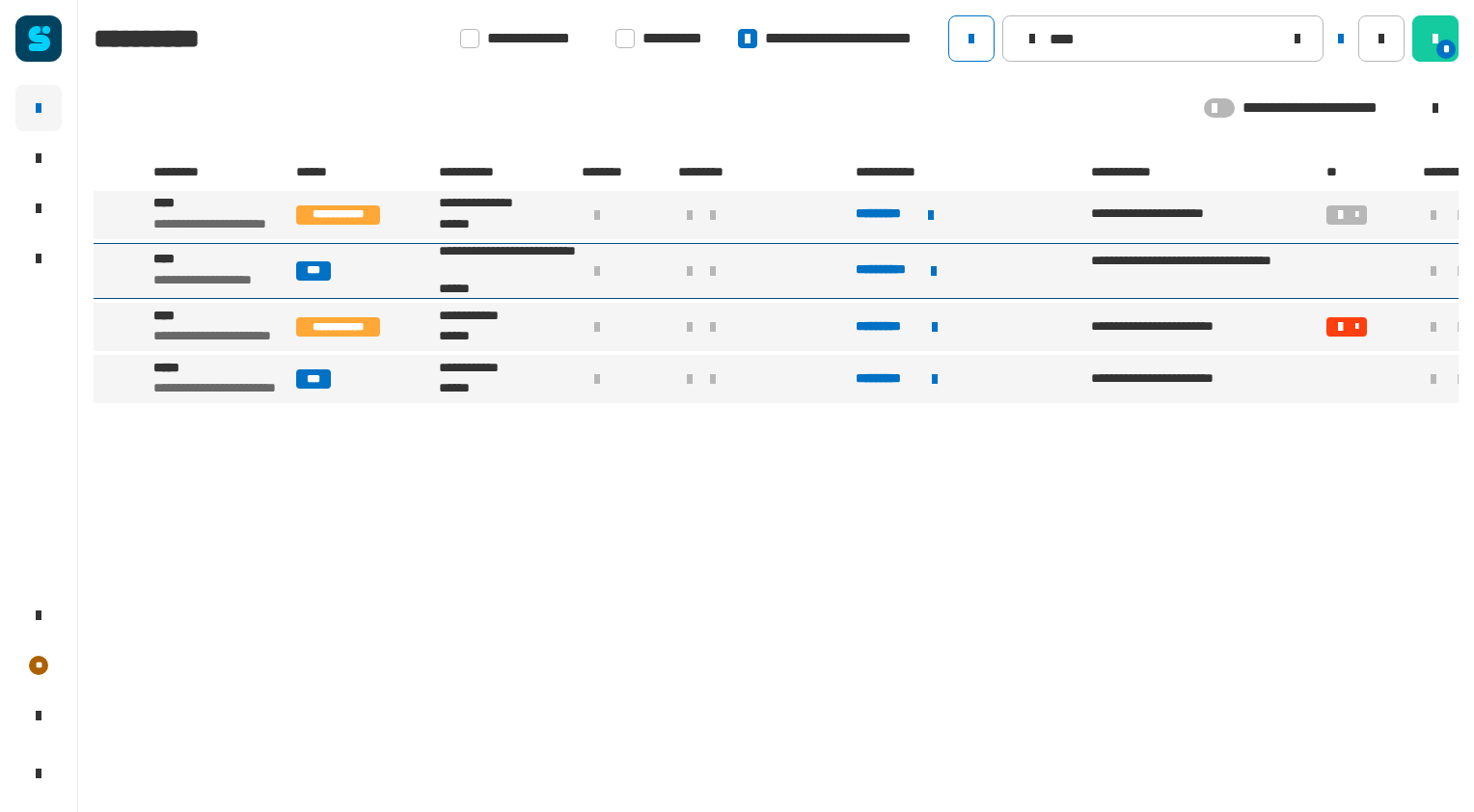 type on "****" 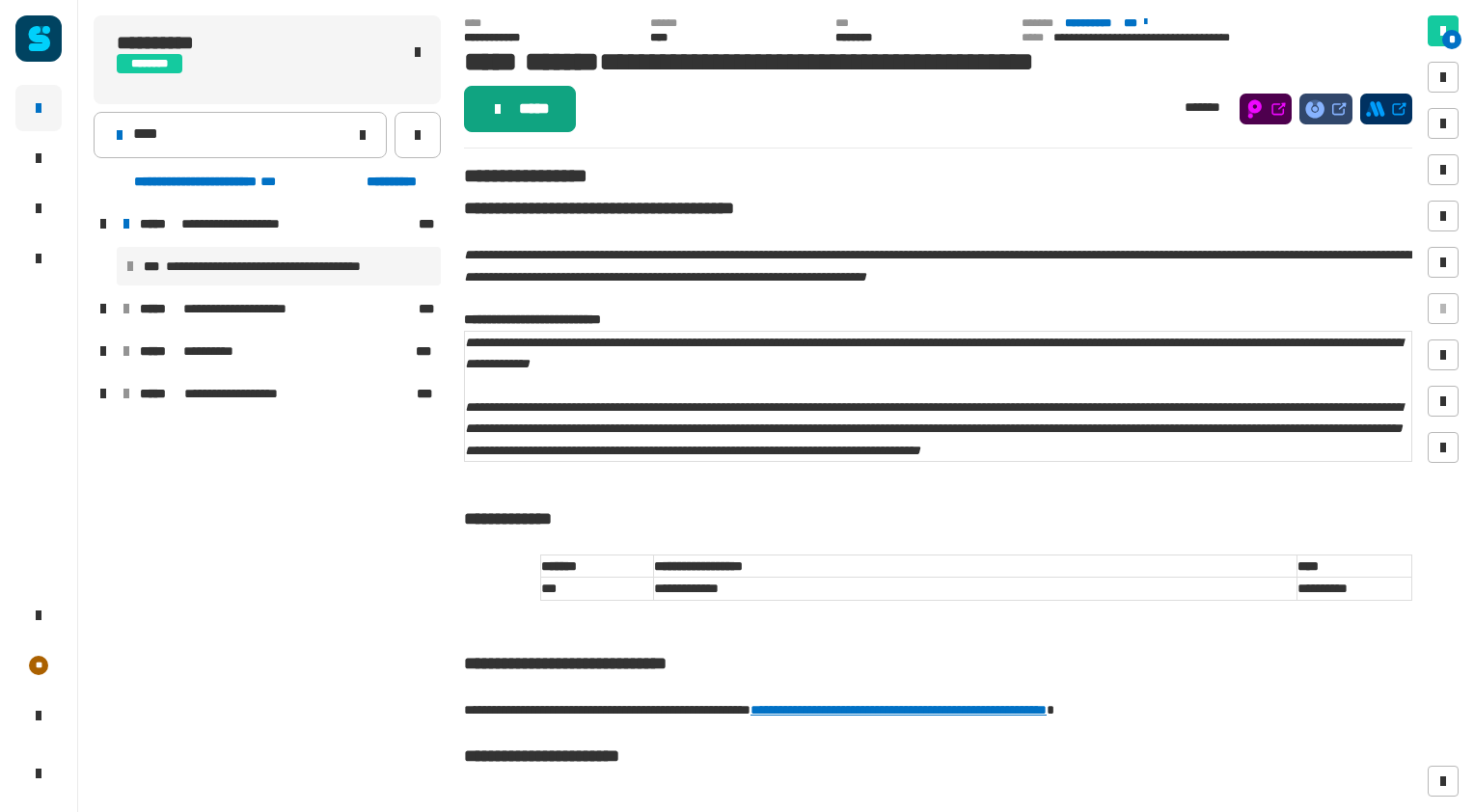 click on "*****" 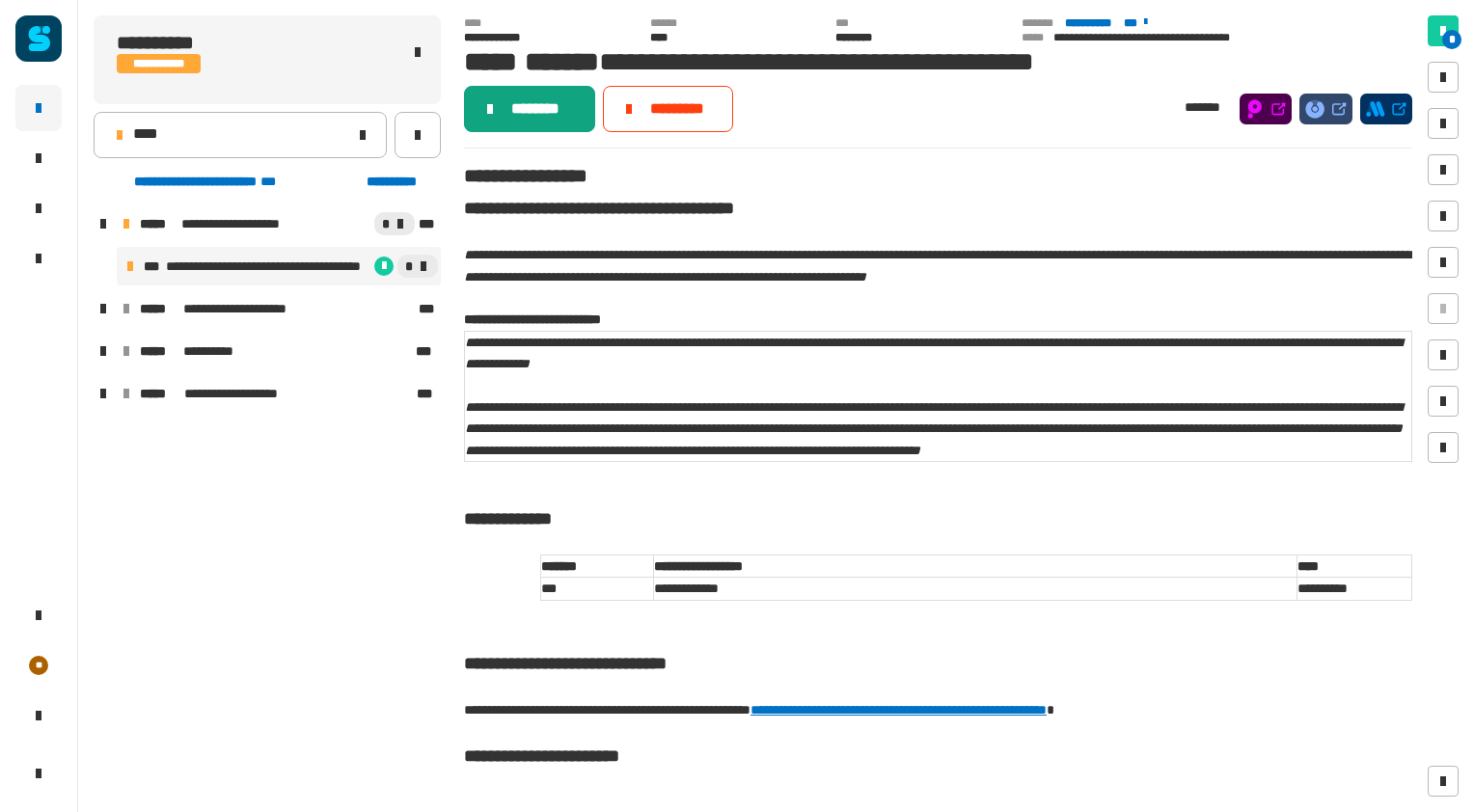 click on "********" 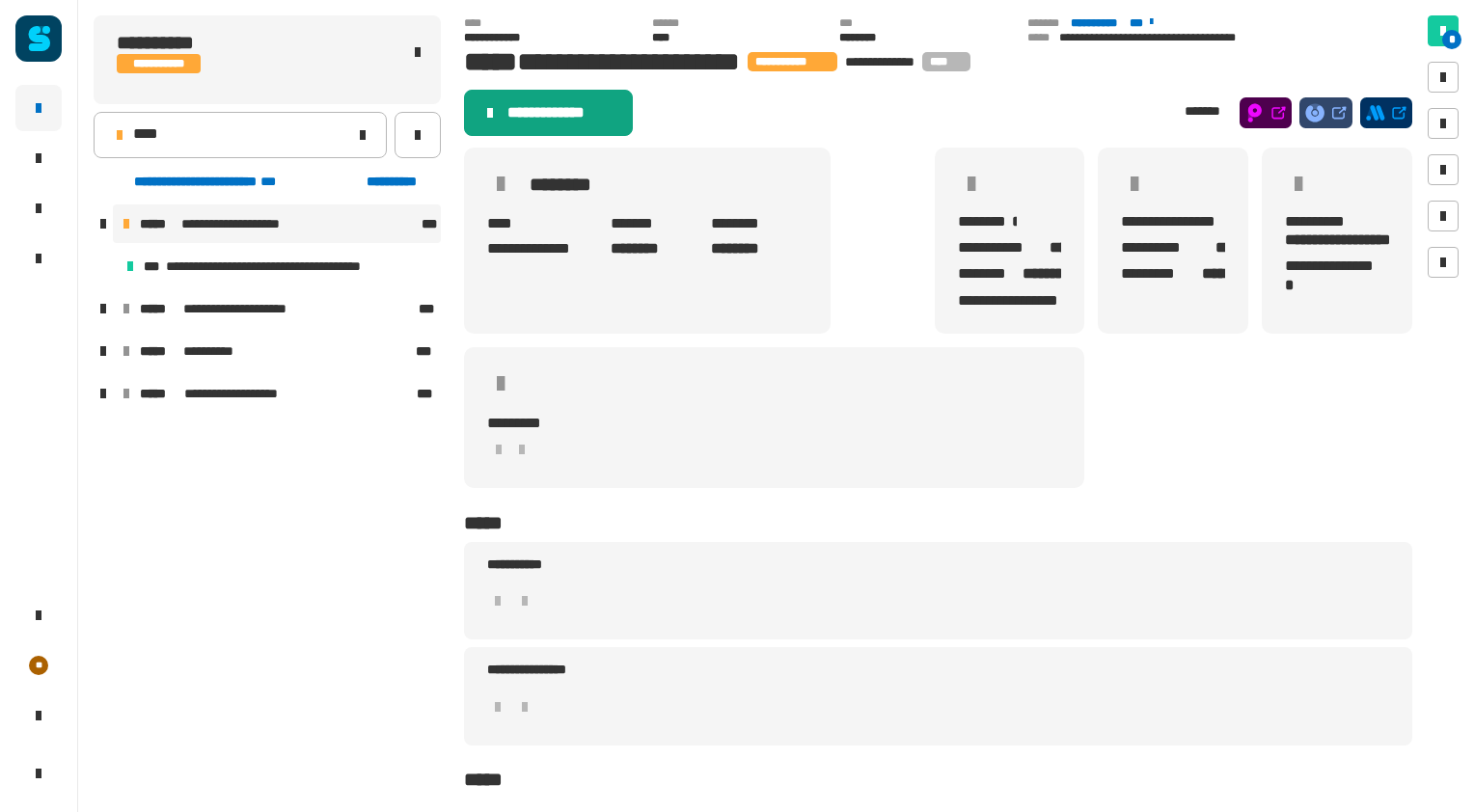 click on "**********" 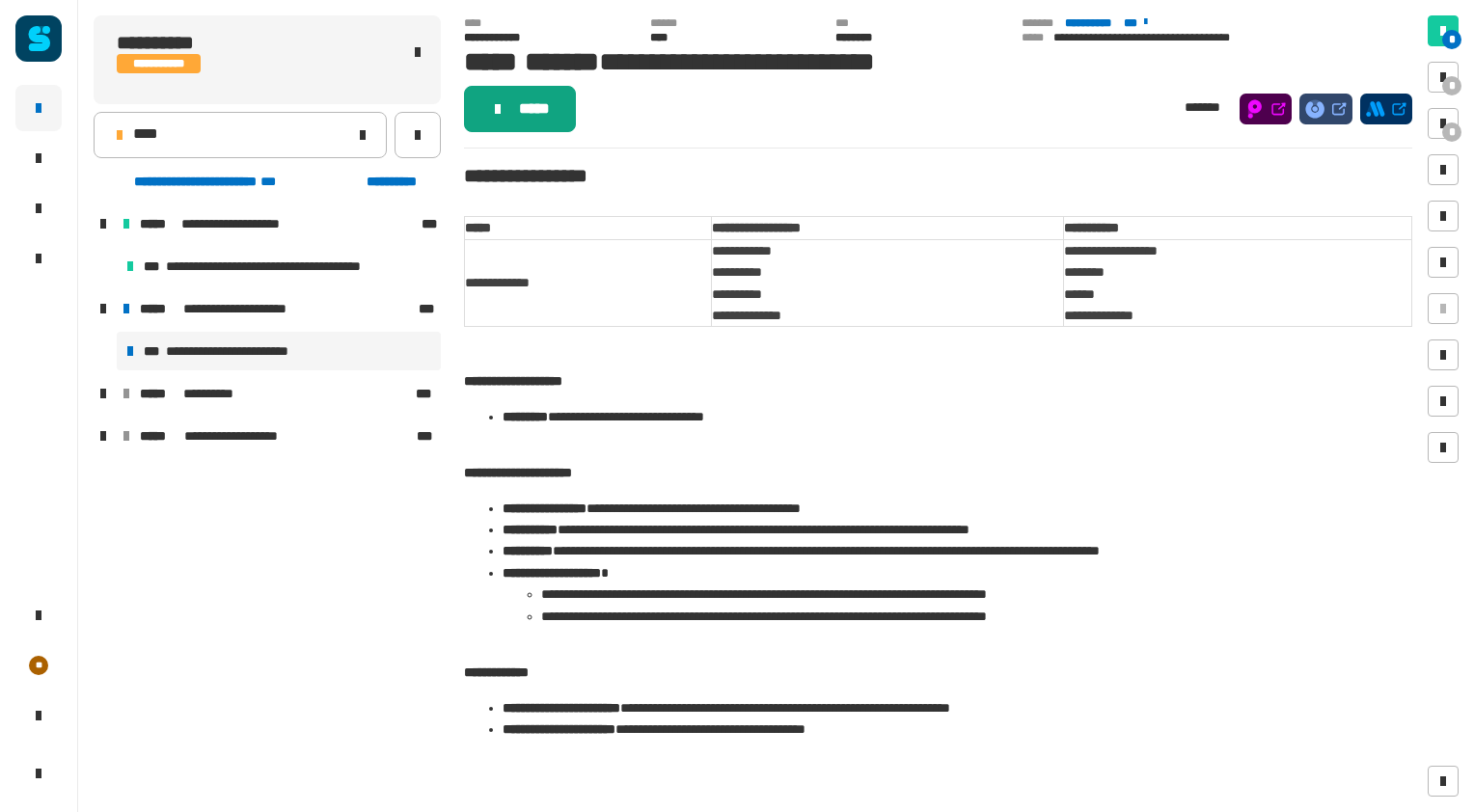 click on "*****" 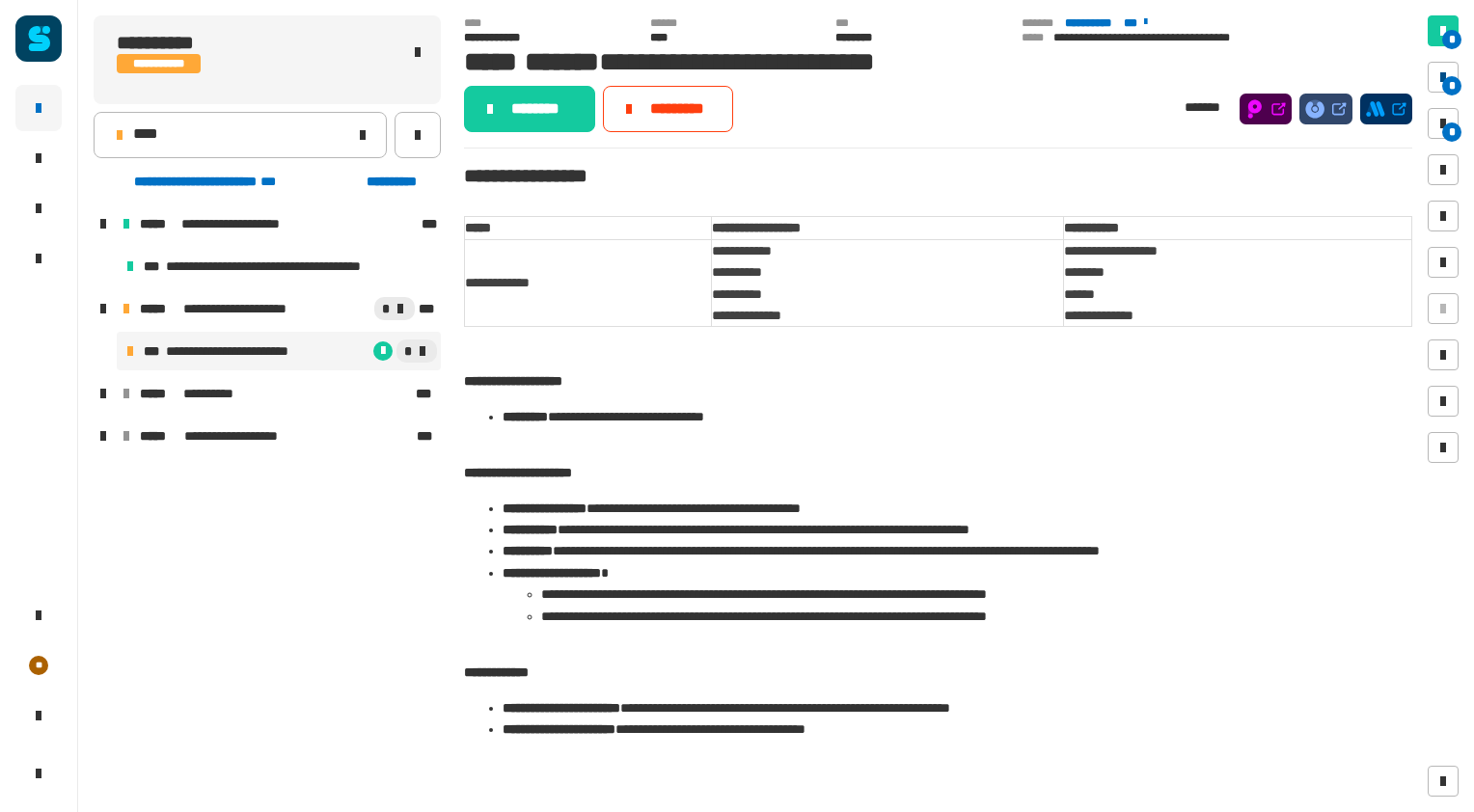 click at bounding box center (1443, 77) 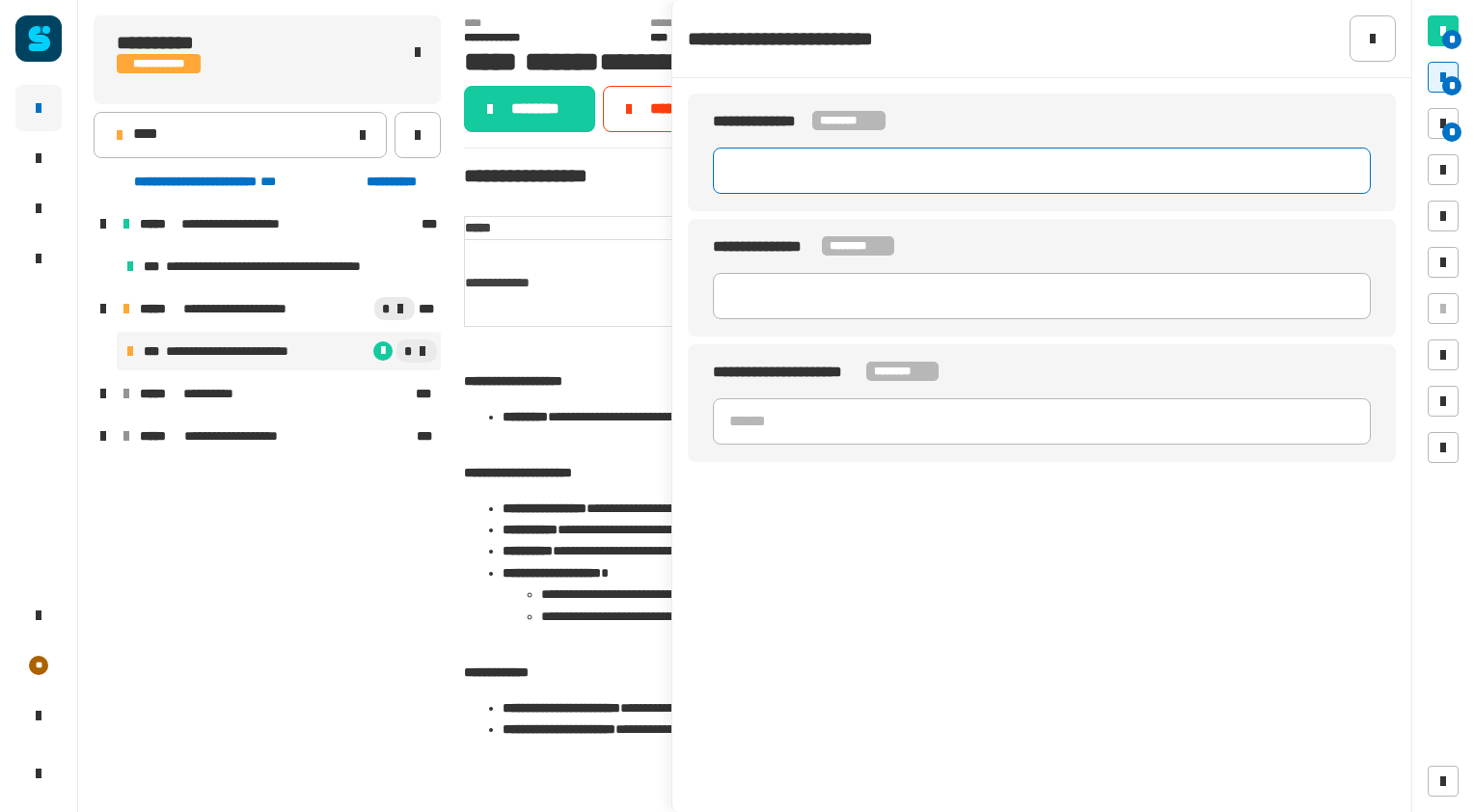 click 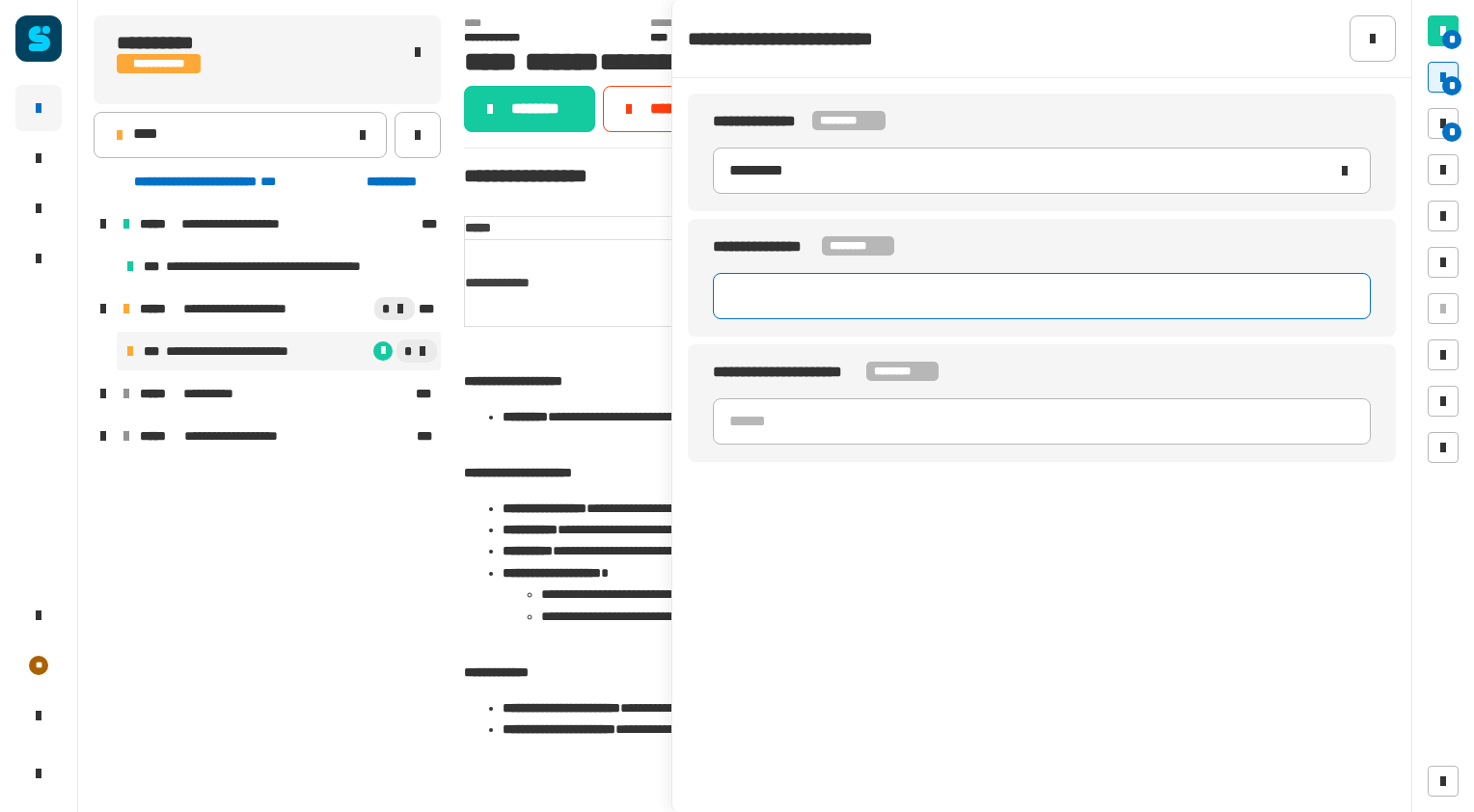 type on "********" 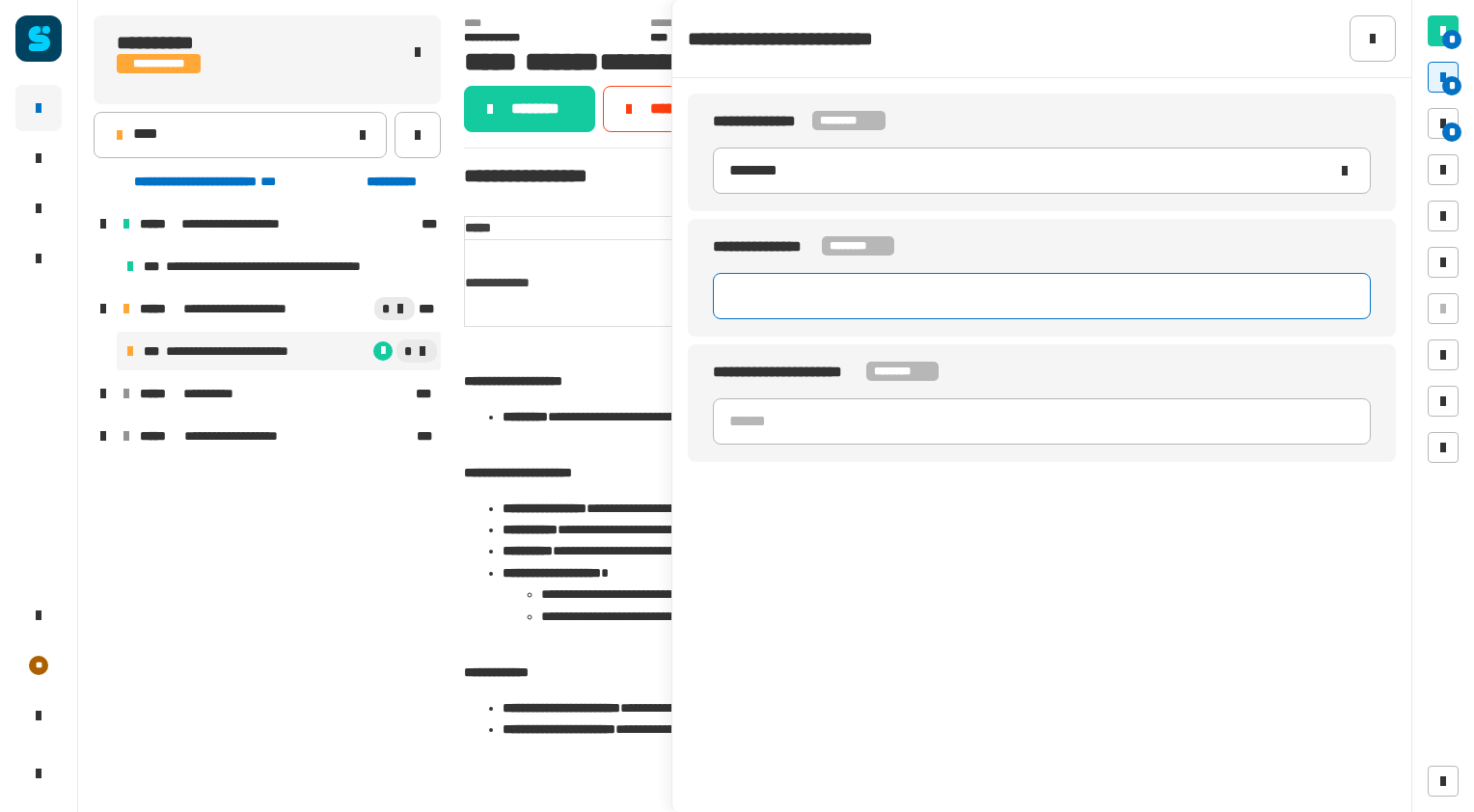 click 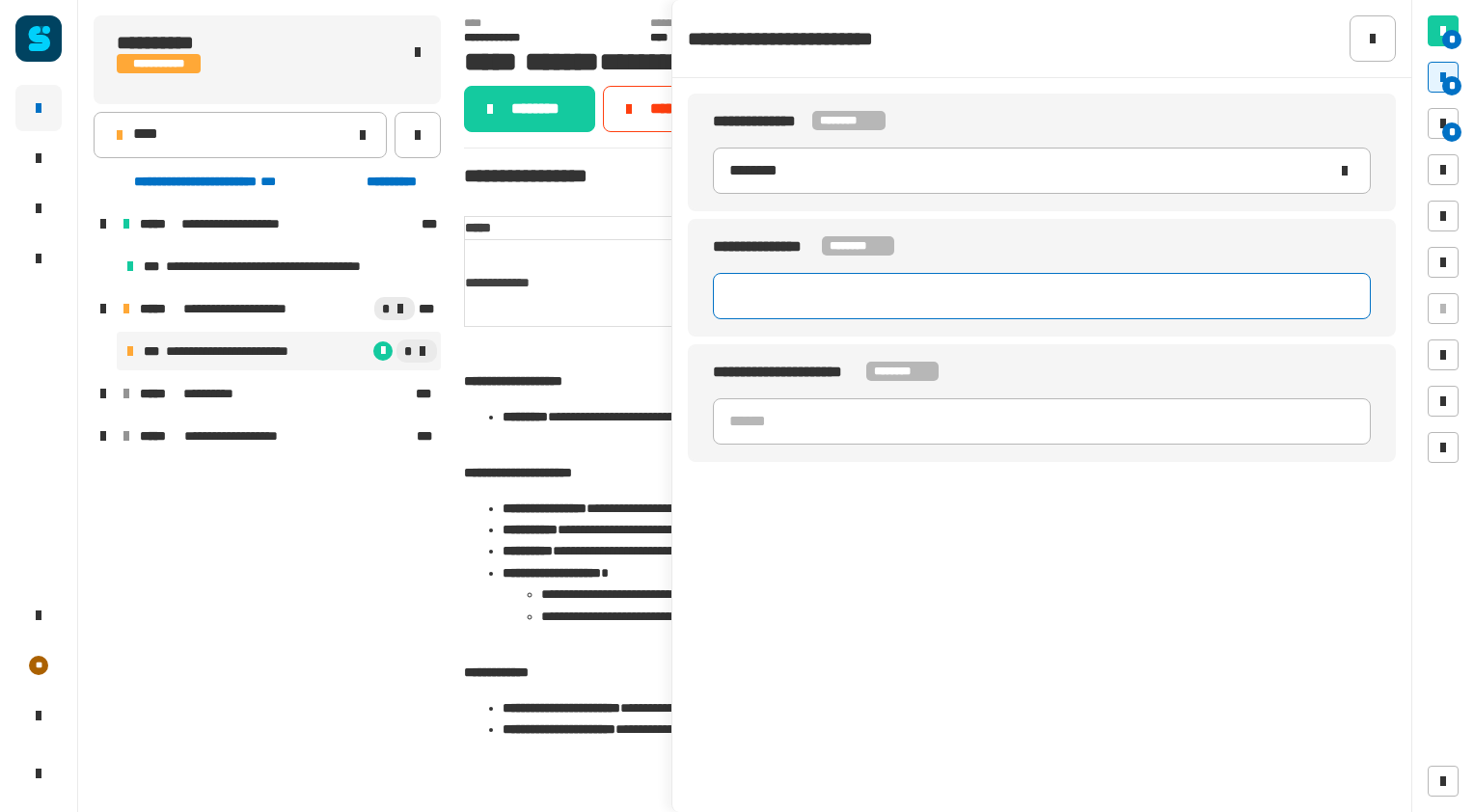 paste on "**********" 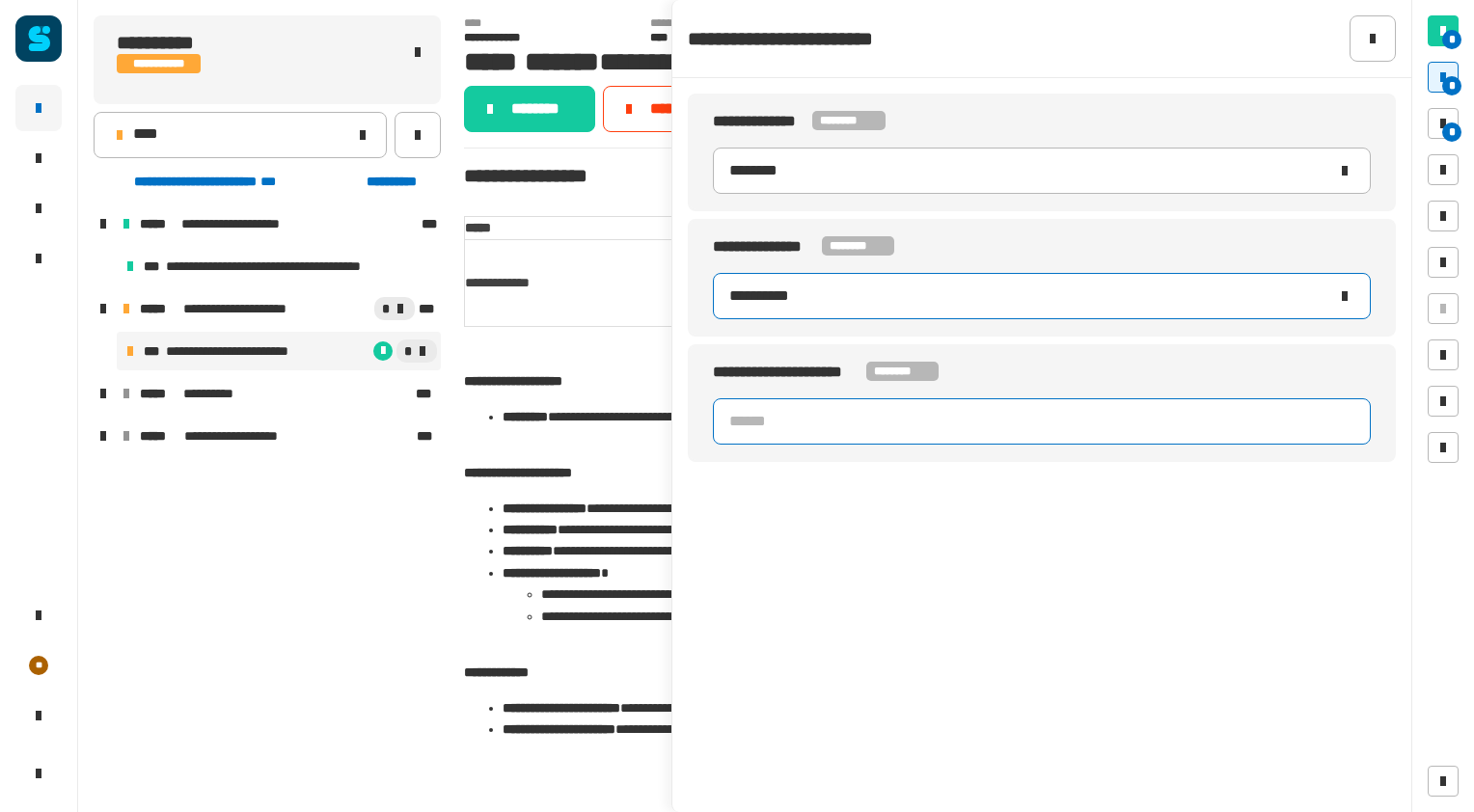 type on "**********" 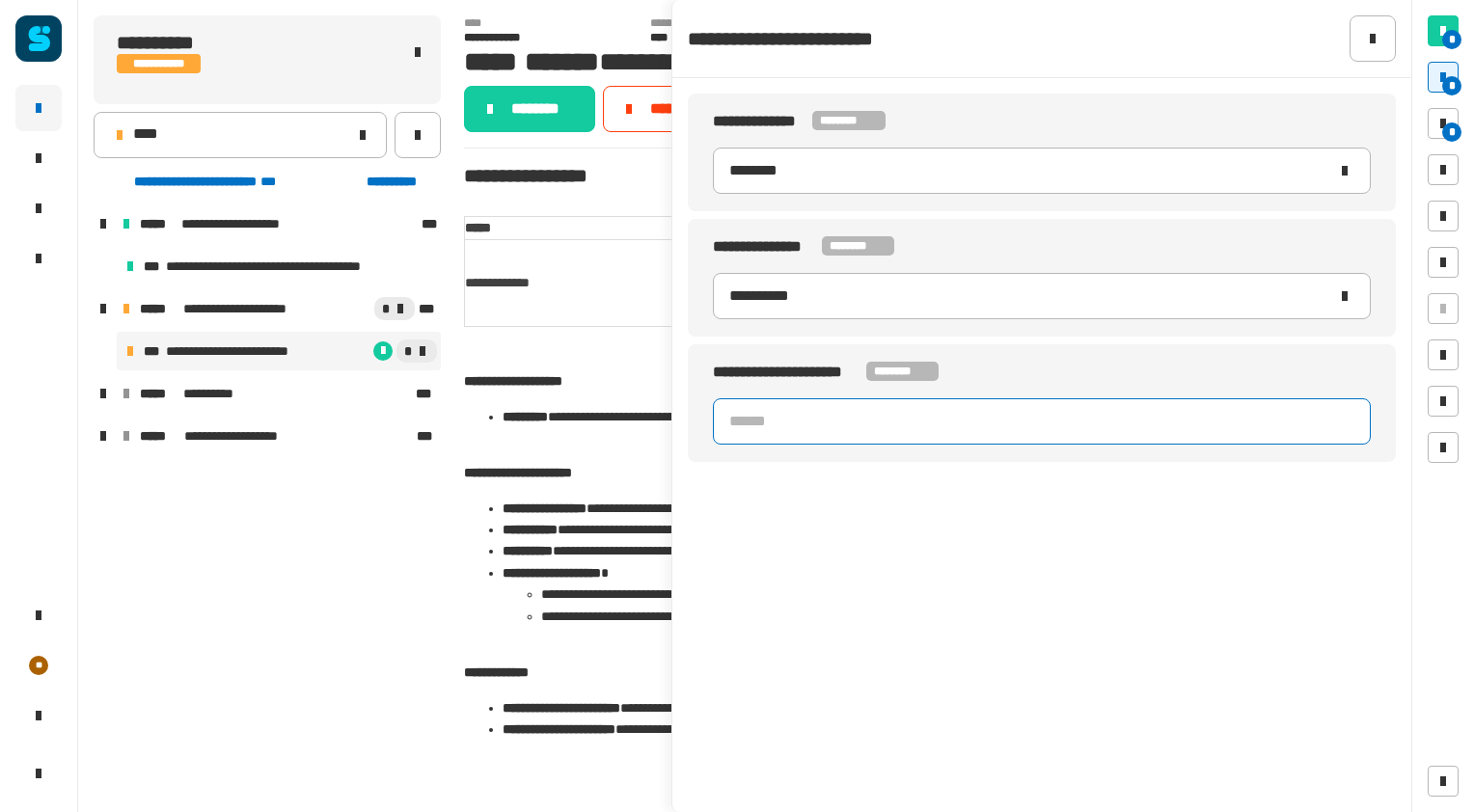 click 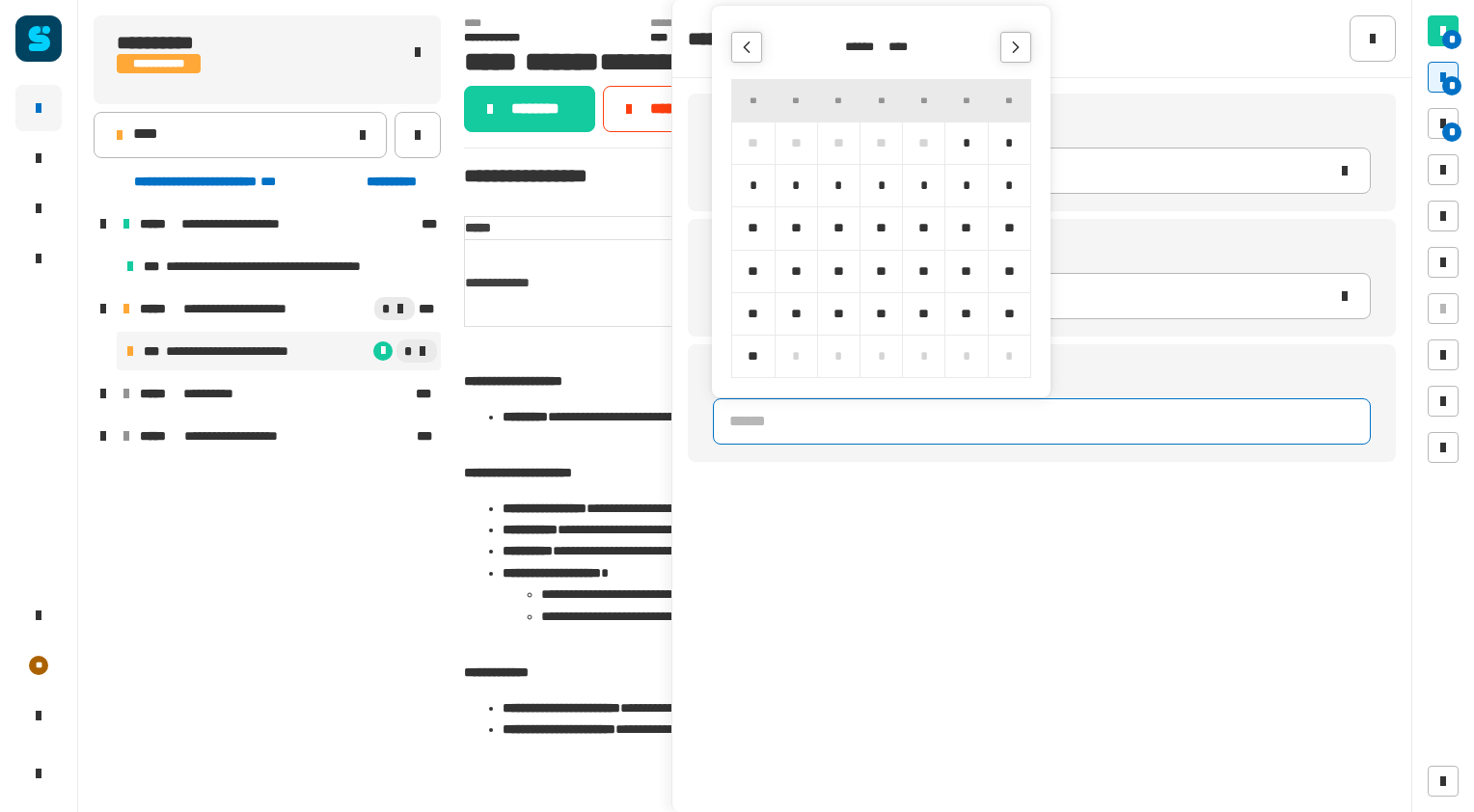 click at bounding box center [1016, 47] 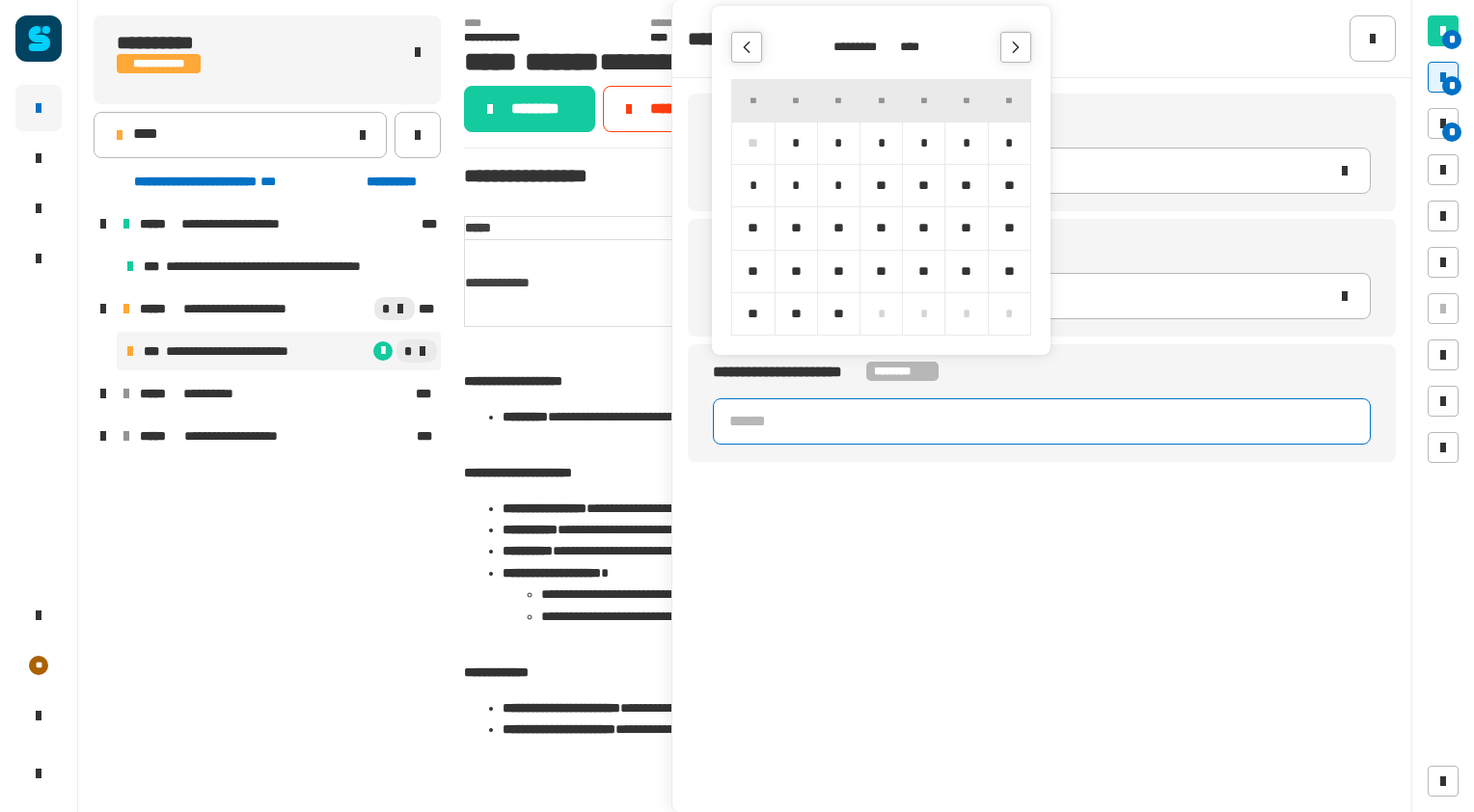 click at bounding box center (1016, 47) 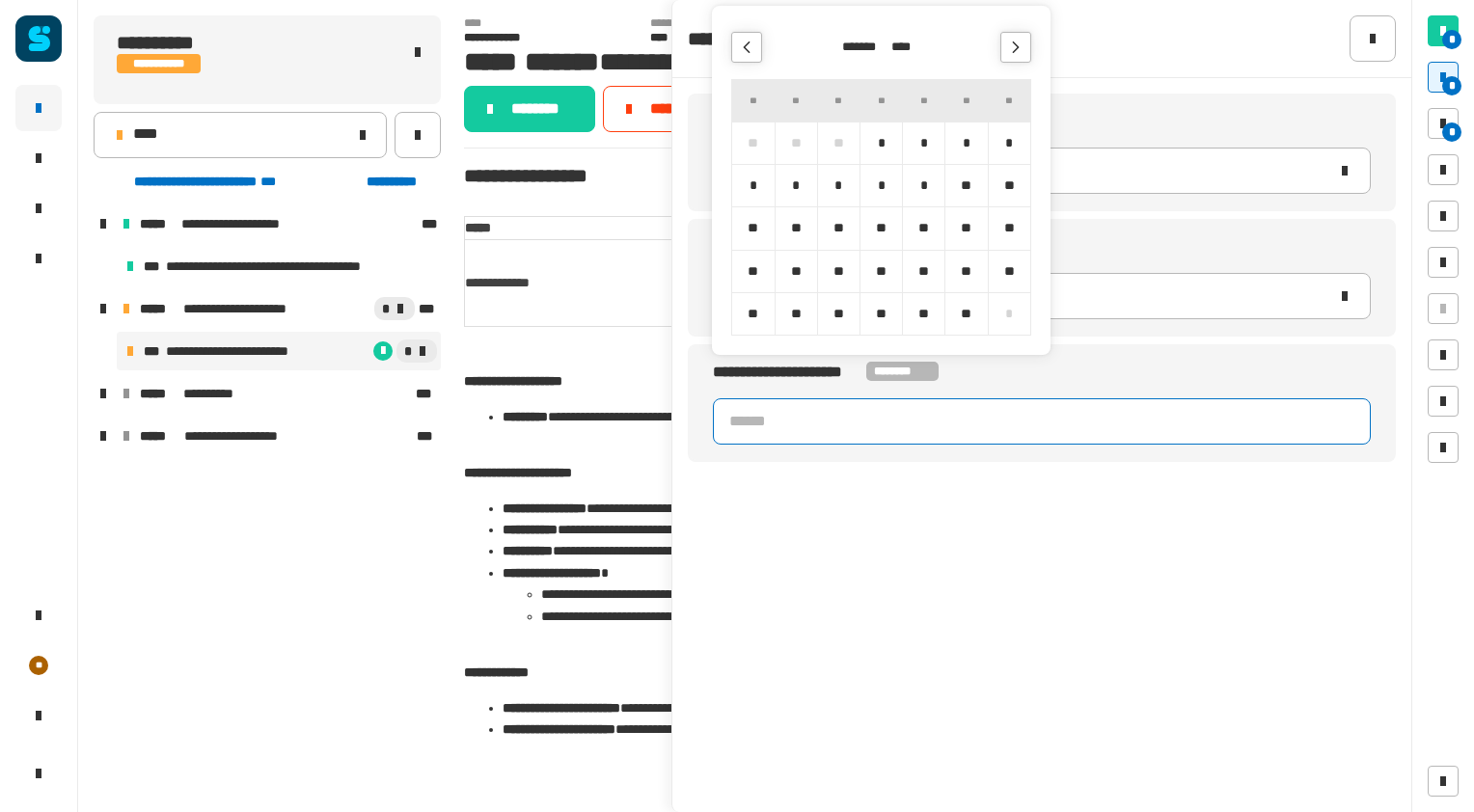 click at bounding box center [1016, 47] 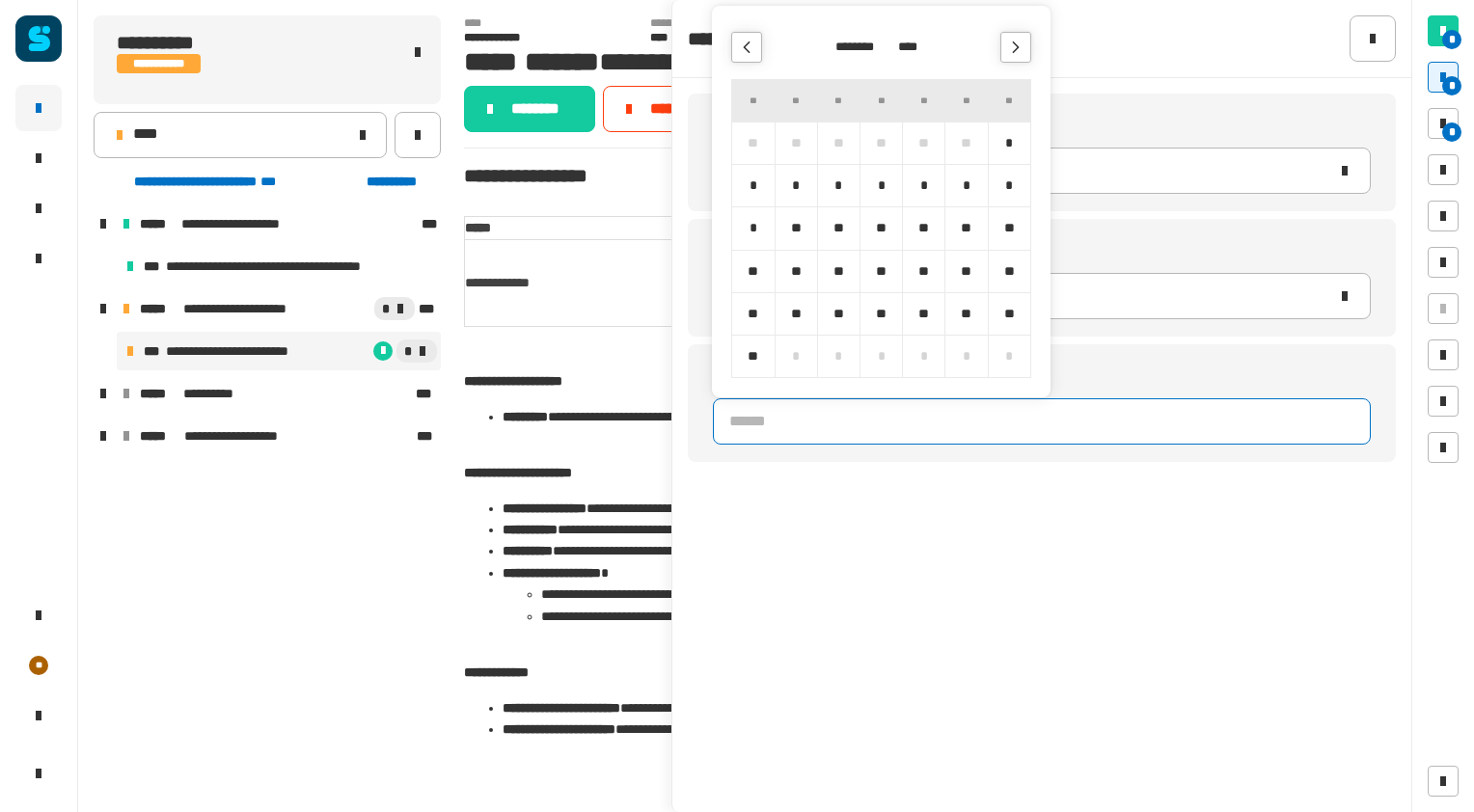 click at bounding box center [1016, 47] 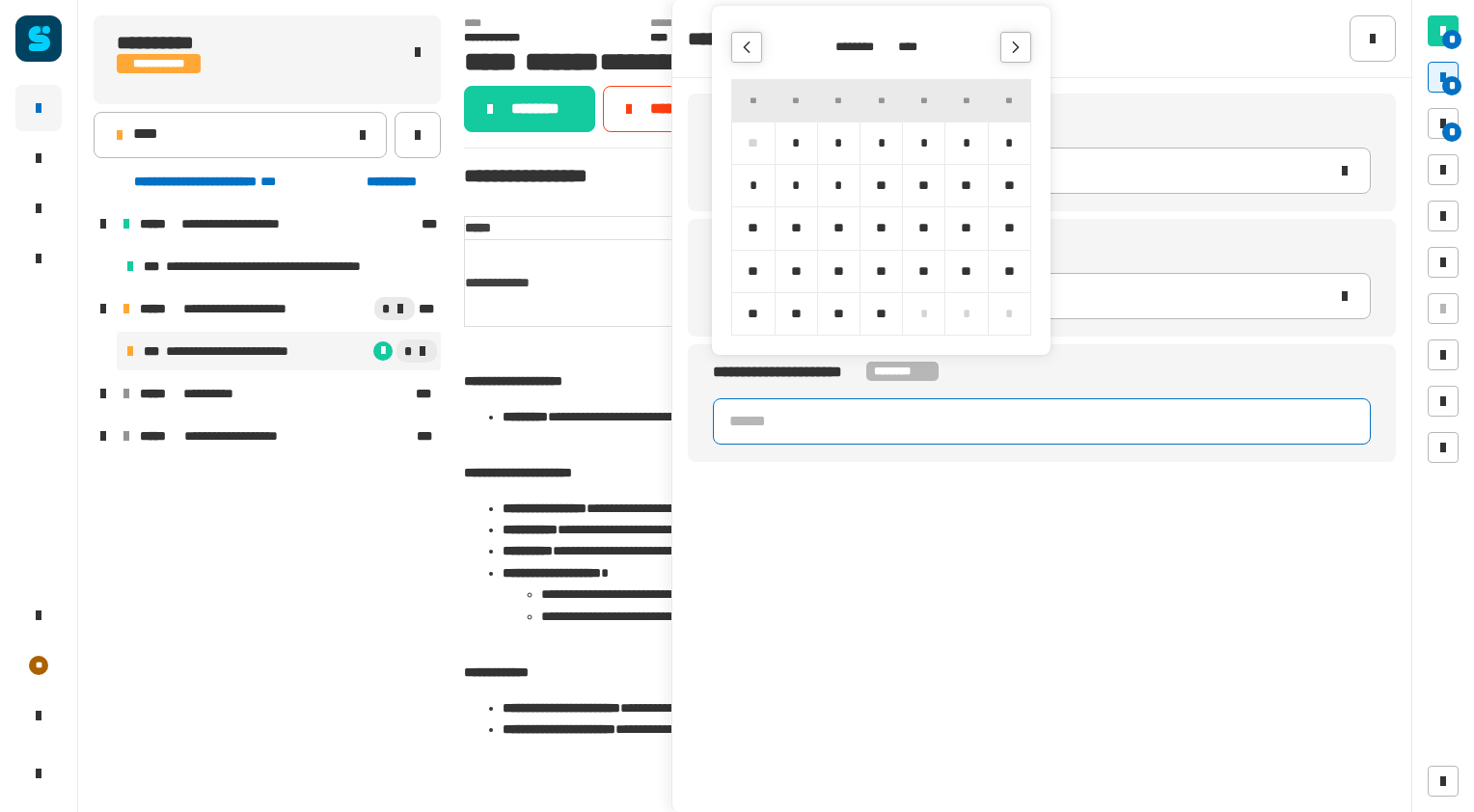click on "*" at bounding box center (838, 185) 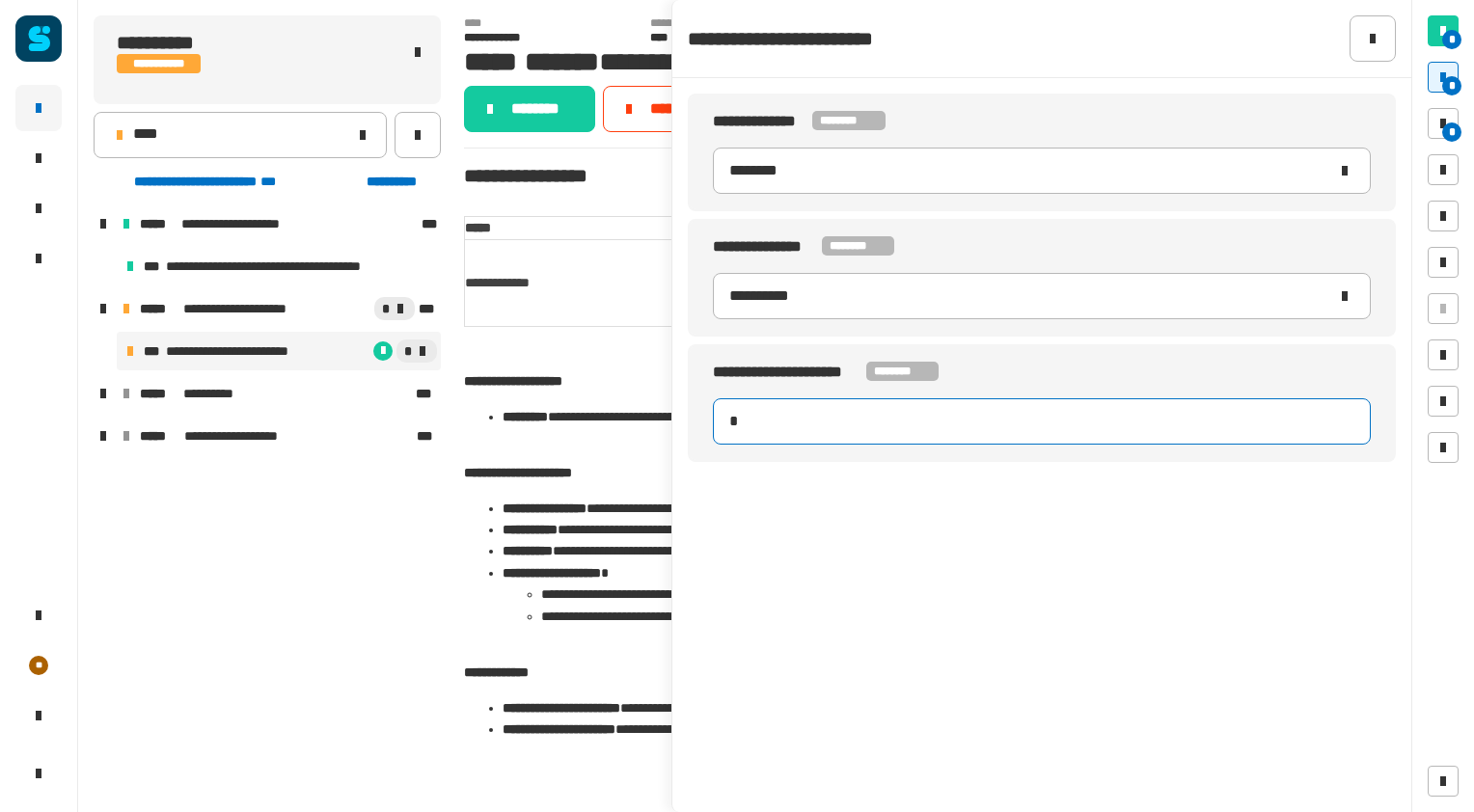 type on "**********" 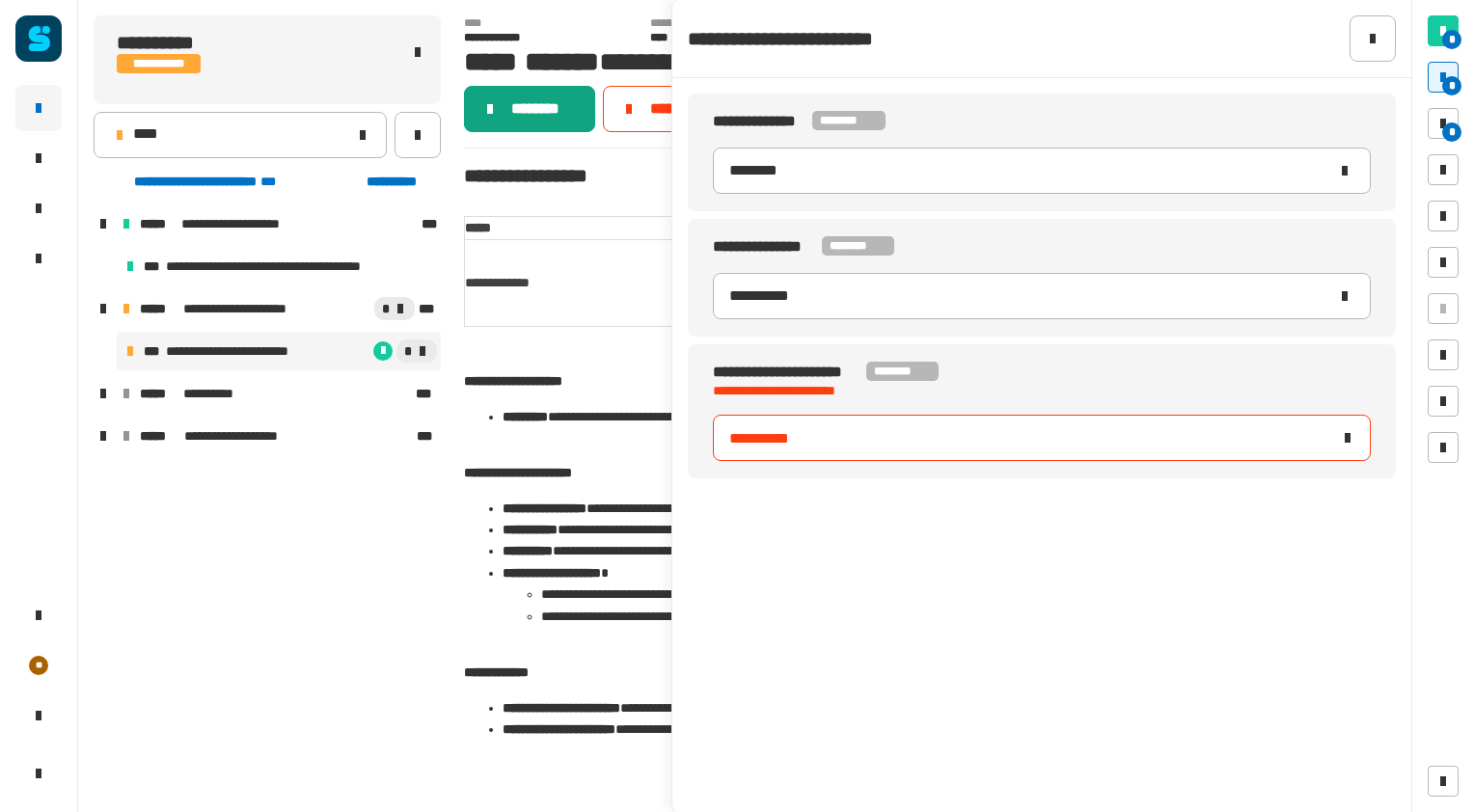 click on "********" 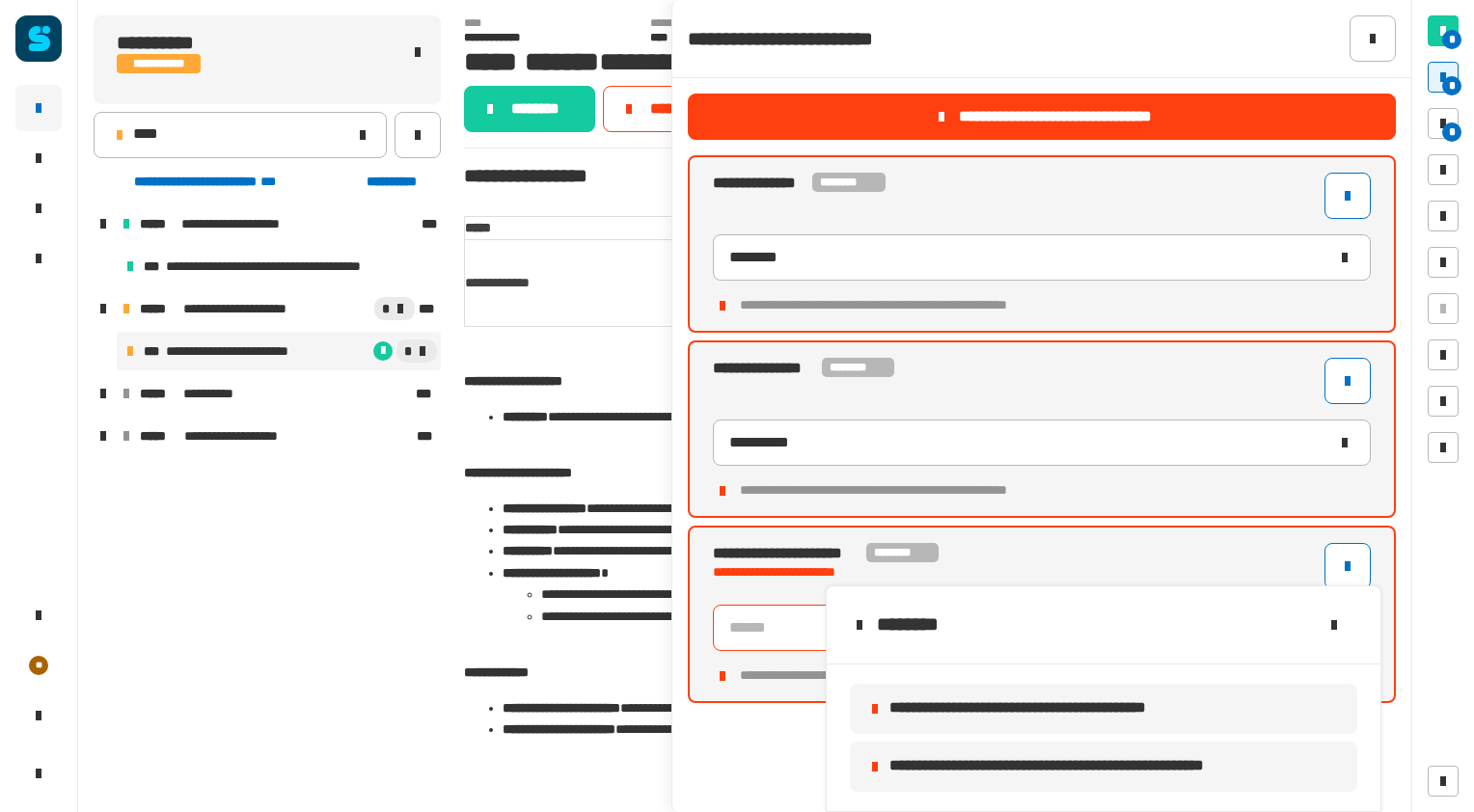 click on "**********" 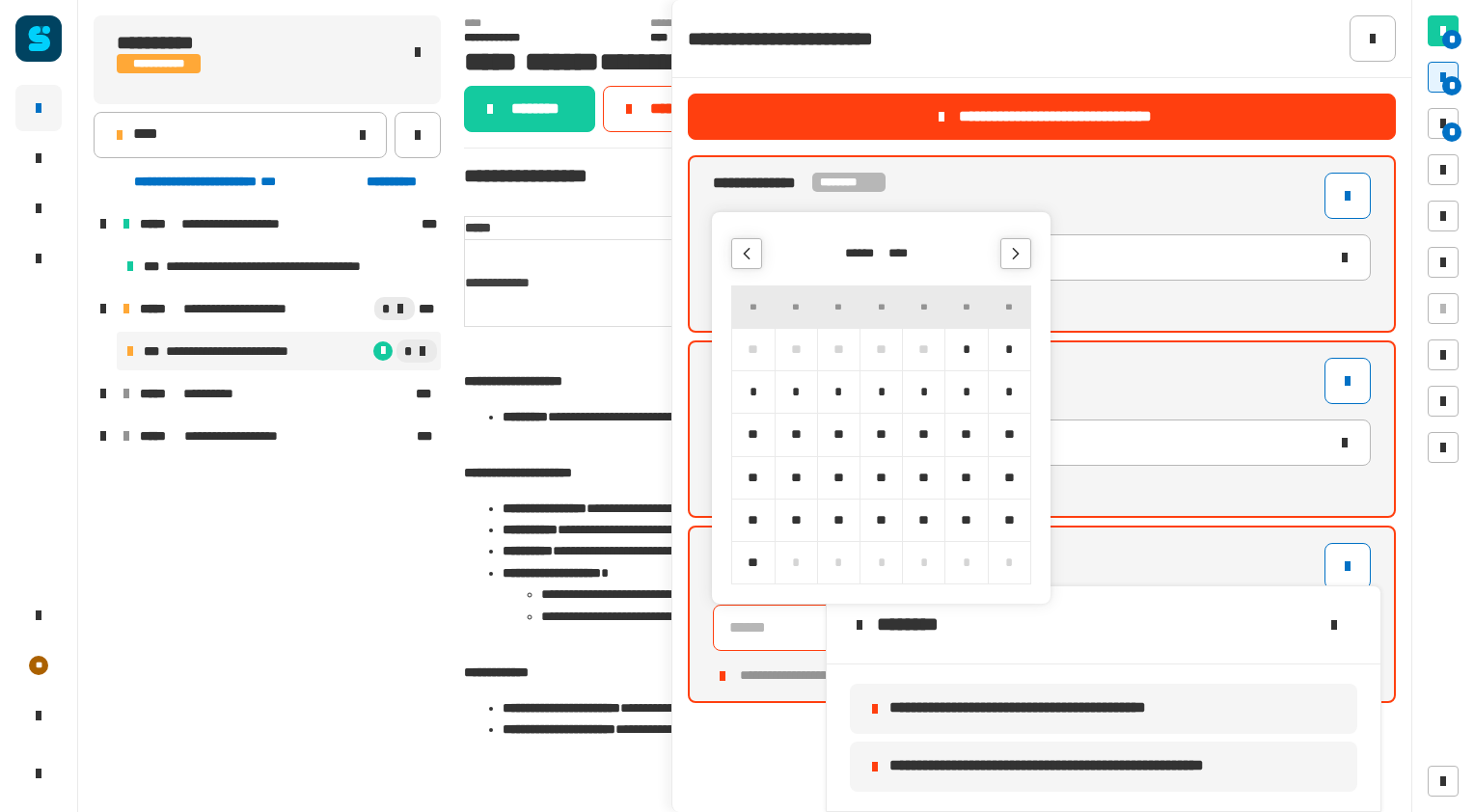 click at bounding box center (1016, 254) 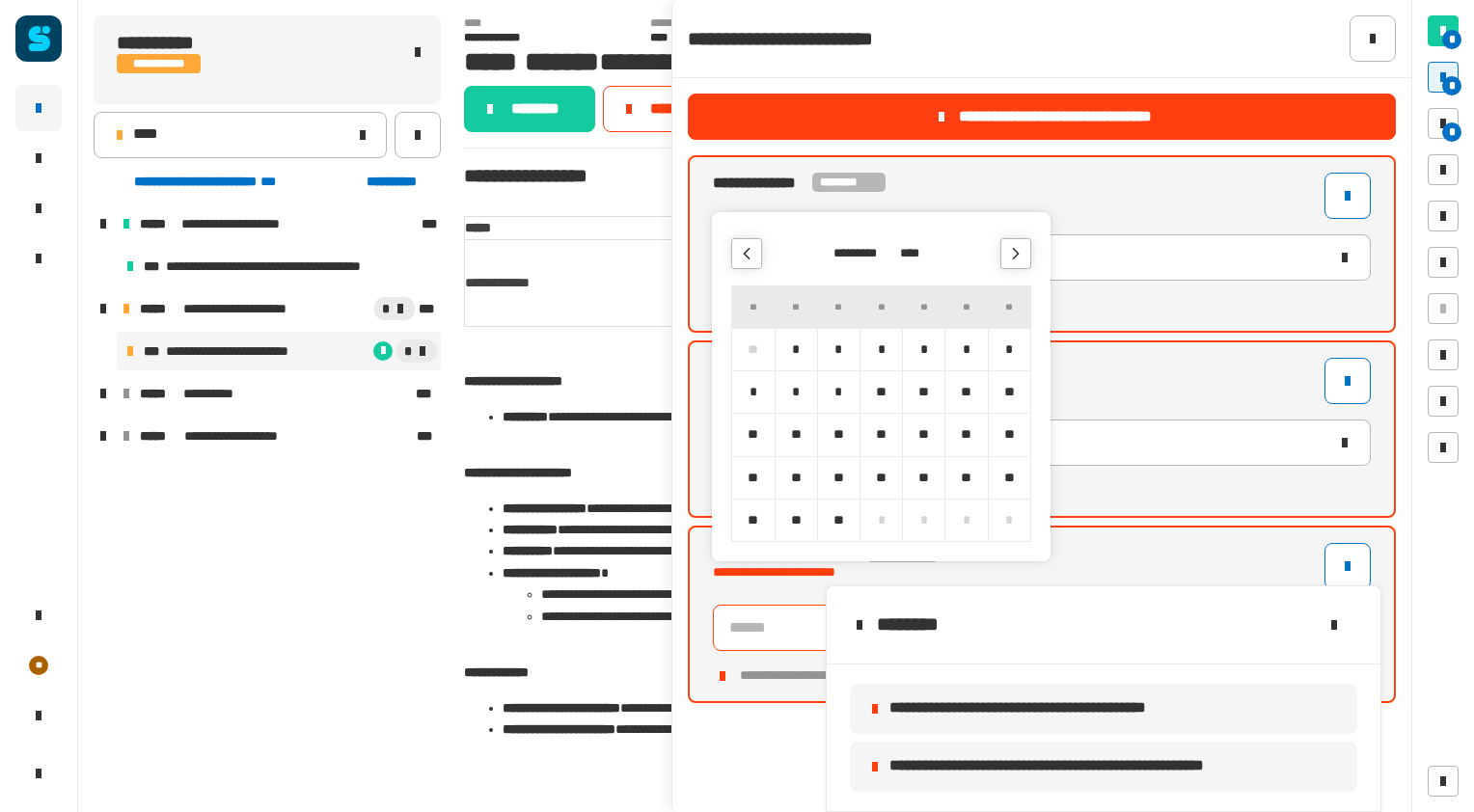 click 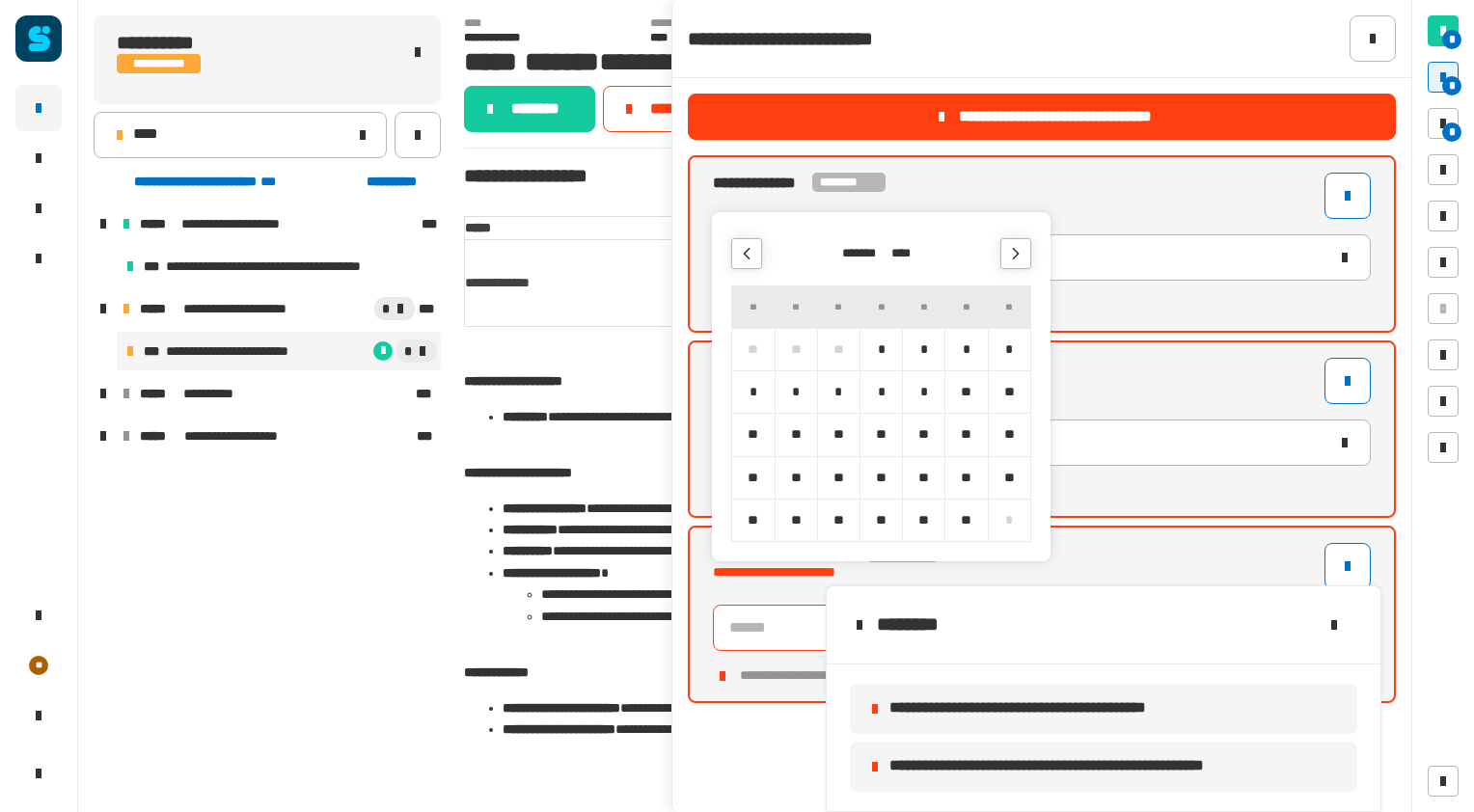 click 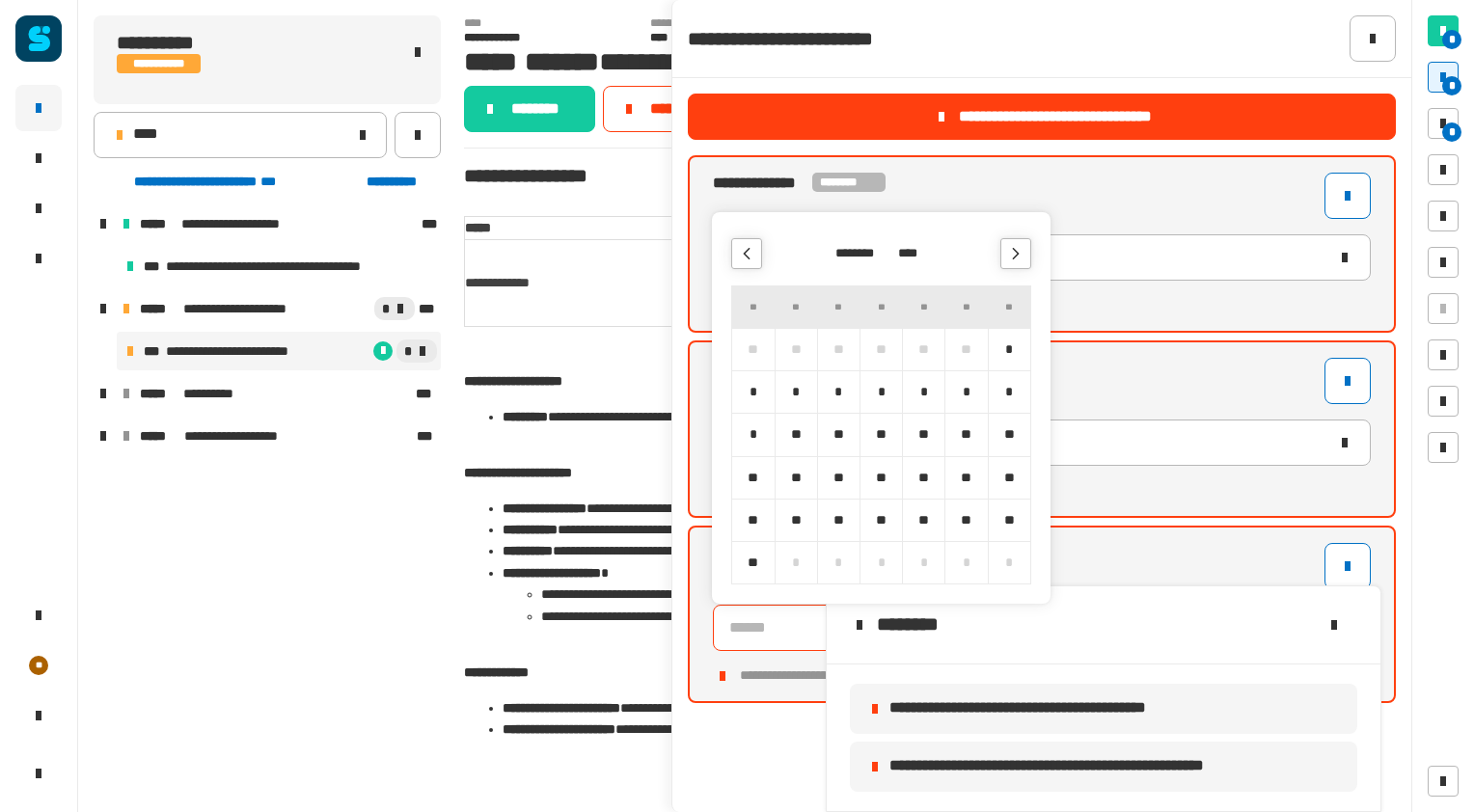 click 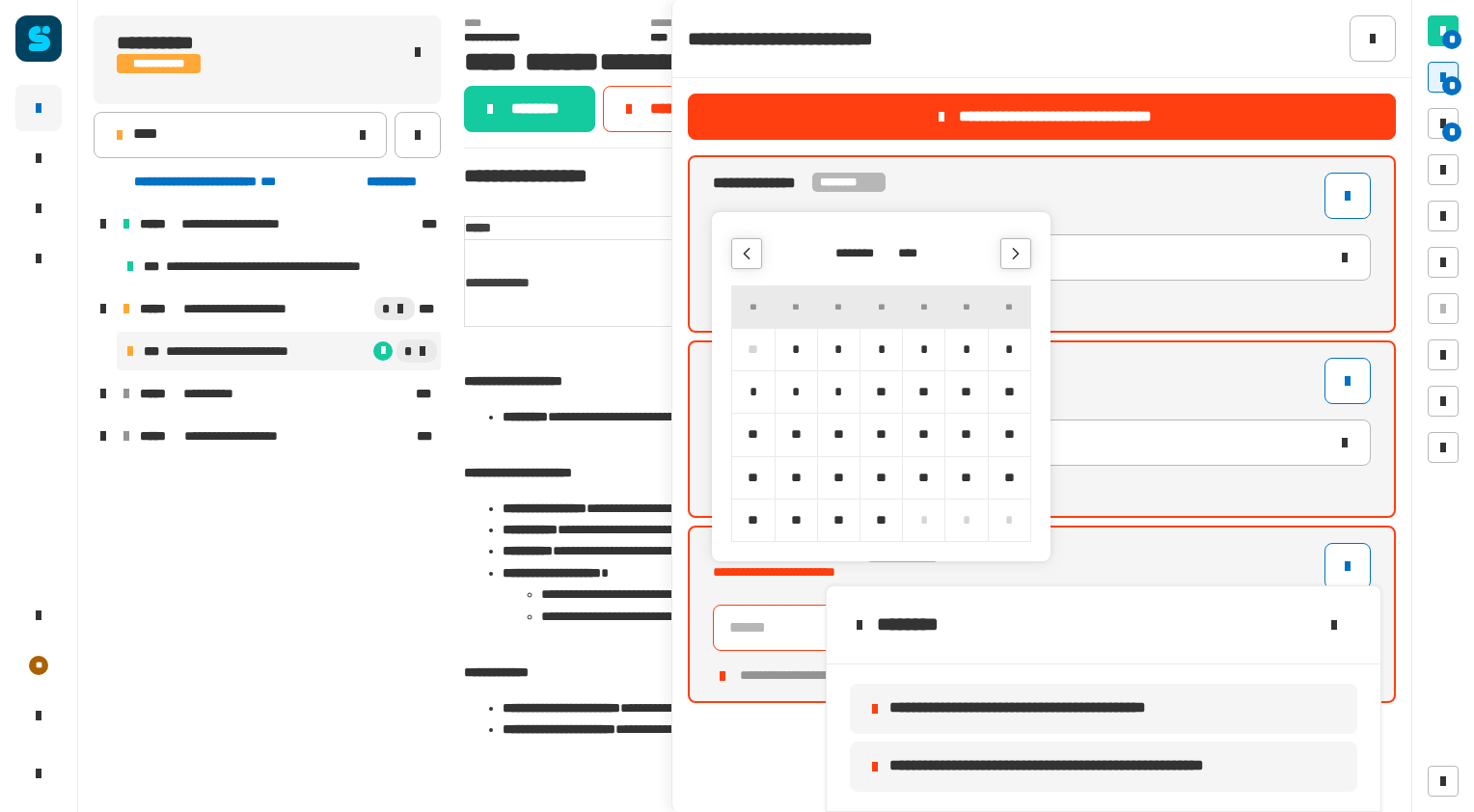 click on "*" at bounding box center (838, 392) 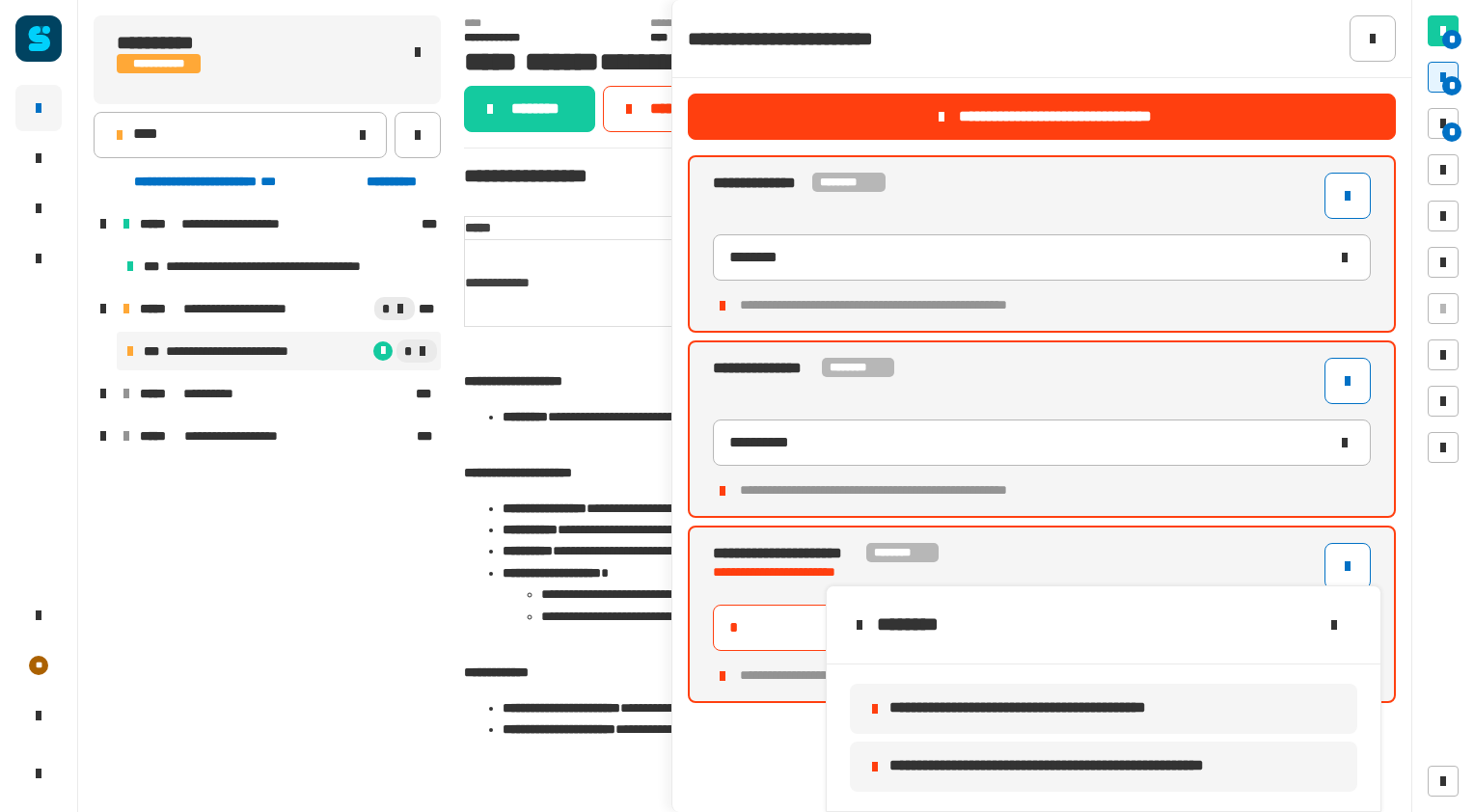 type on "**********" 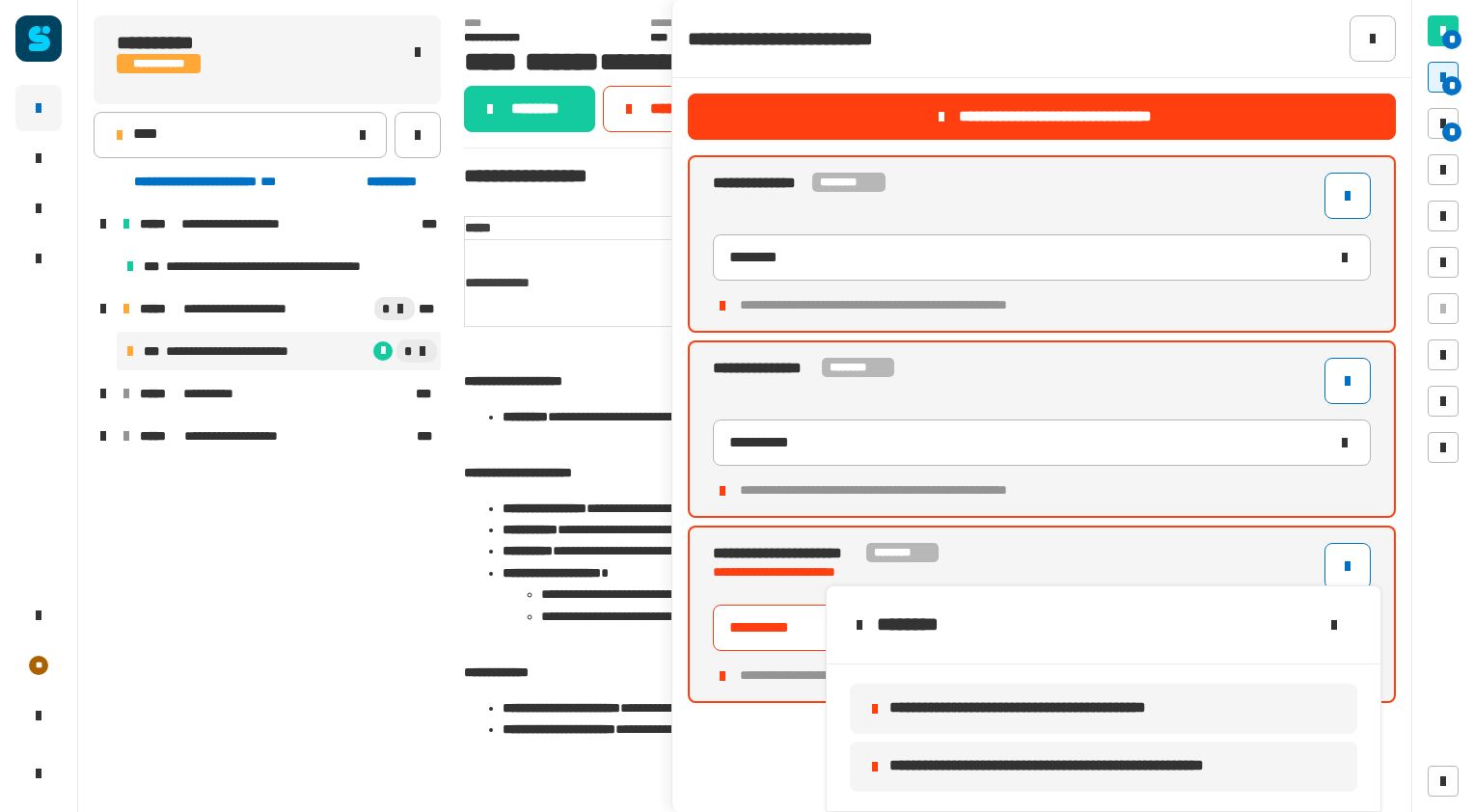 click on "**********" 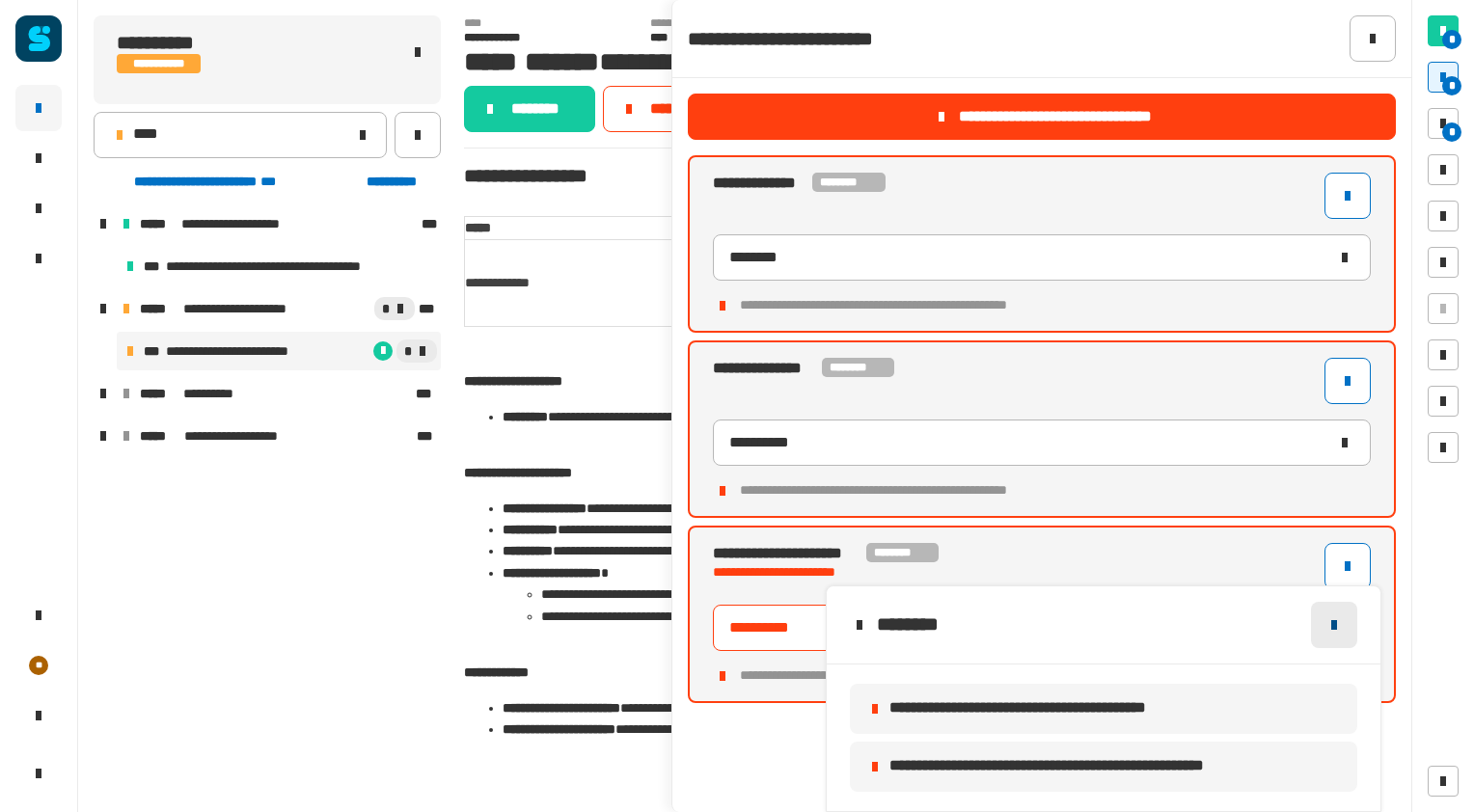 click 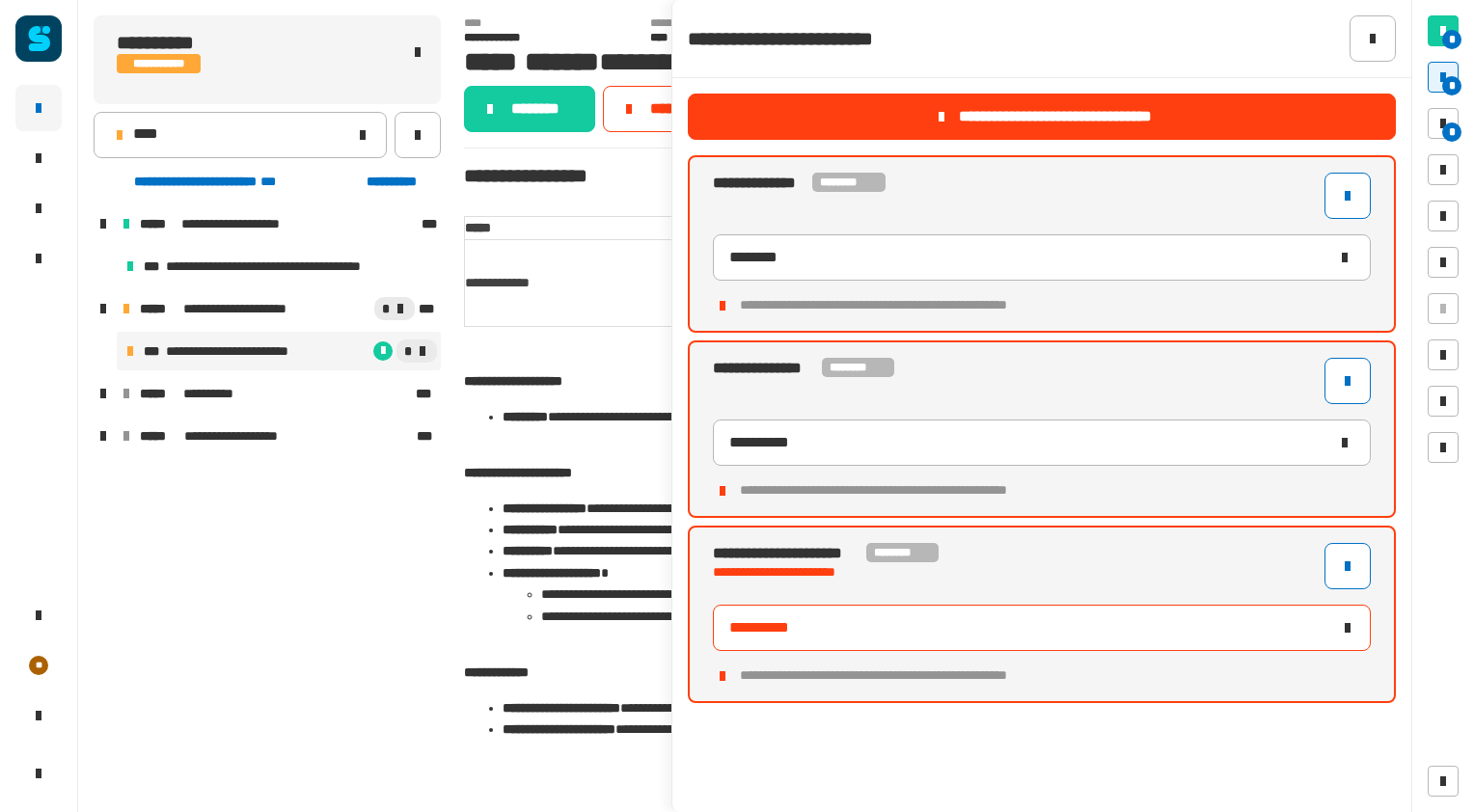 click on "**********" 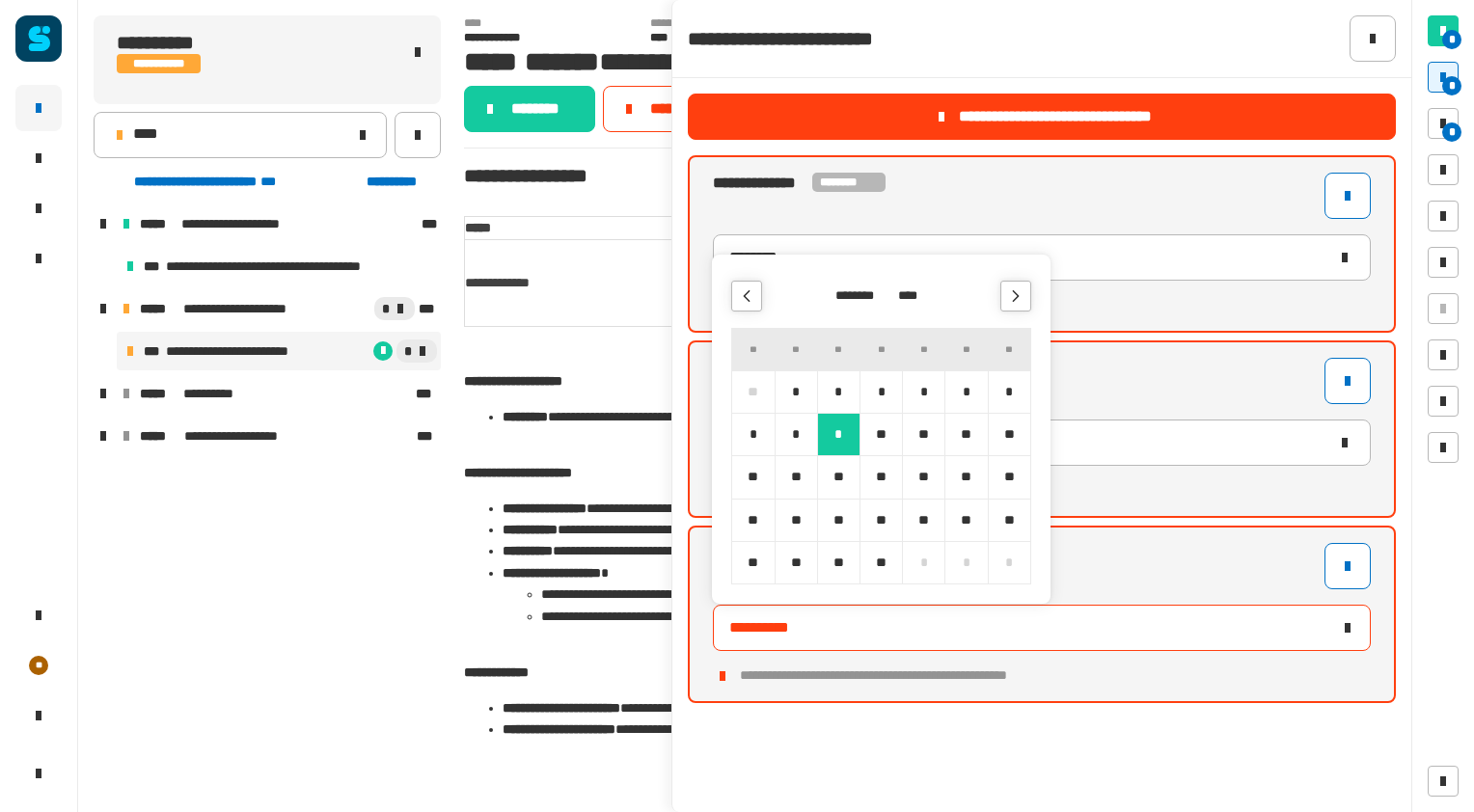 click at bounding box center [747, 296] 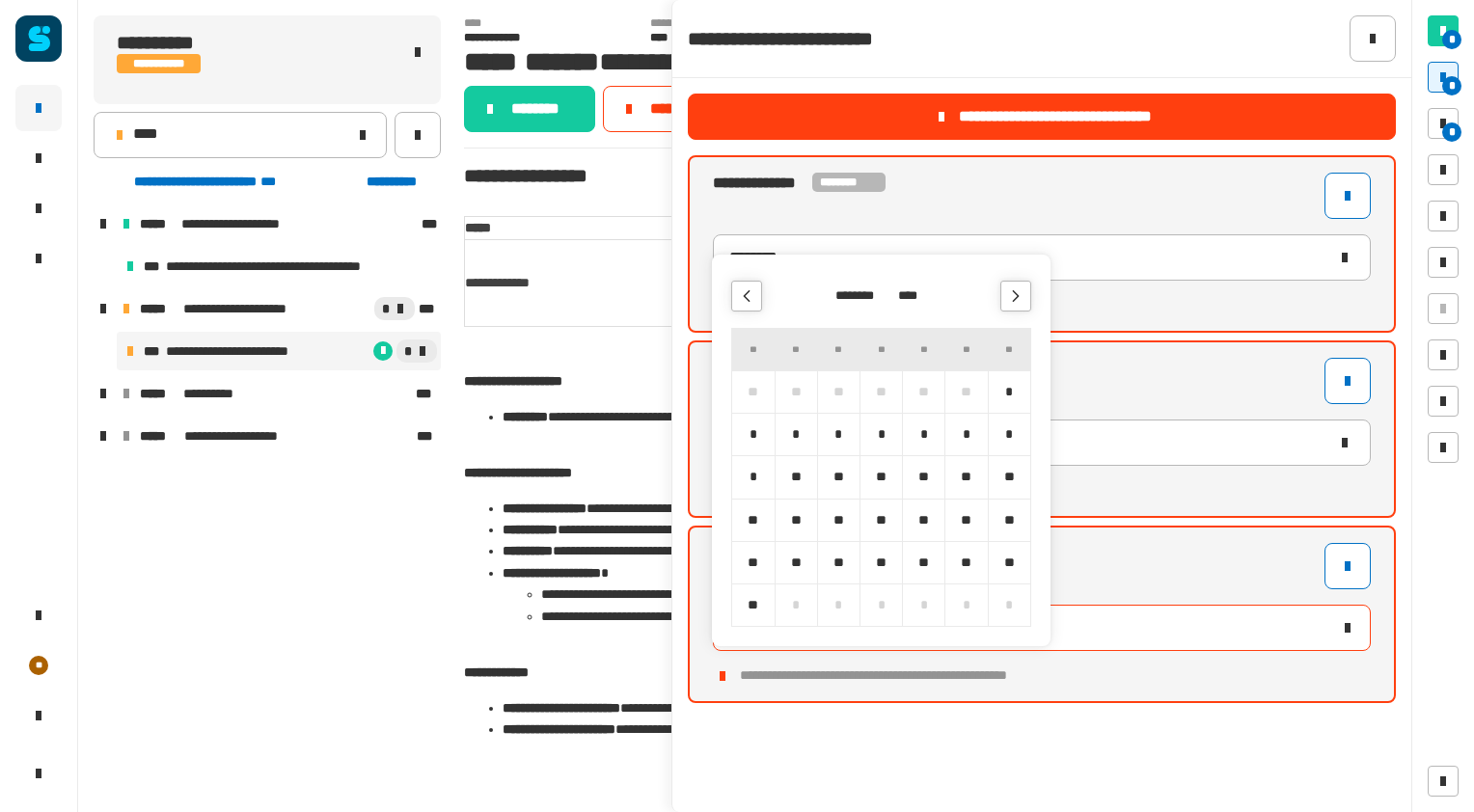 click on "**" at bounding box center [923, 476] 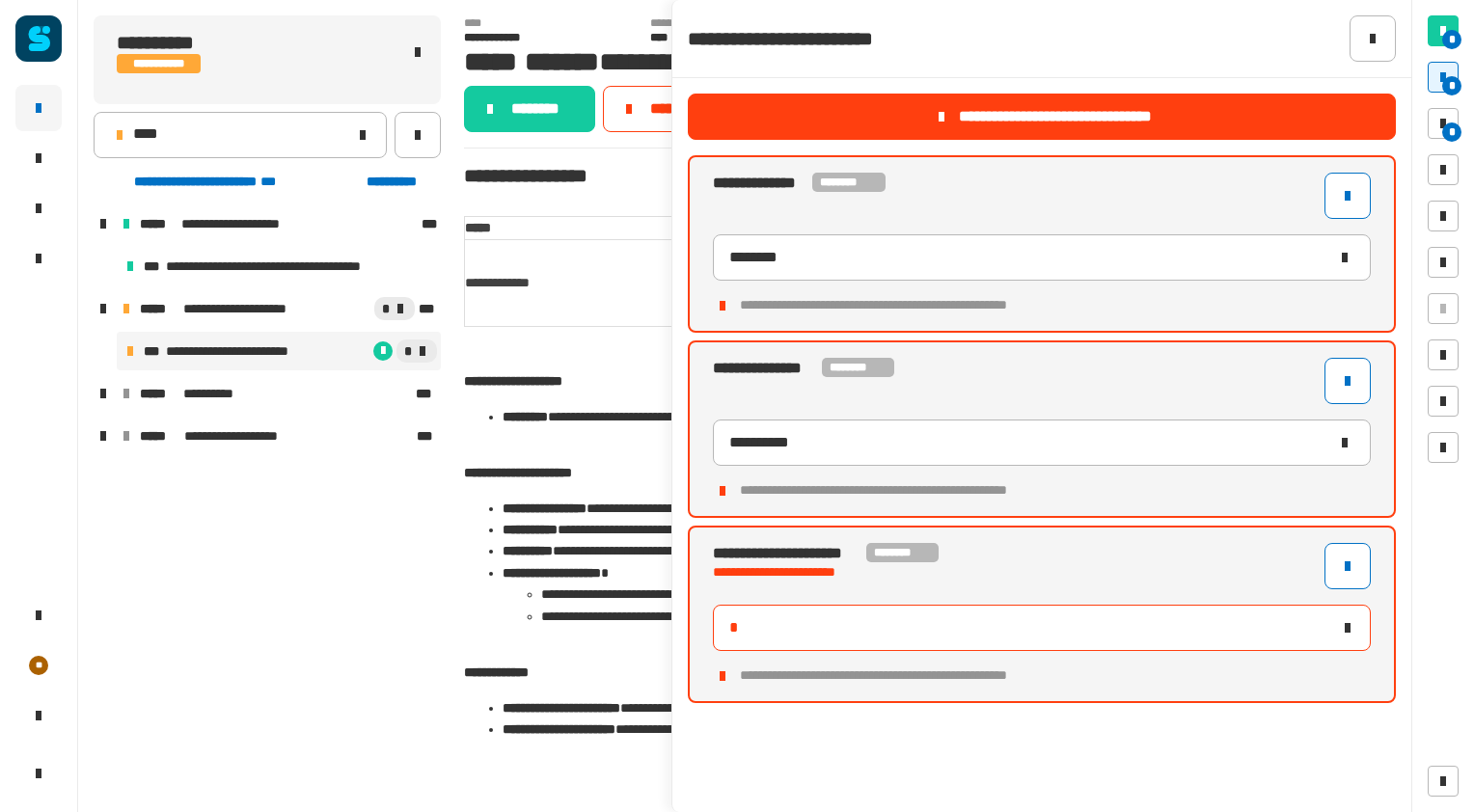 type on "**********" 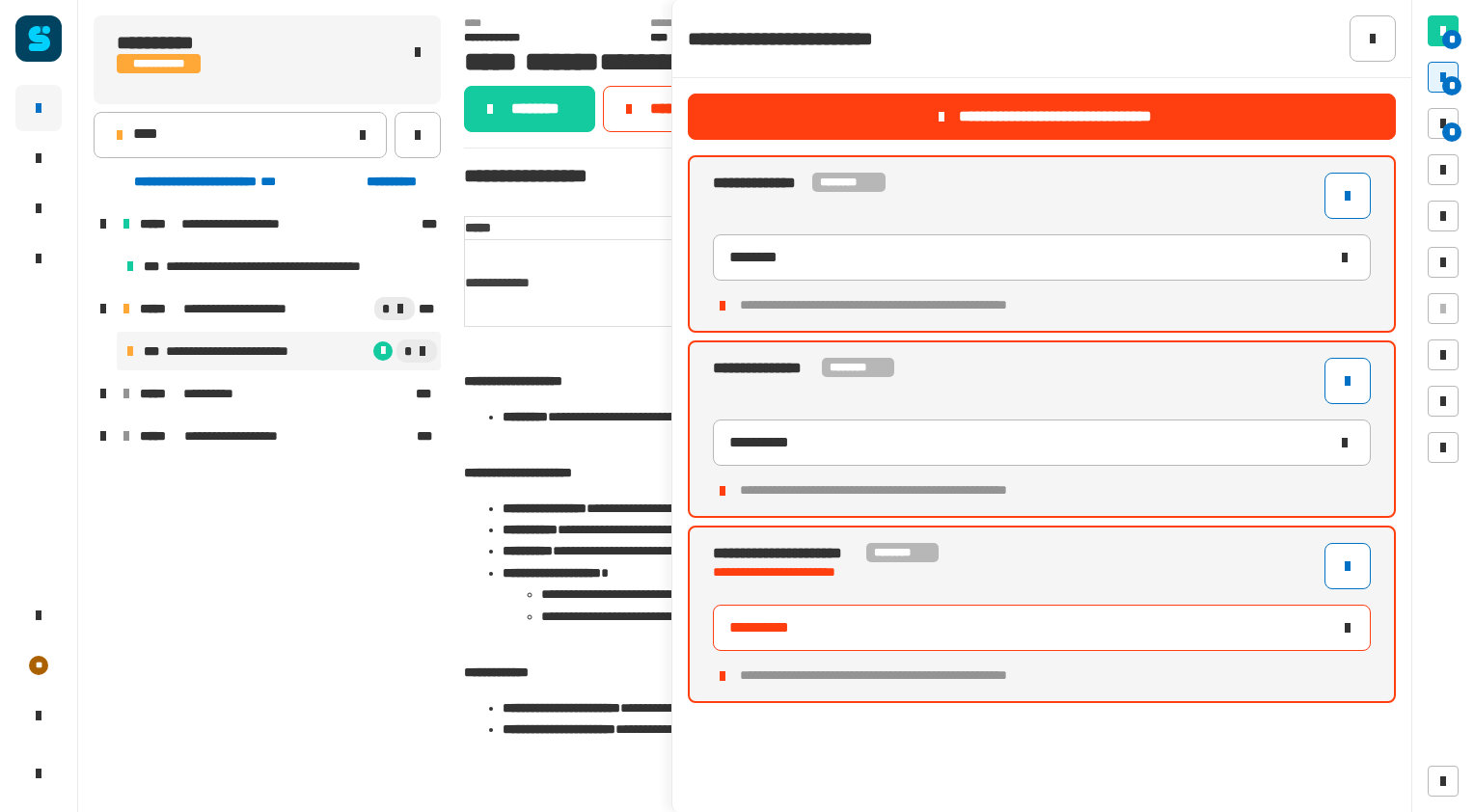 click on "********" 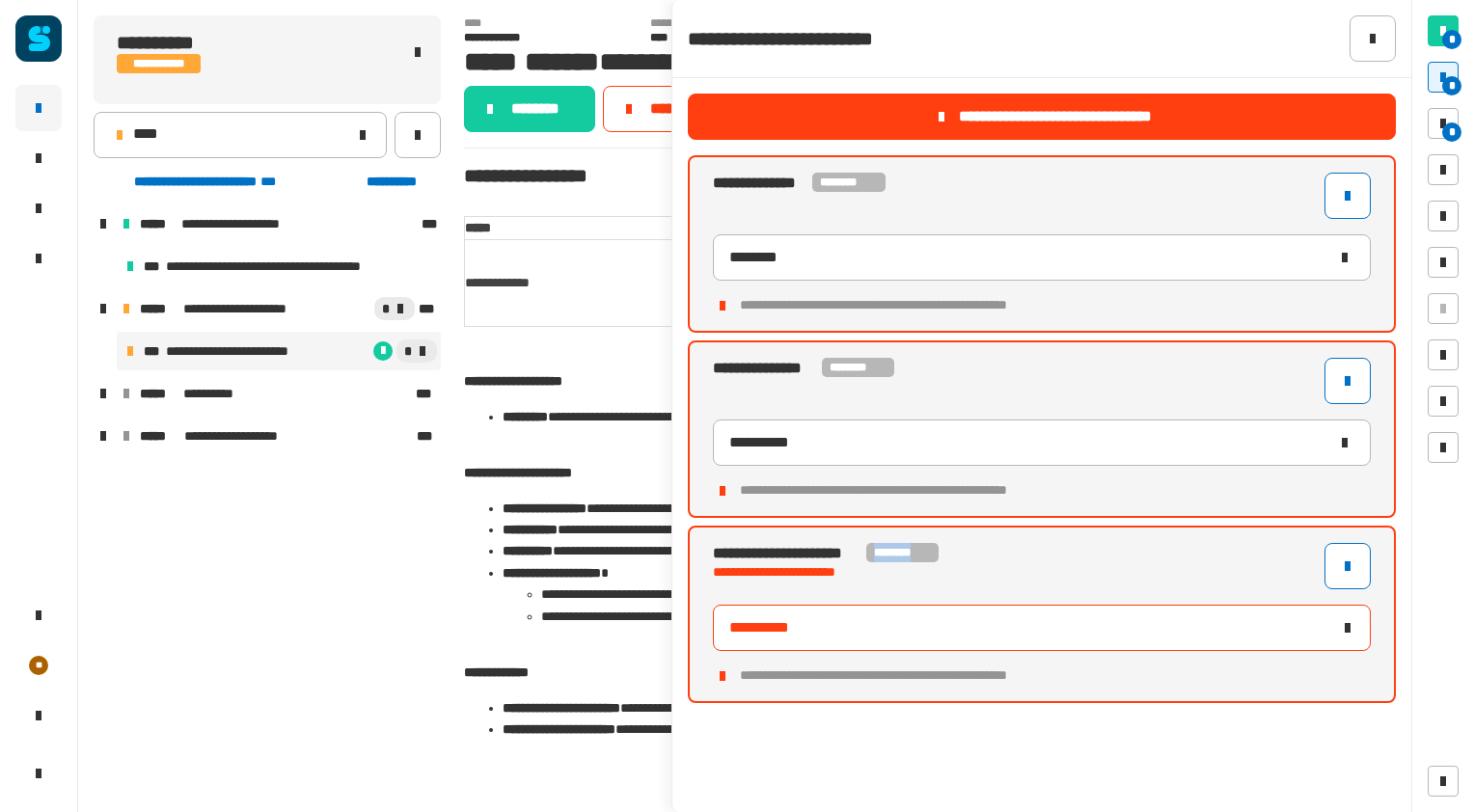 click on "********" 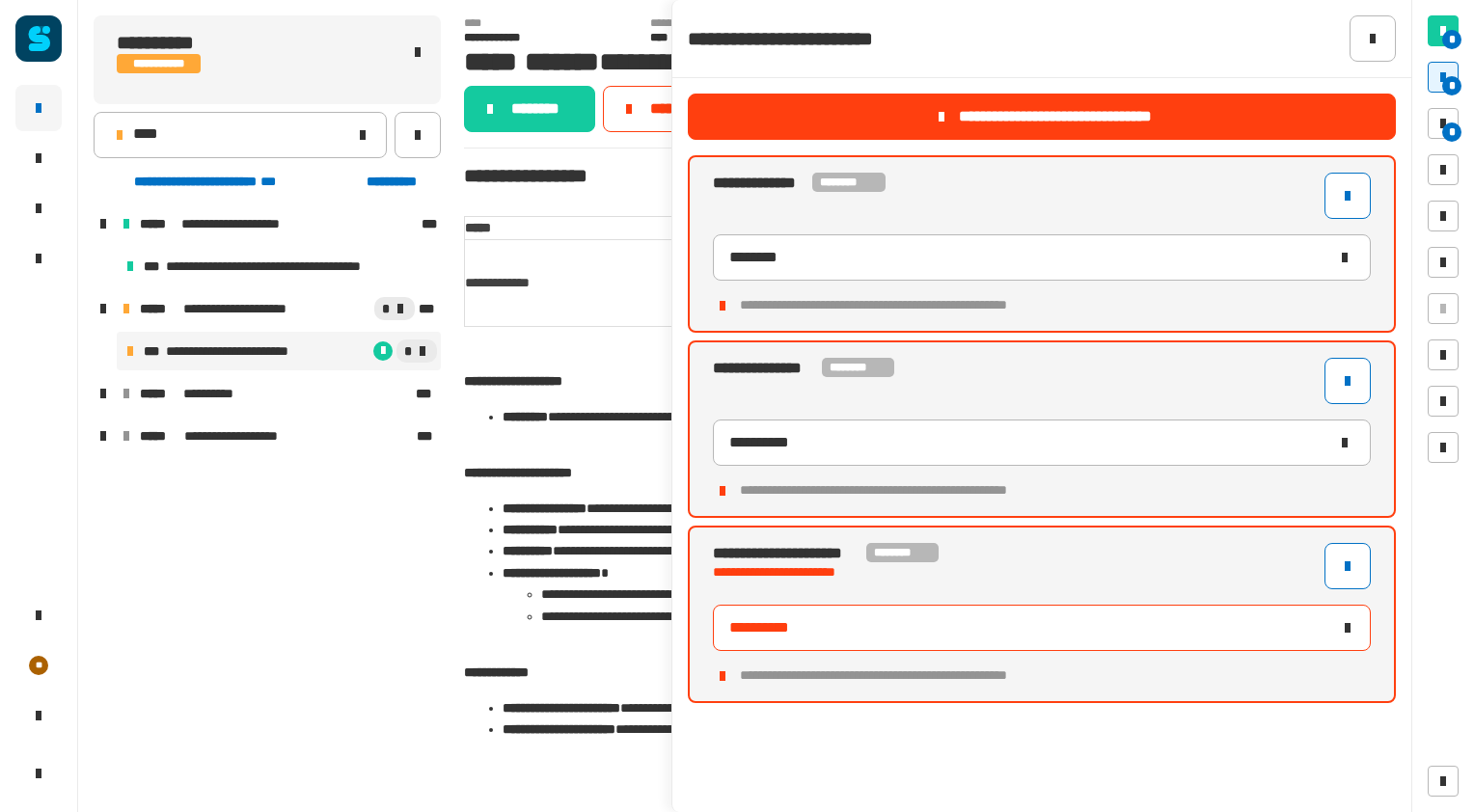 drag, startPoint x: 907, startPoint y: 549, endPoint x: 864, endPoint y: 609, distance: 73.81734 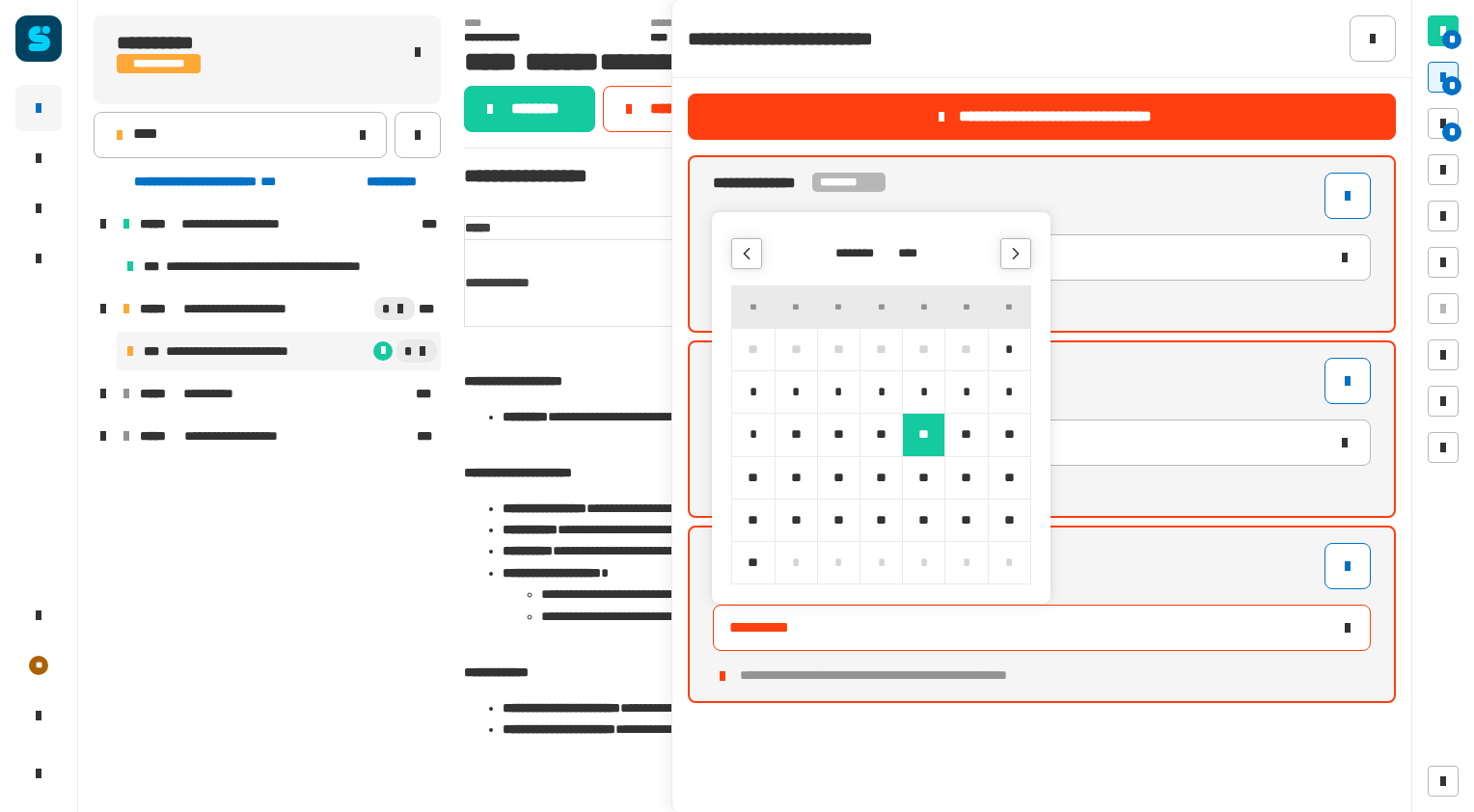 click 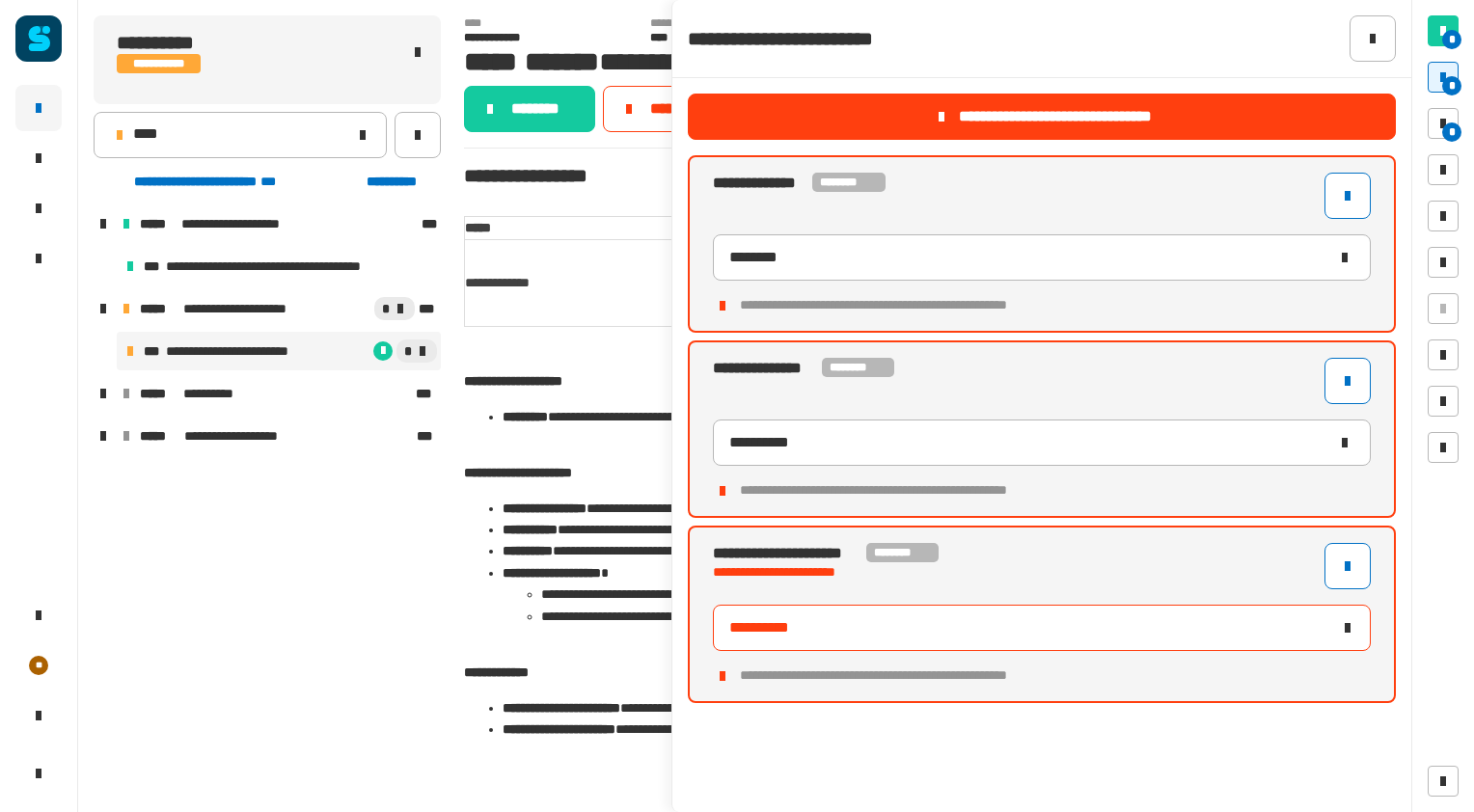 click 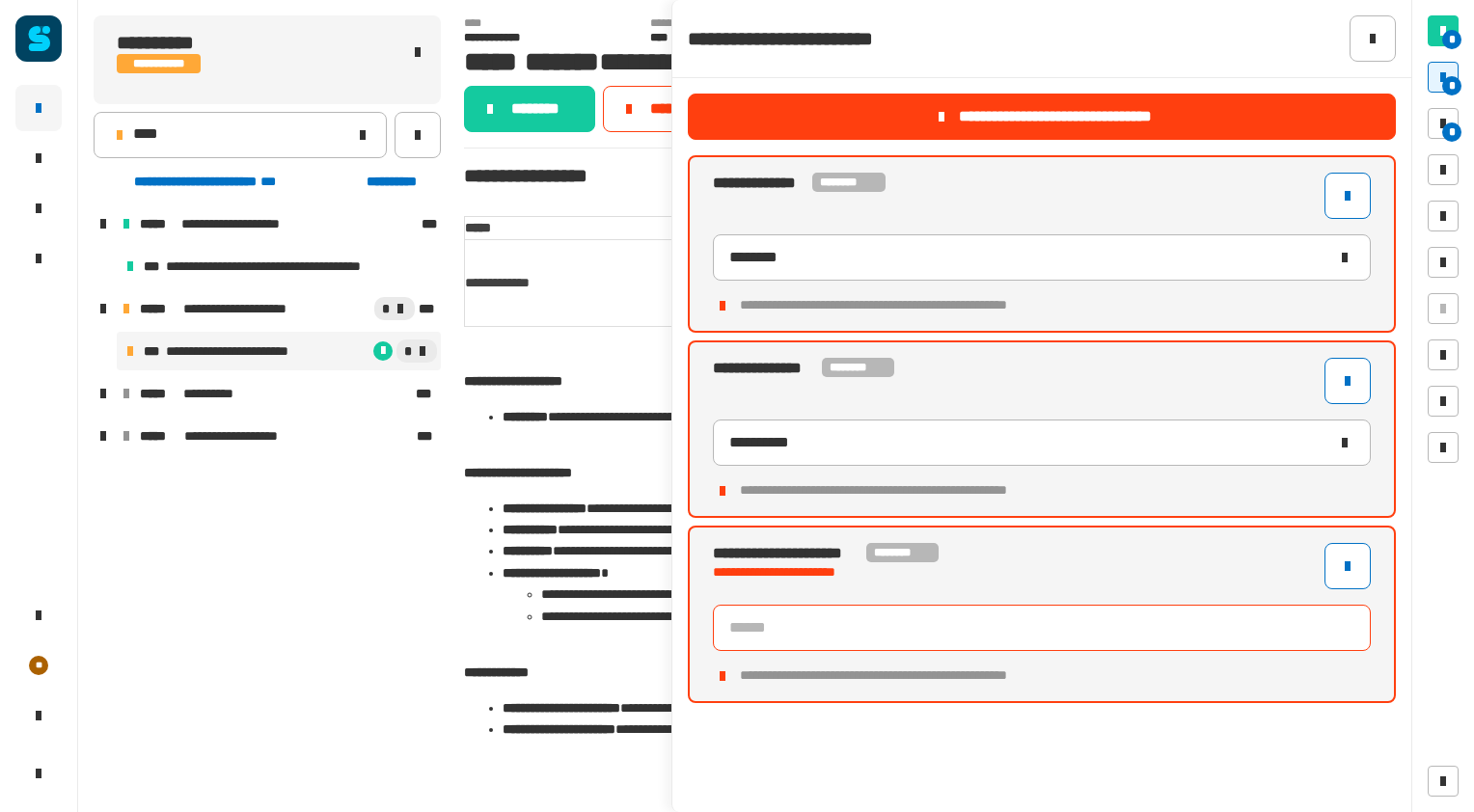 click 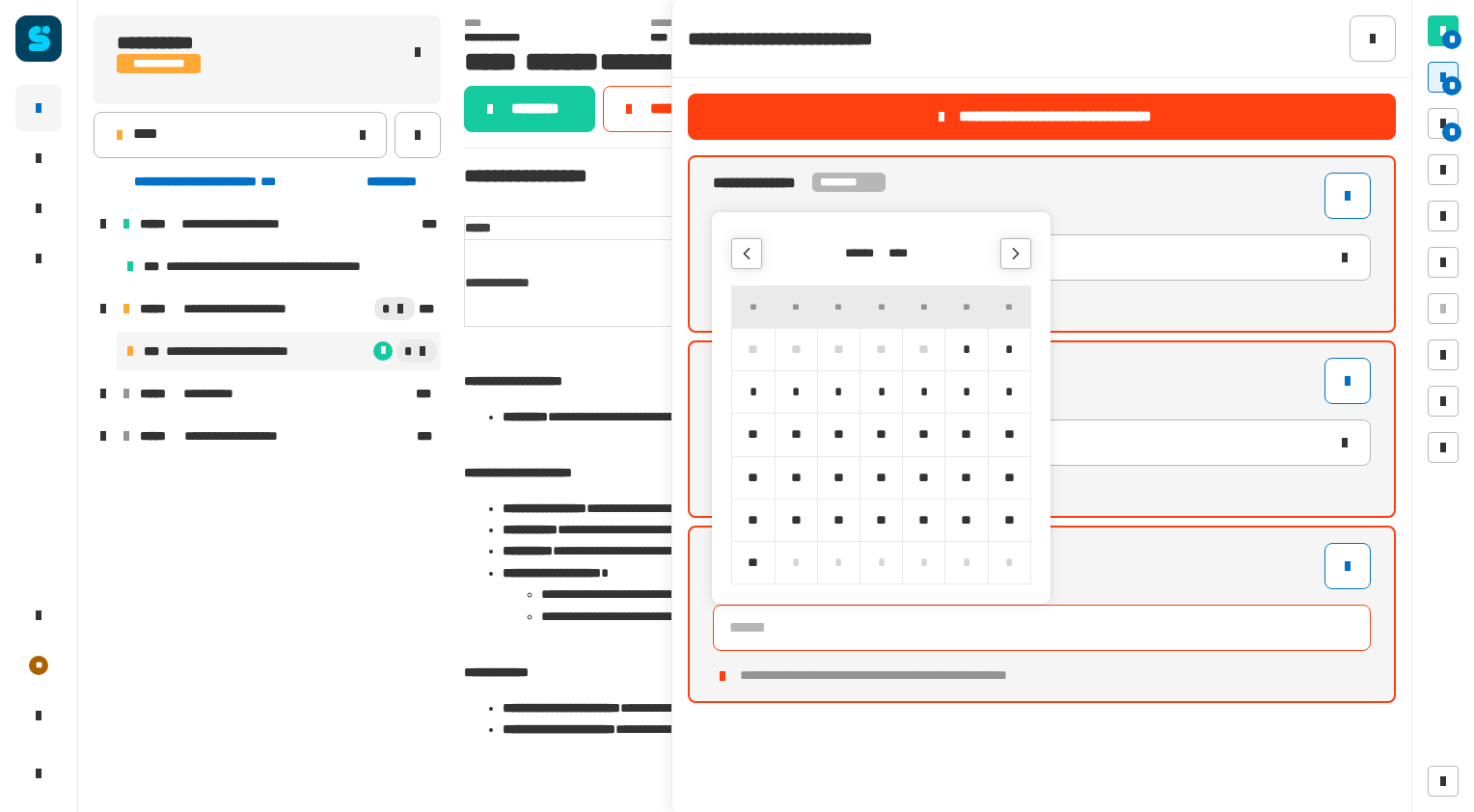 click 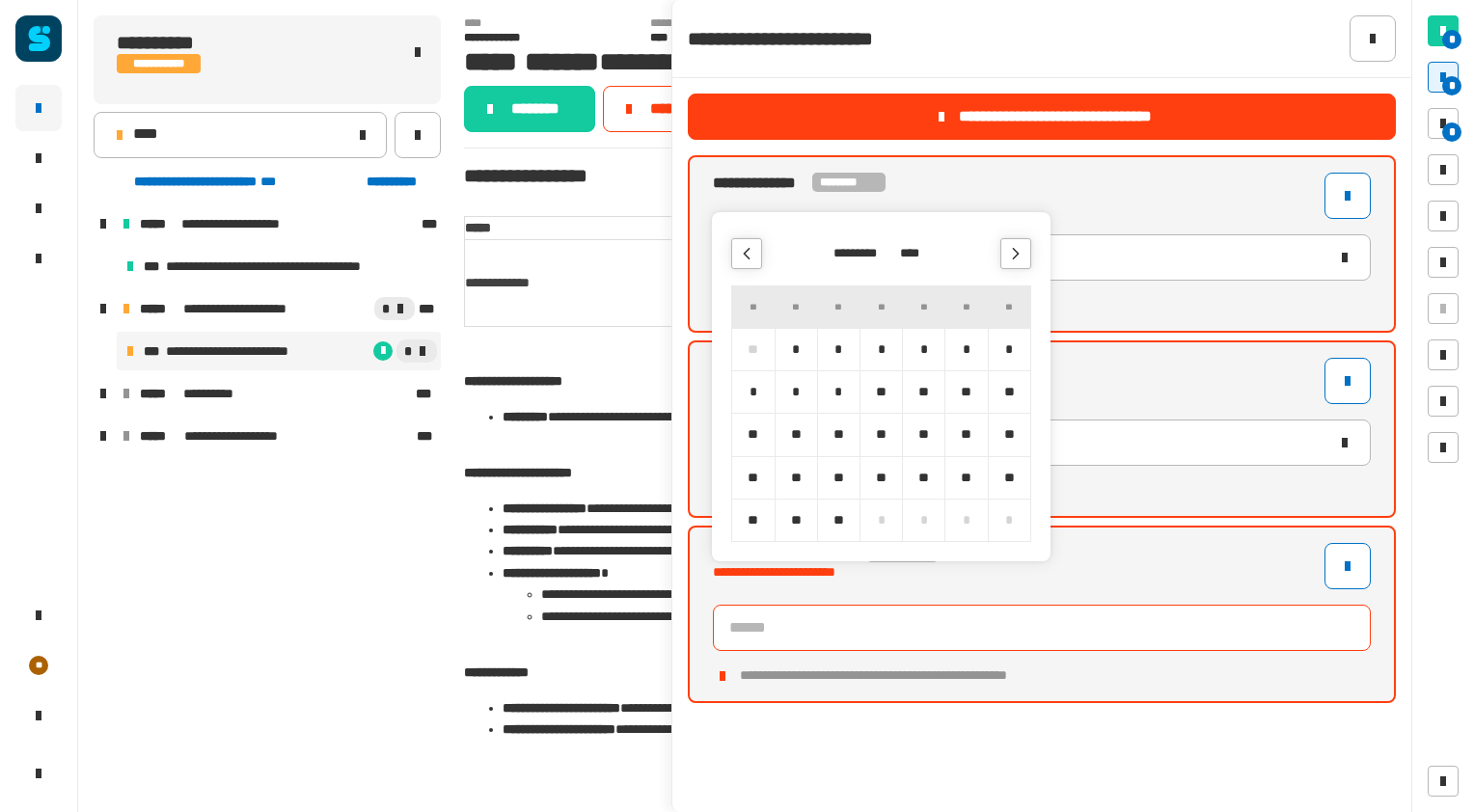 click 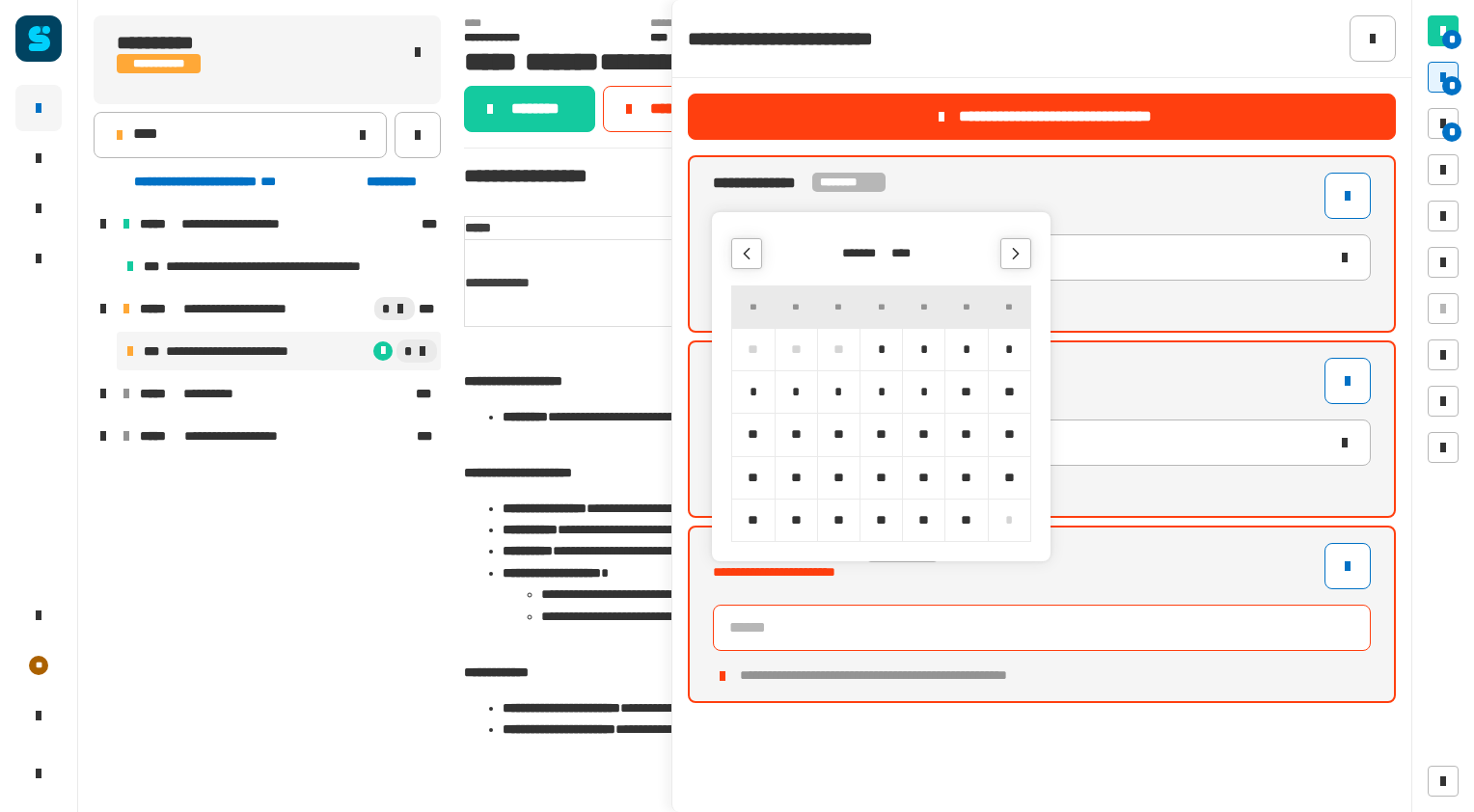 click 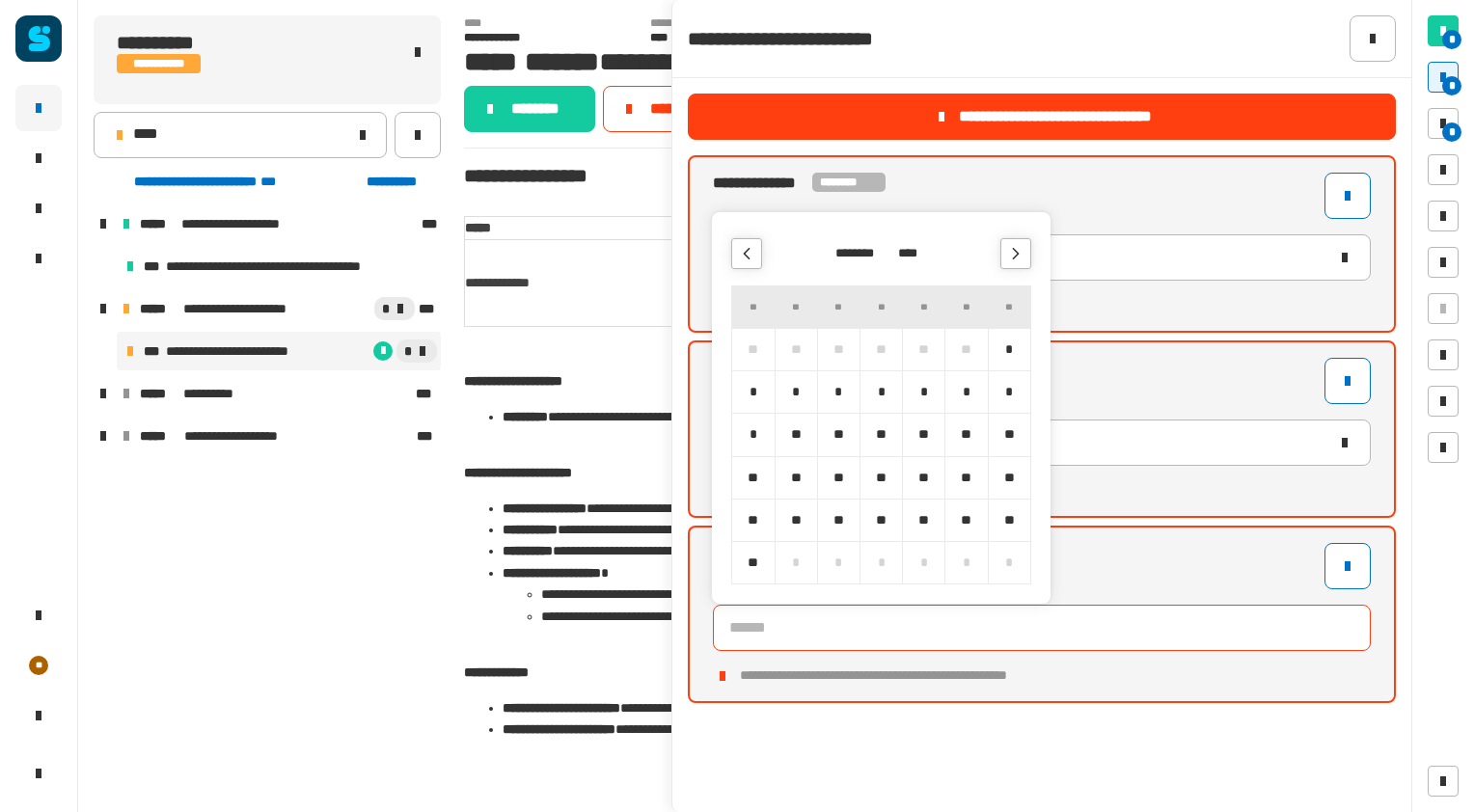 click 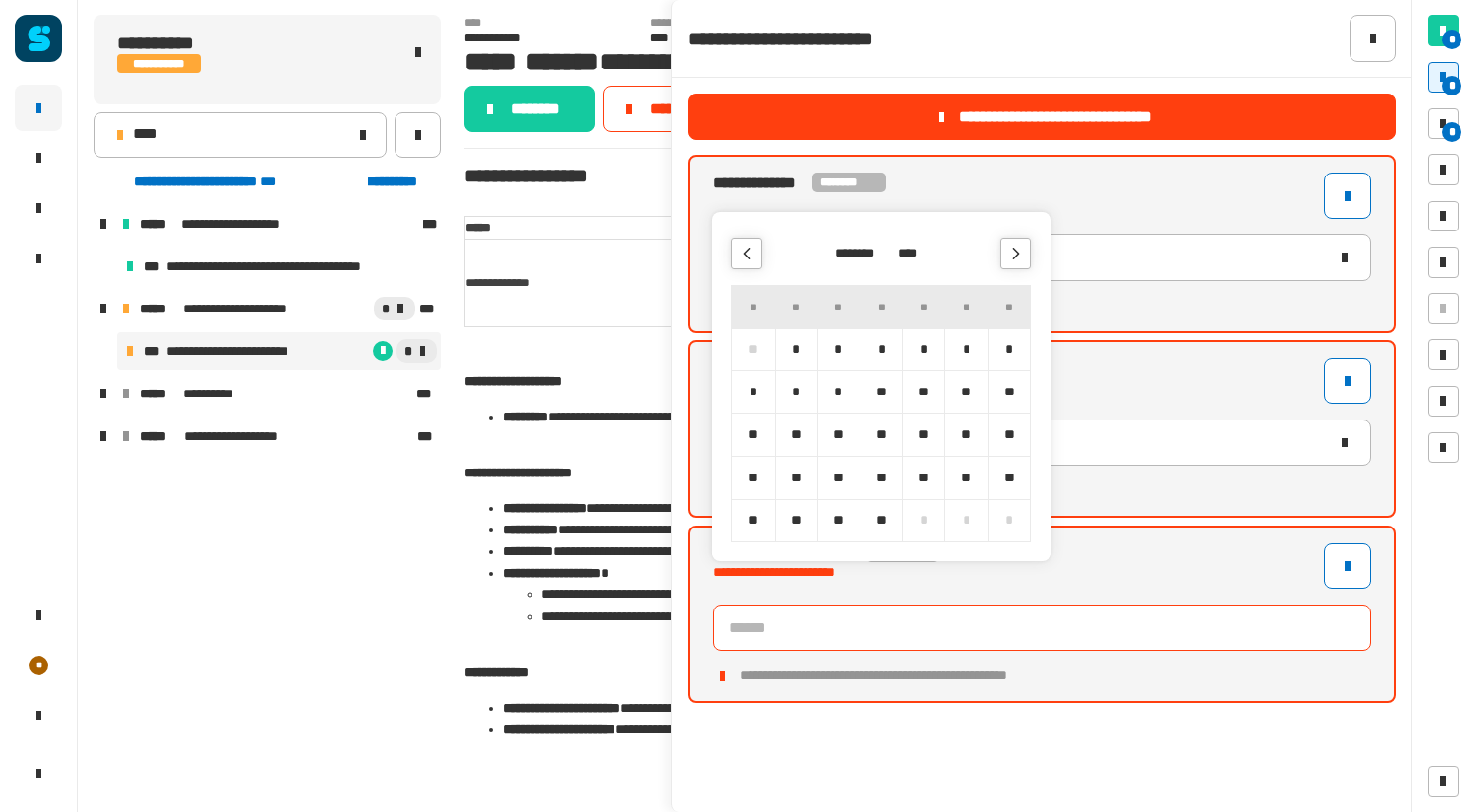 click on "*" at bounding box center [923, 349] 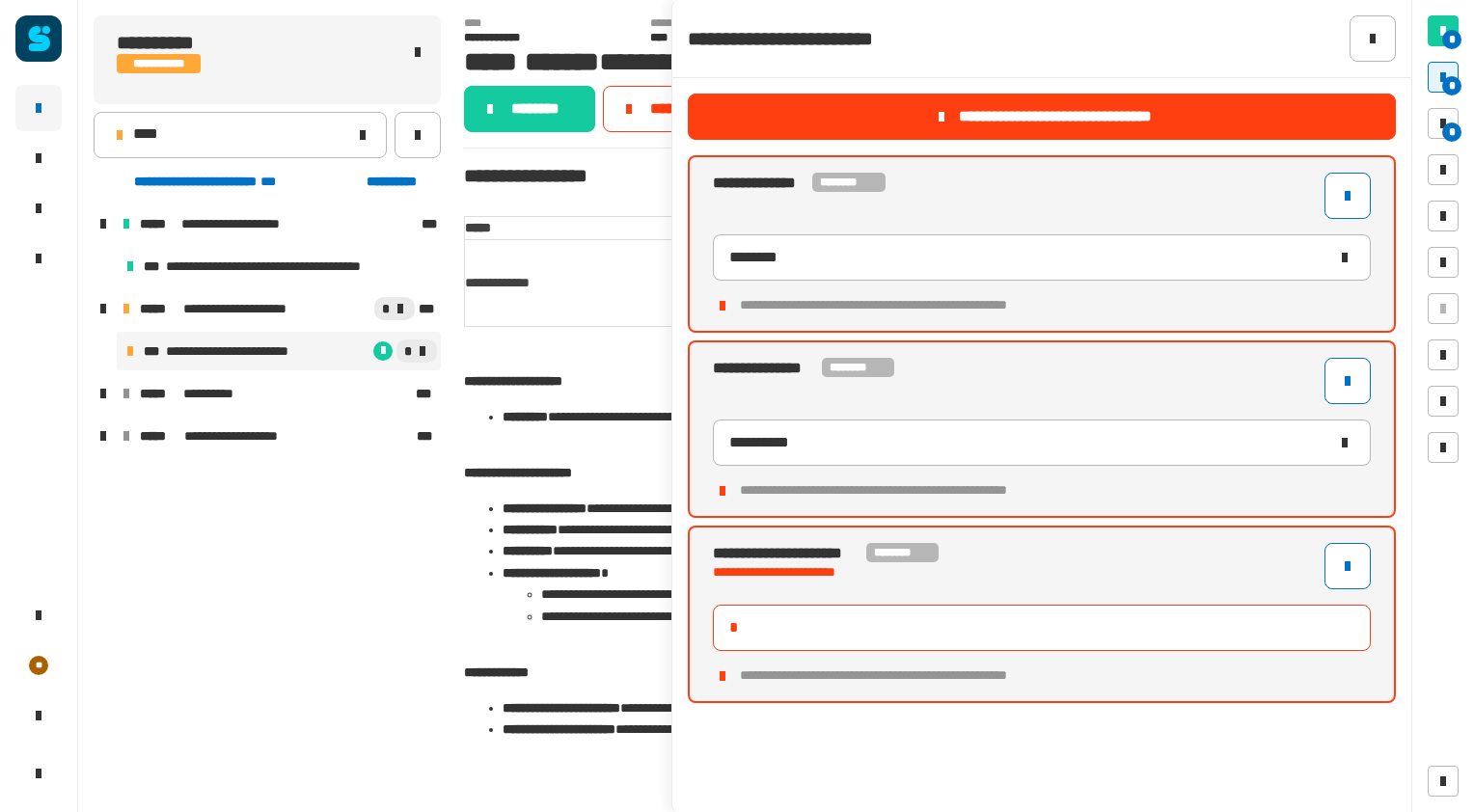 type on "**********" 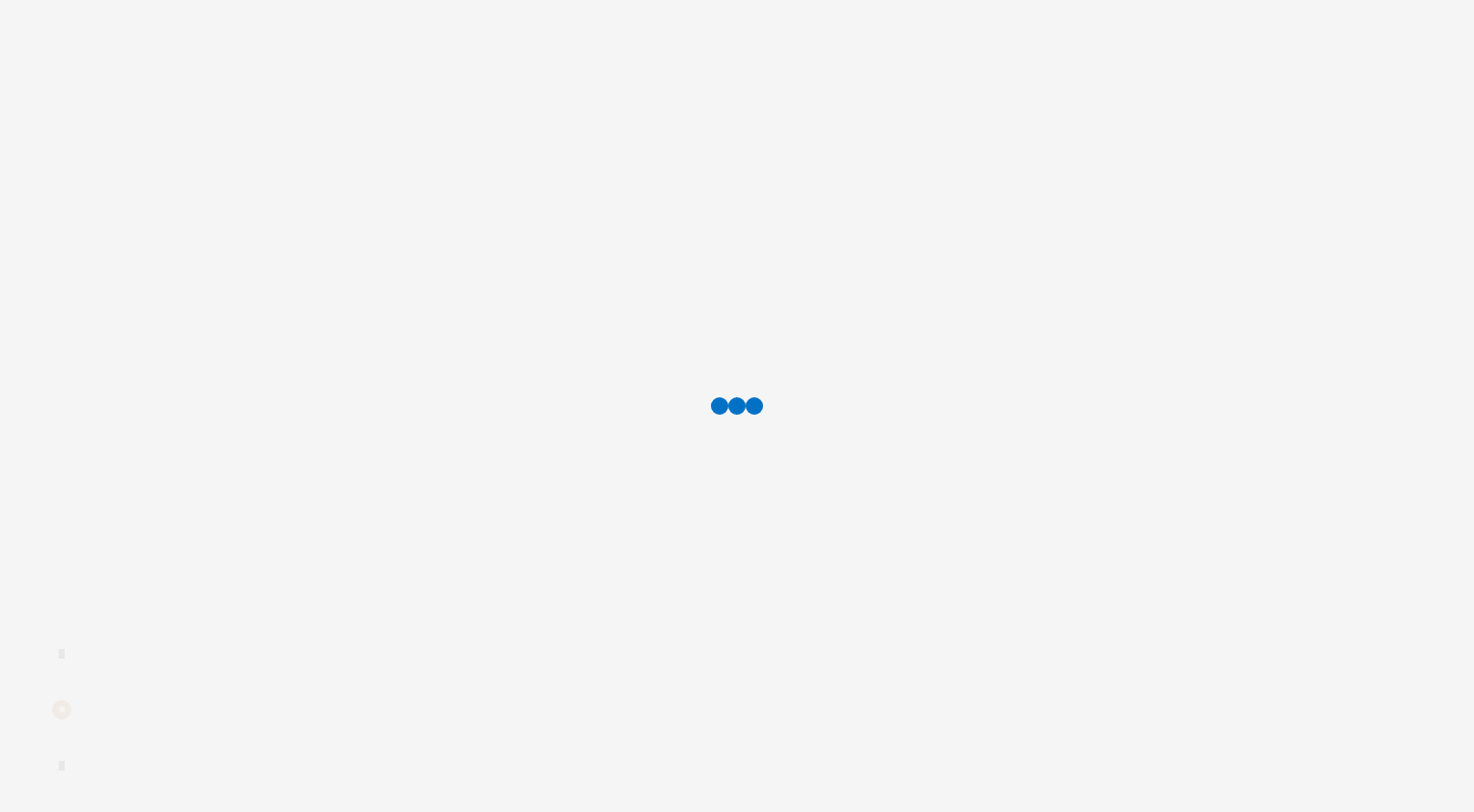 scroll, scrollTop: 0, scrollLeft: 0, axis: both 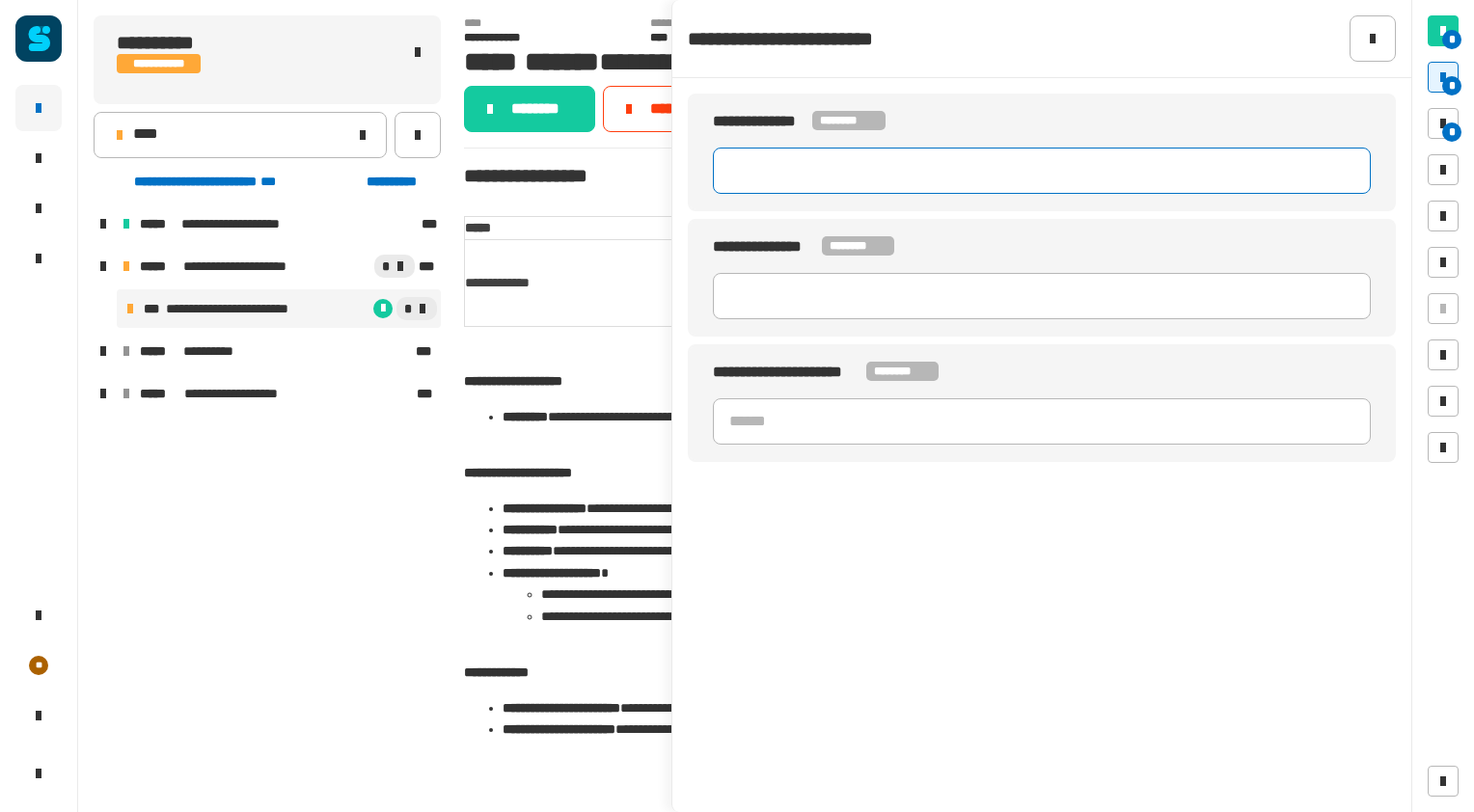 click 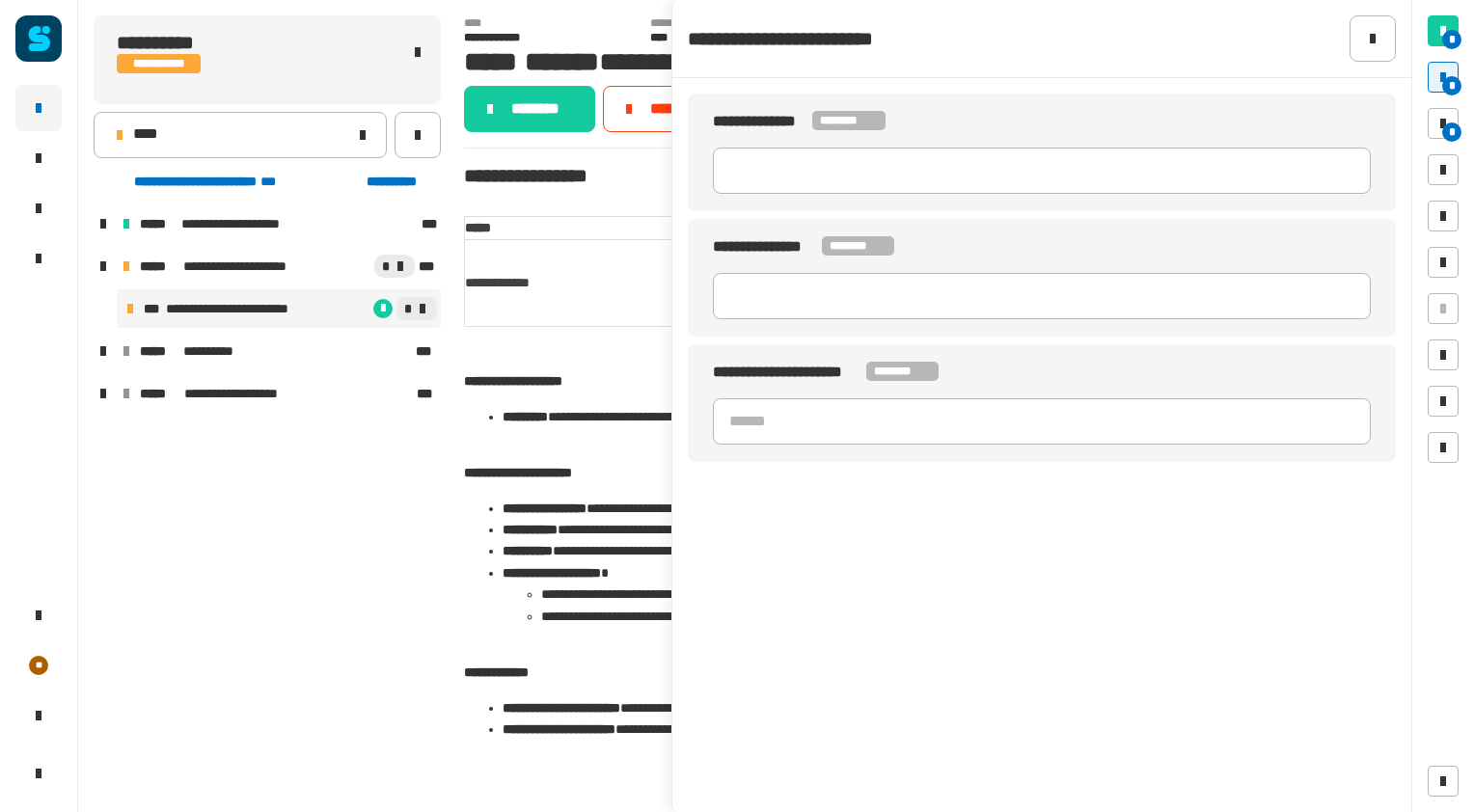 click on "**********" 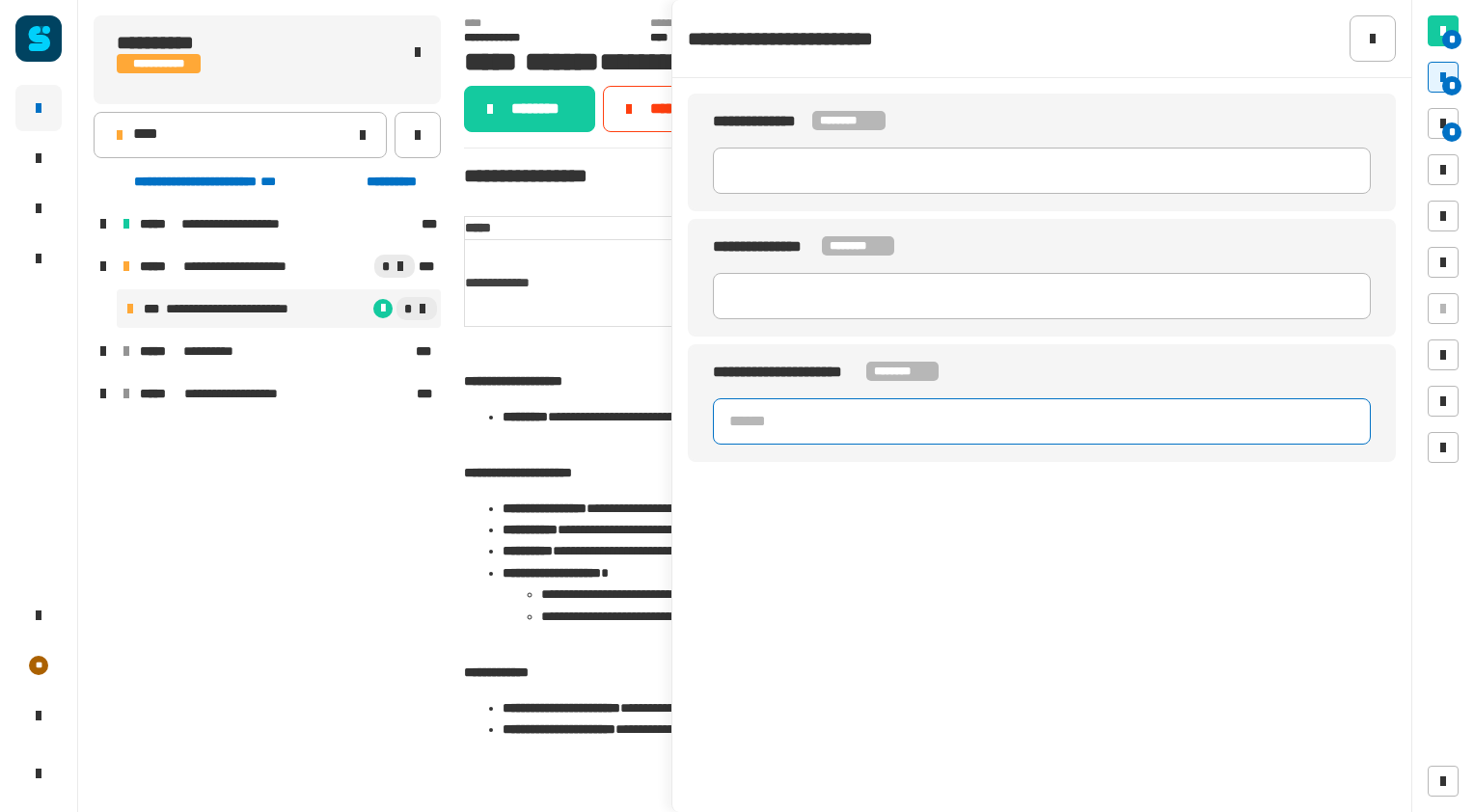 click 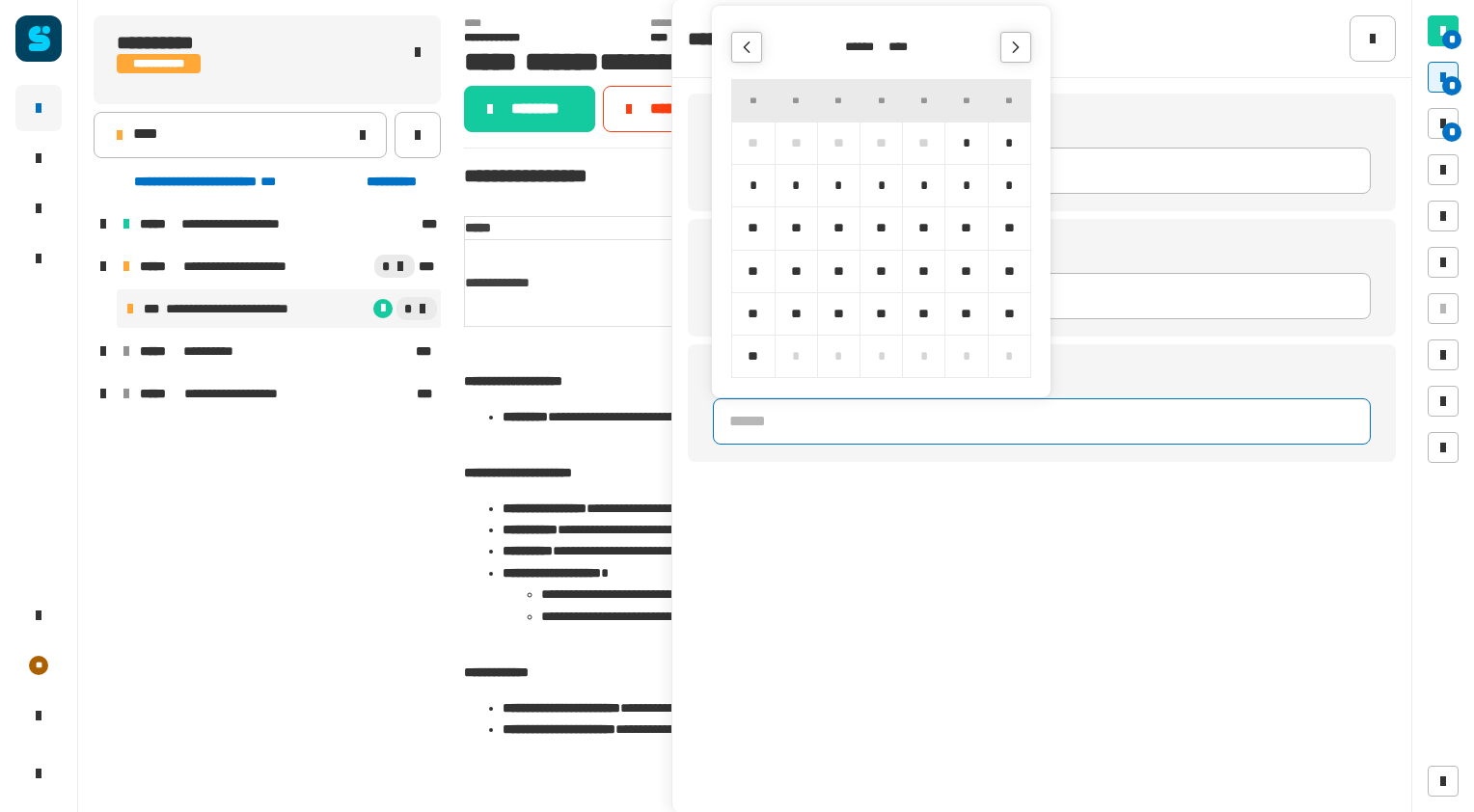 click at bounding box center [1016, 47] 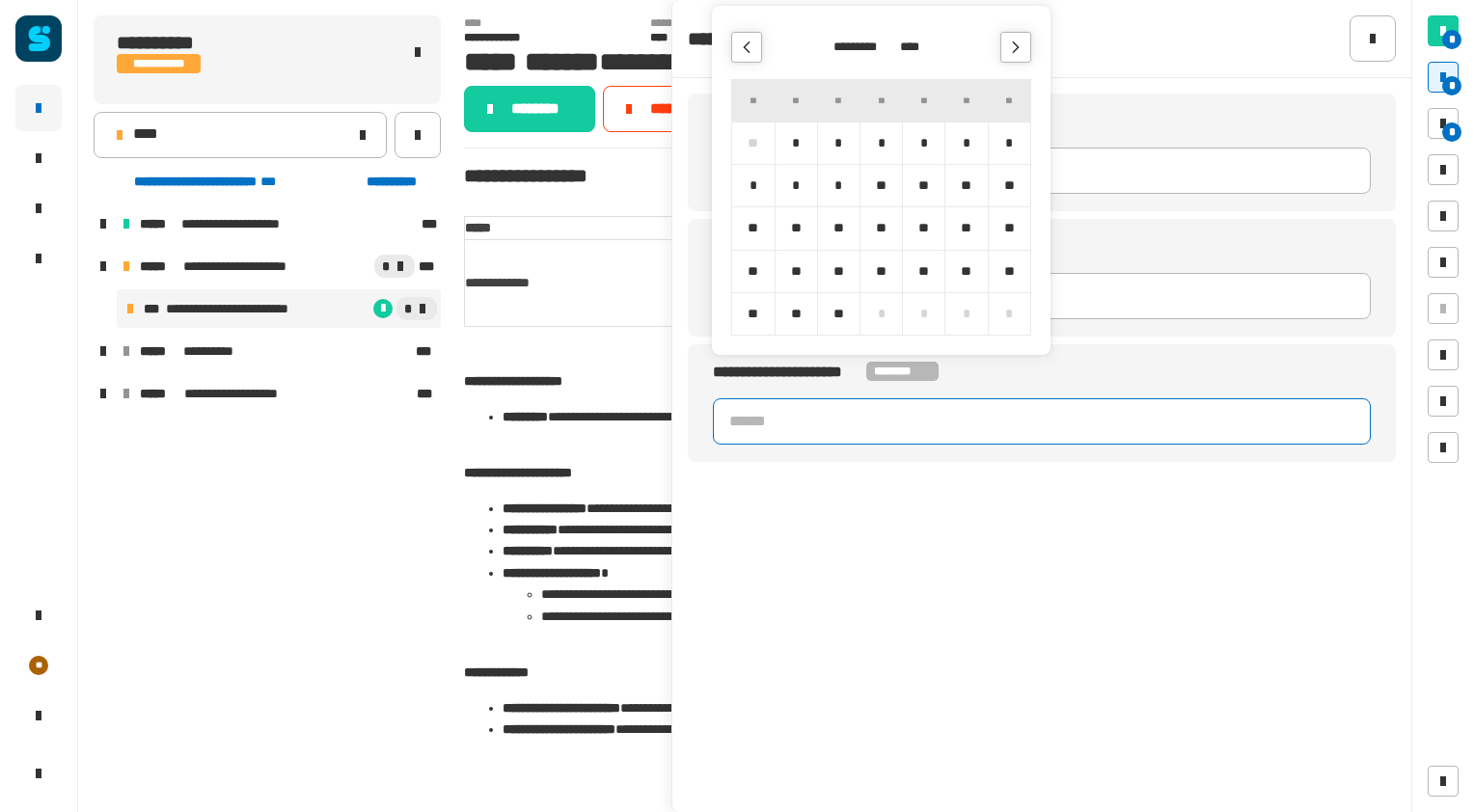 click at bounding box center [1016, 47] 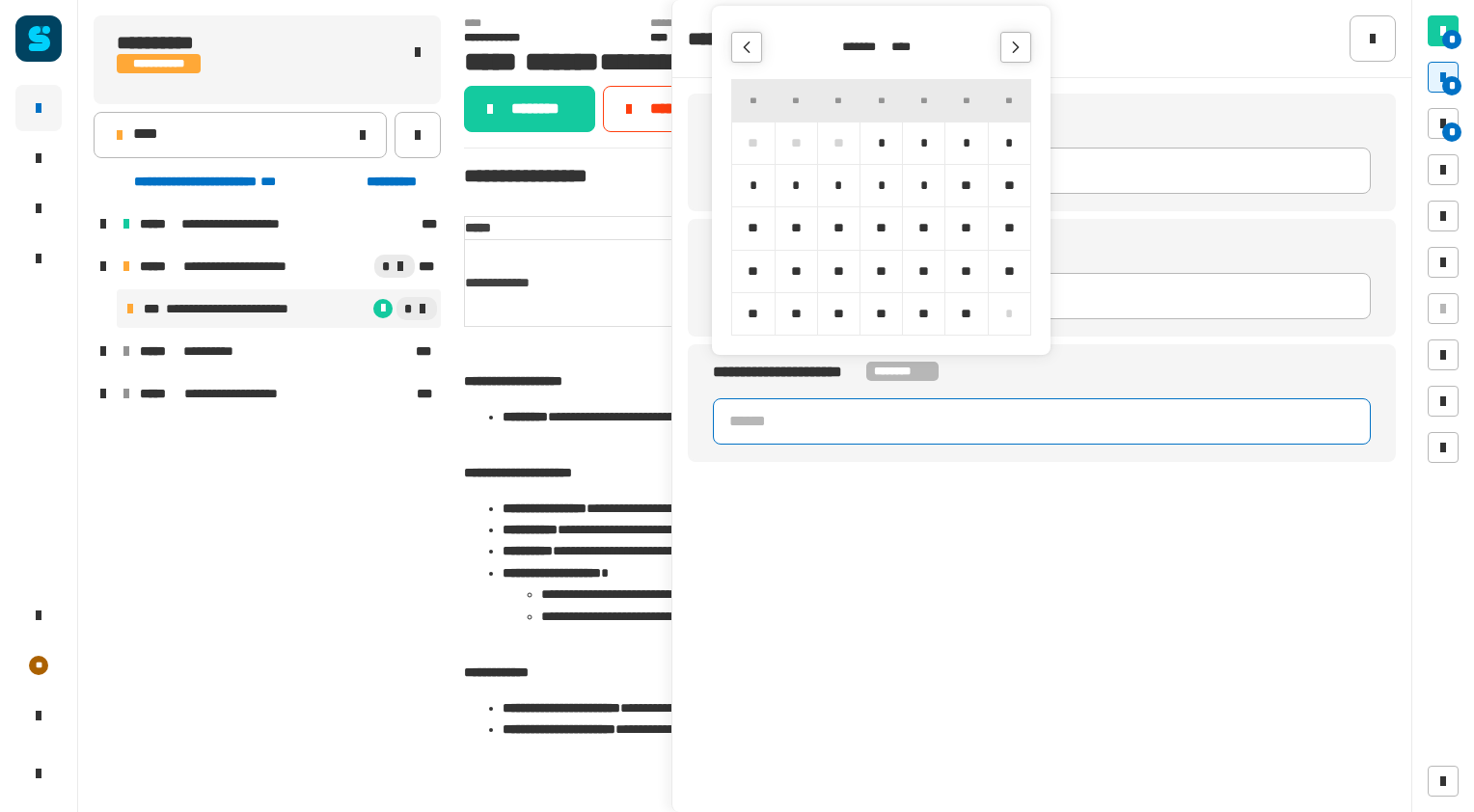 click at bounding box center [1016, 47] 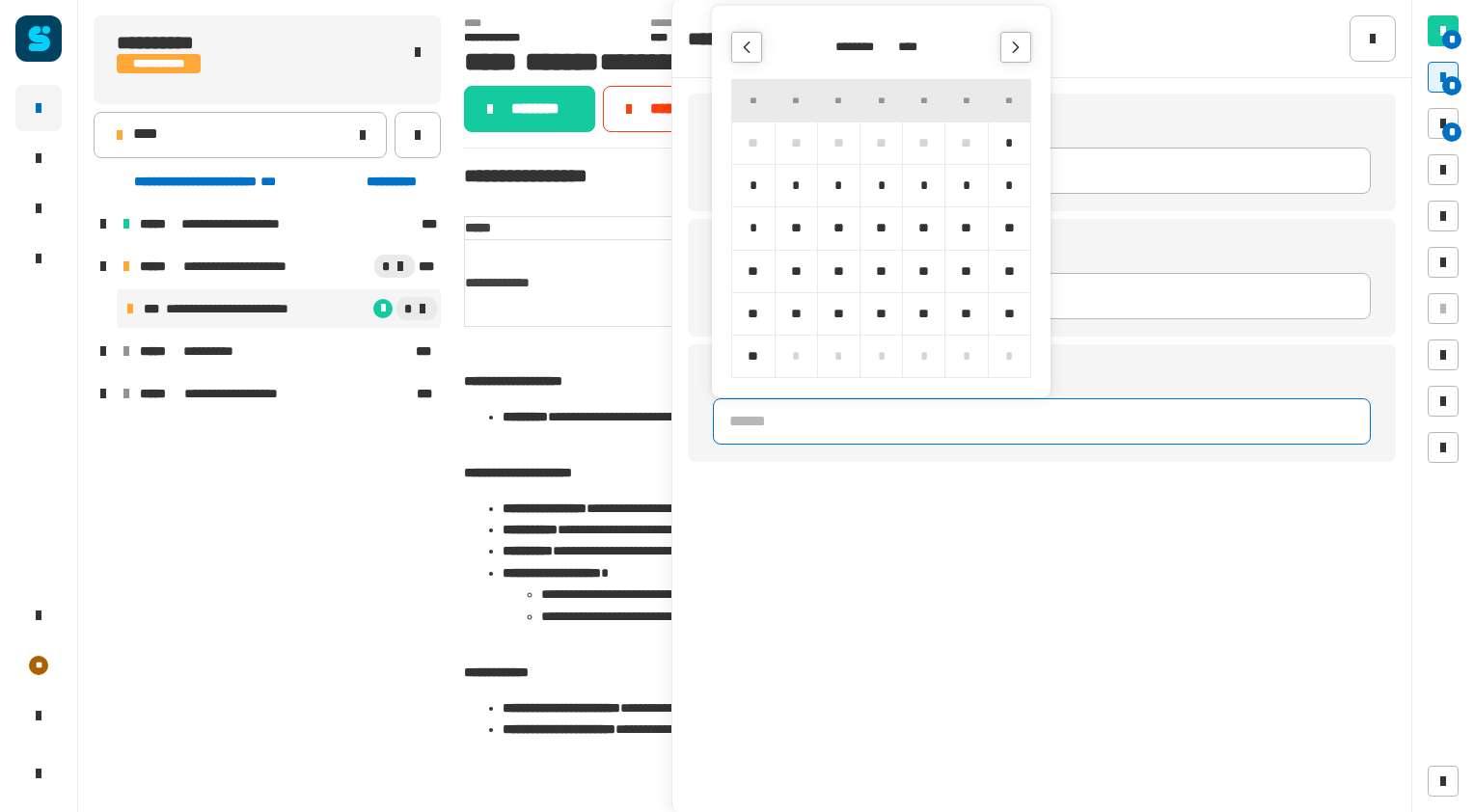click at bounding box center (1016, 47) 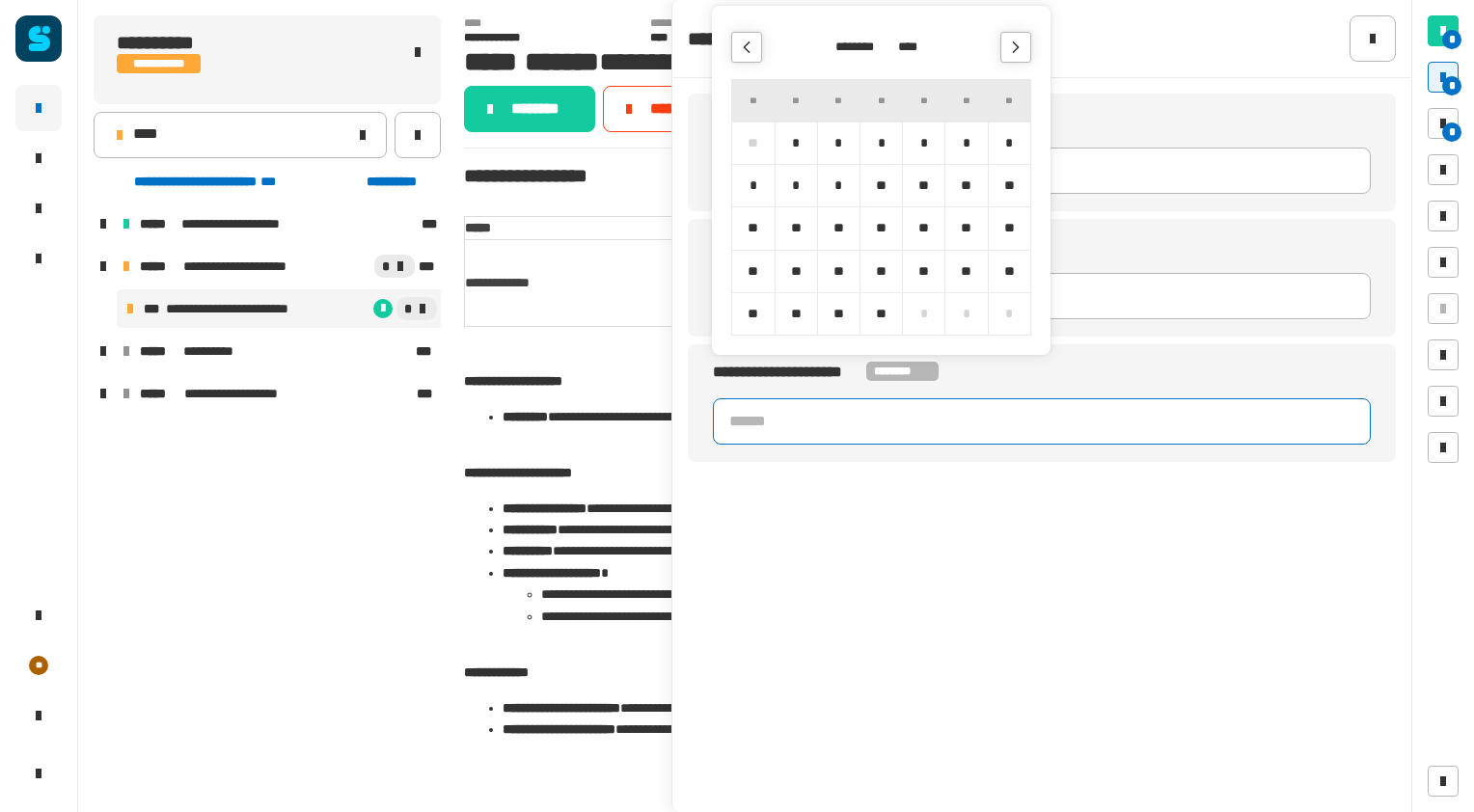click on "*" at bounding box center (838, 185) 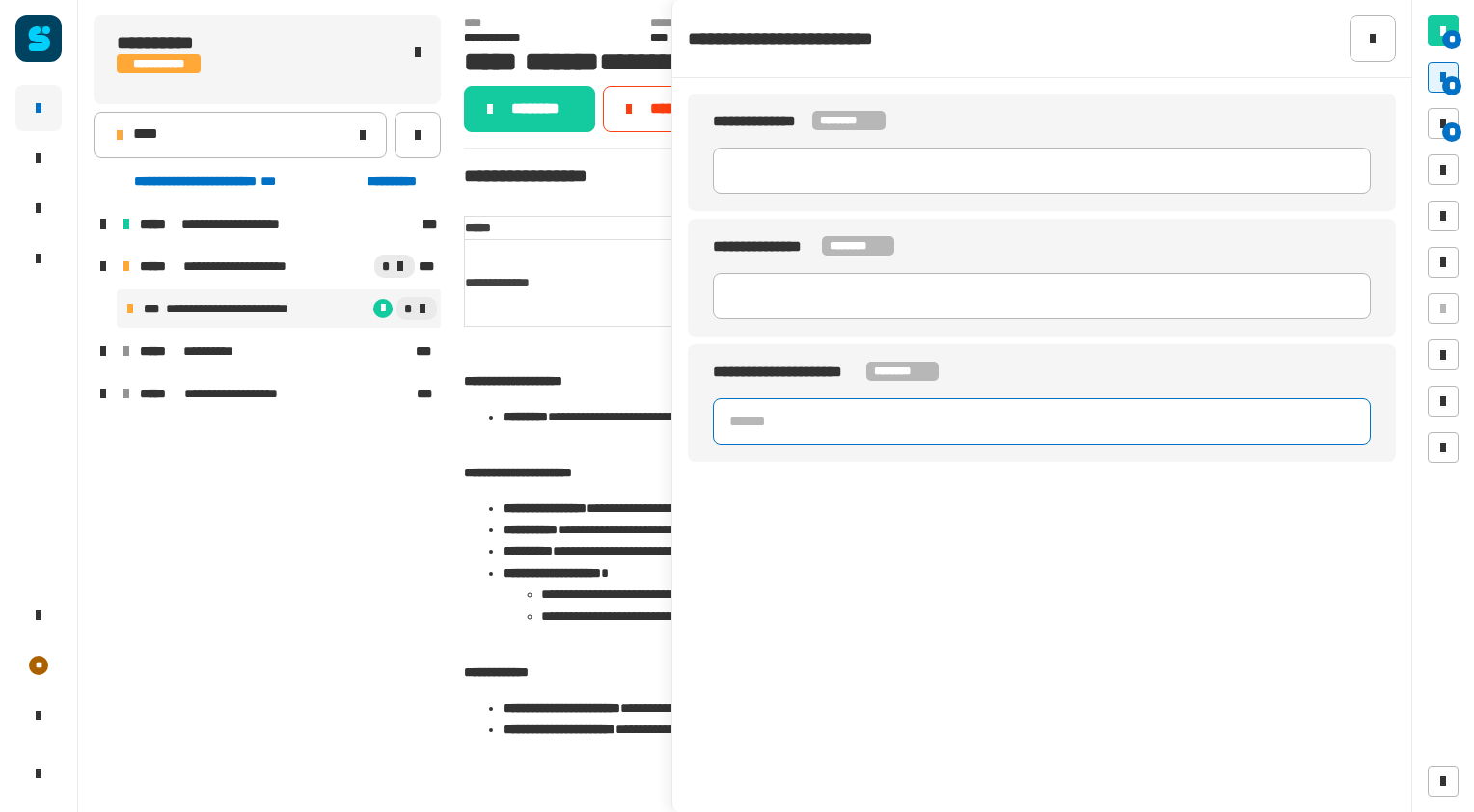 type on "**********" 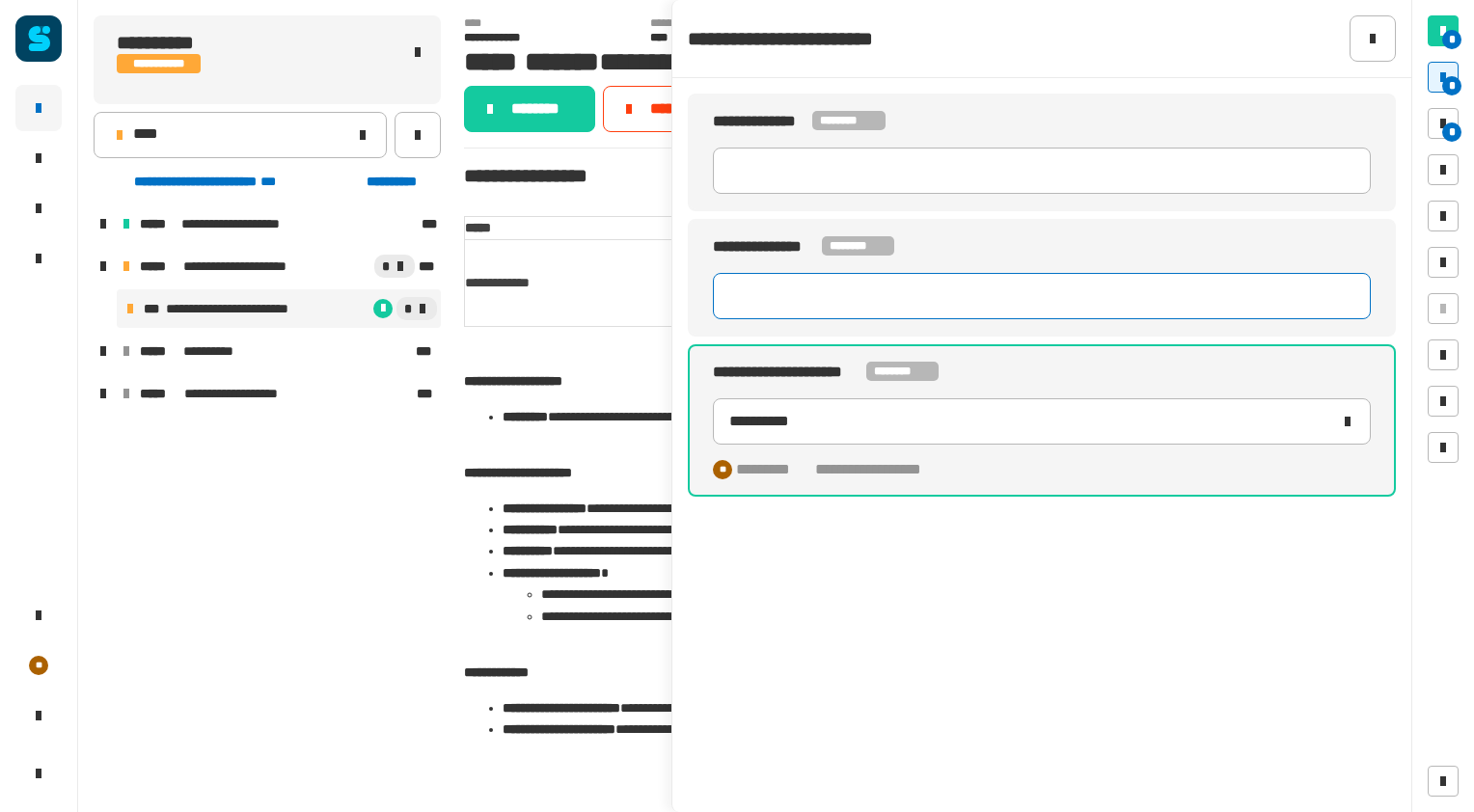 click 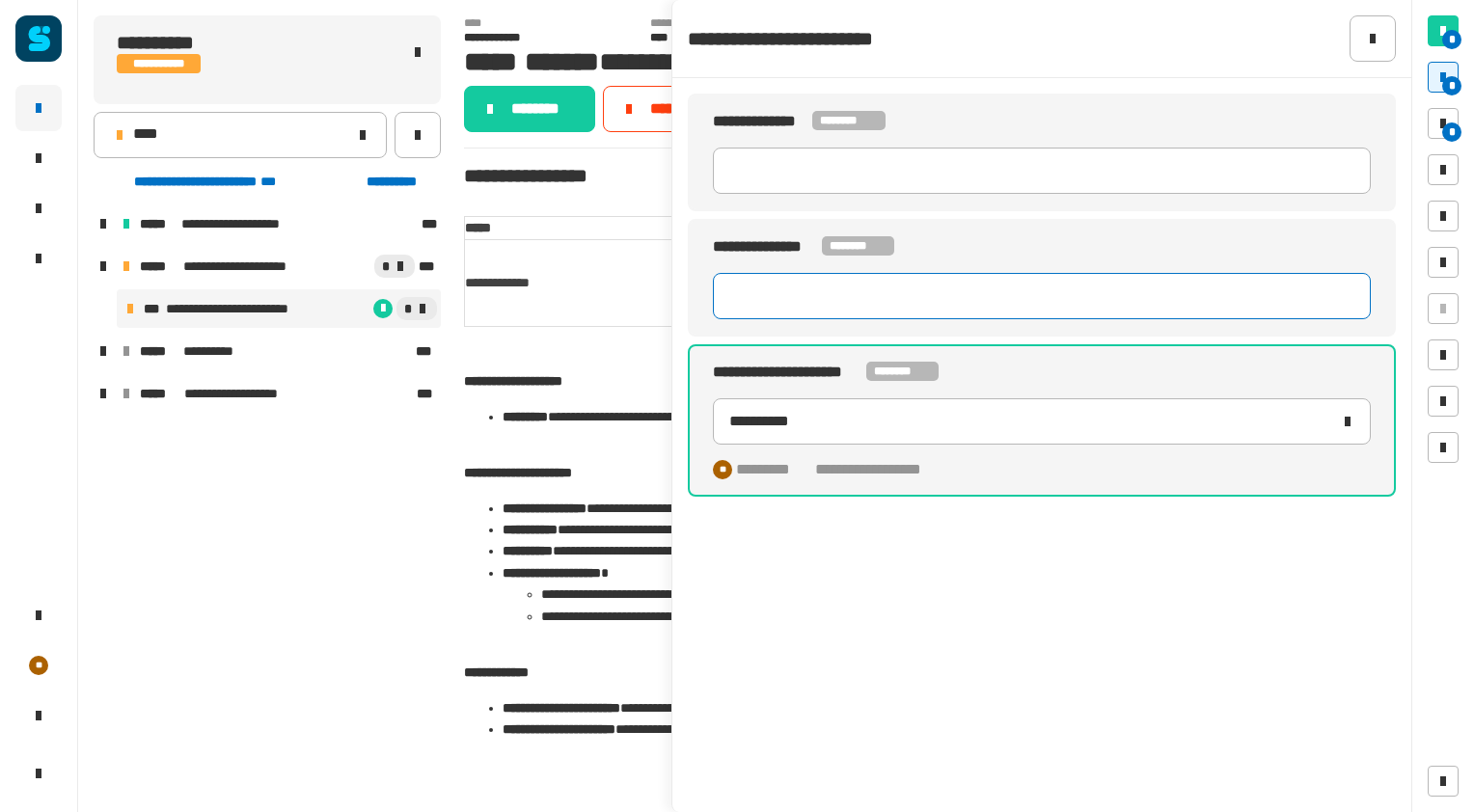 paste on "**********" 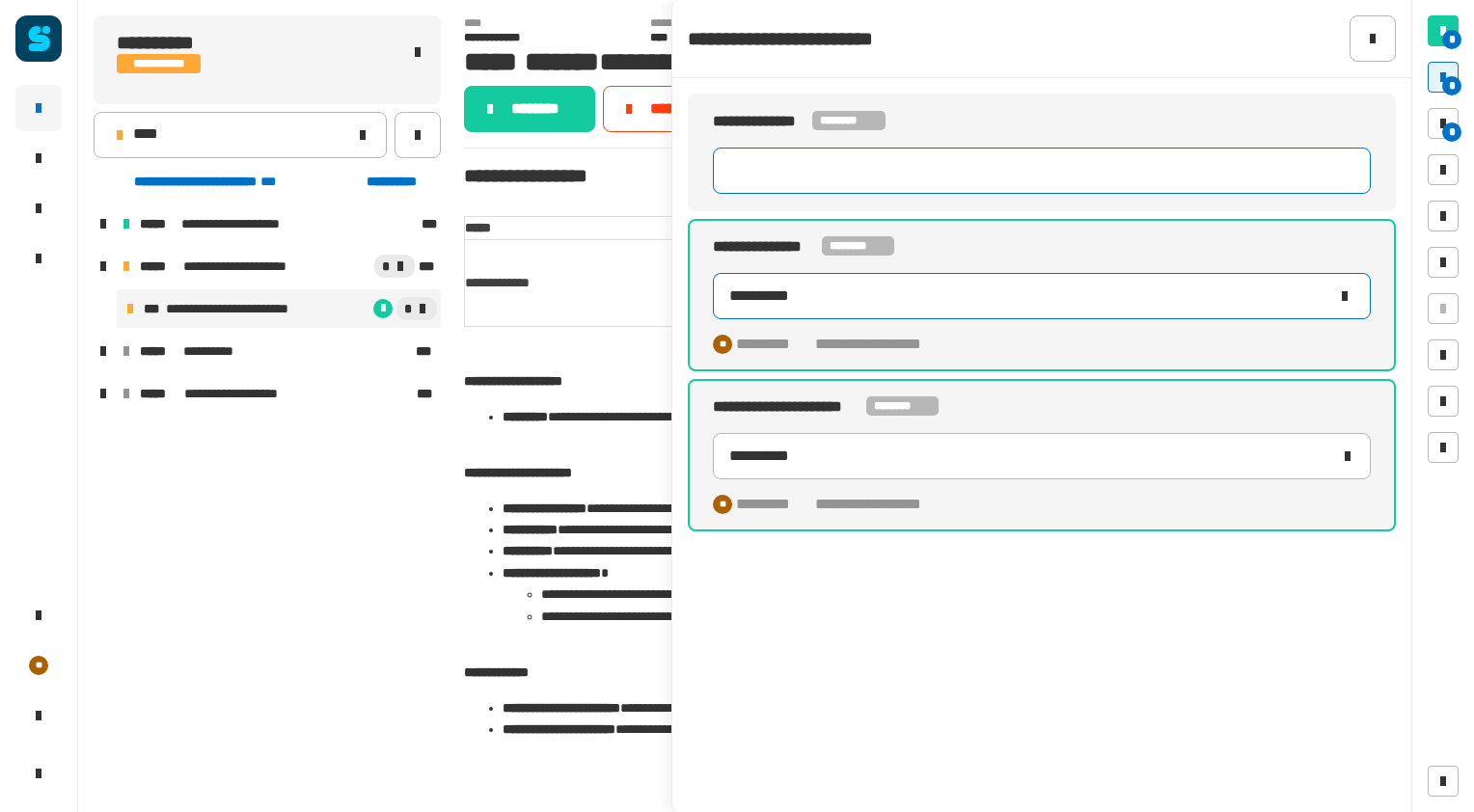 type on "**********" 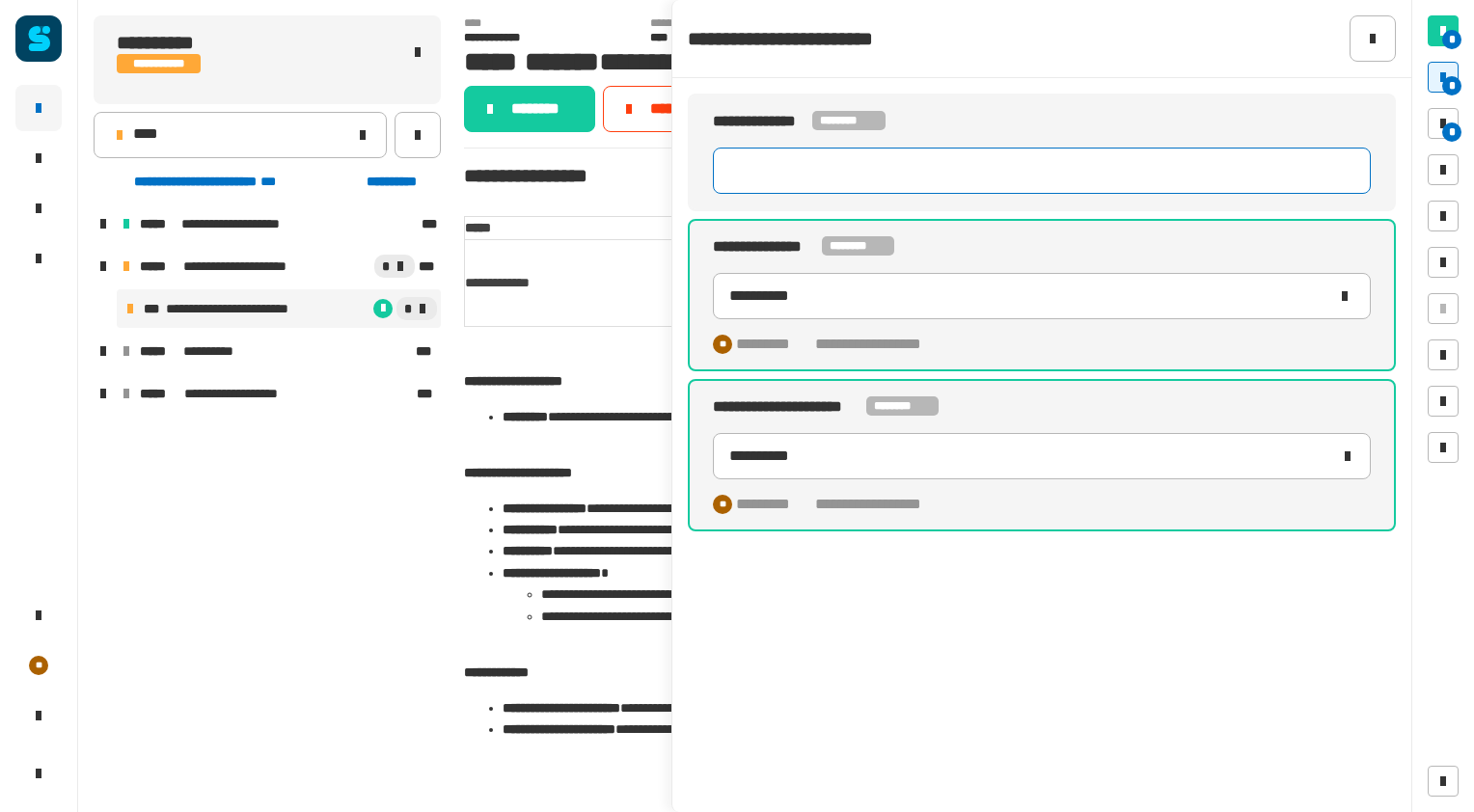 click 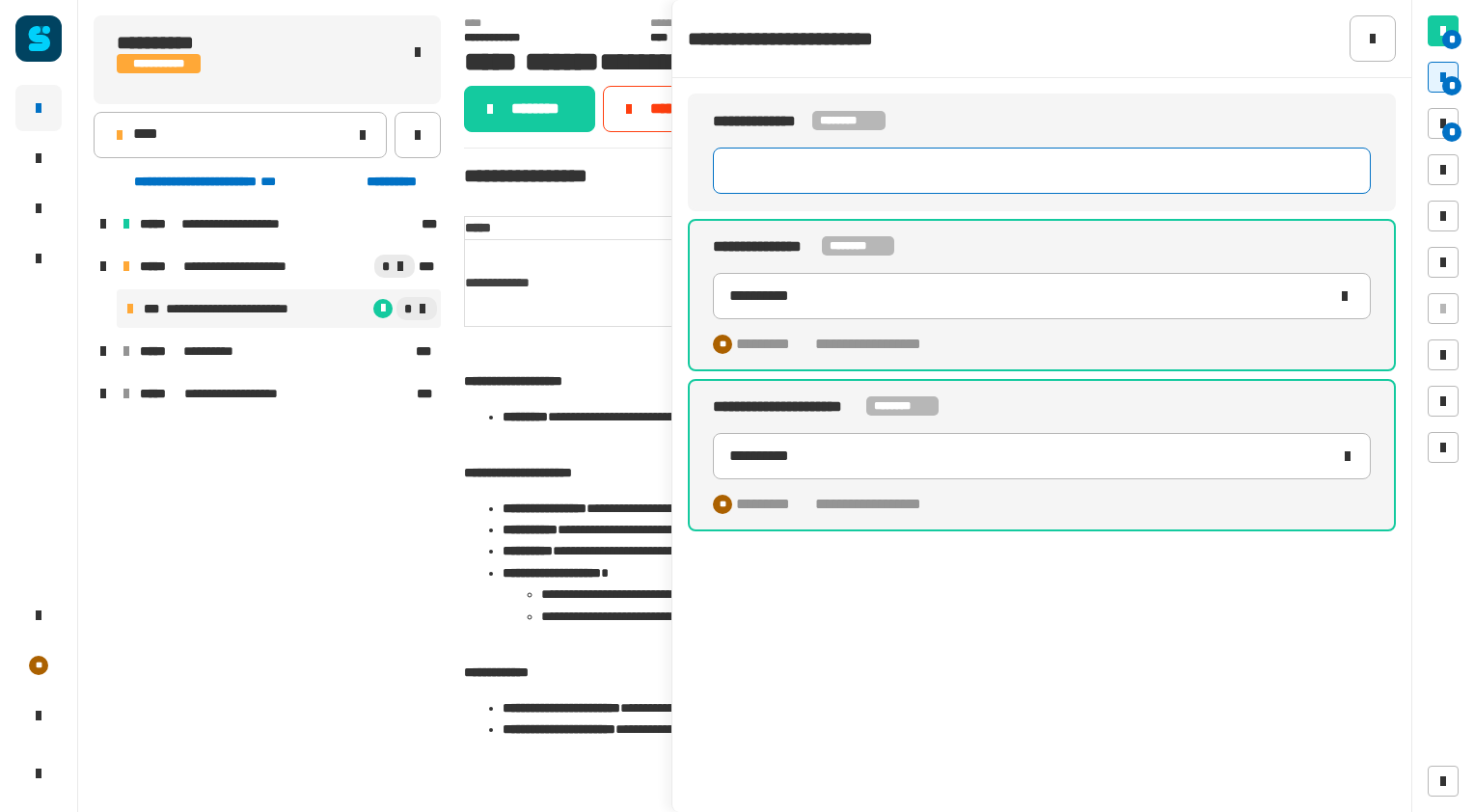 paste on "********" 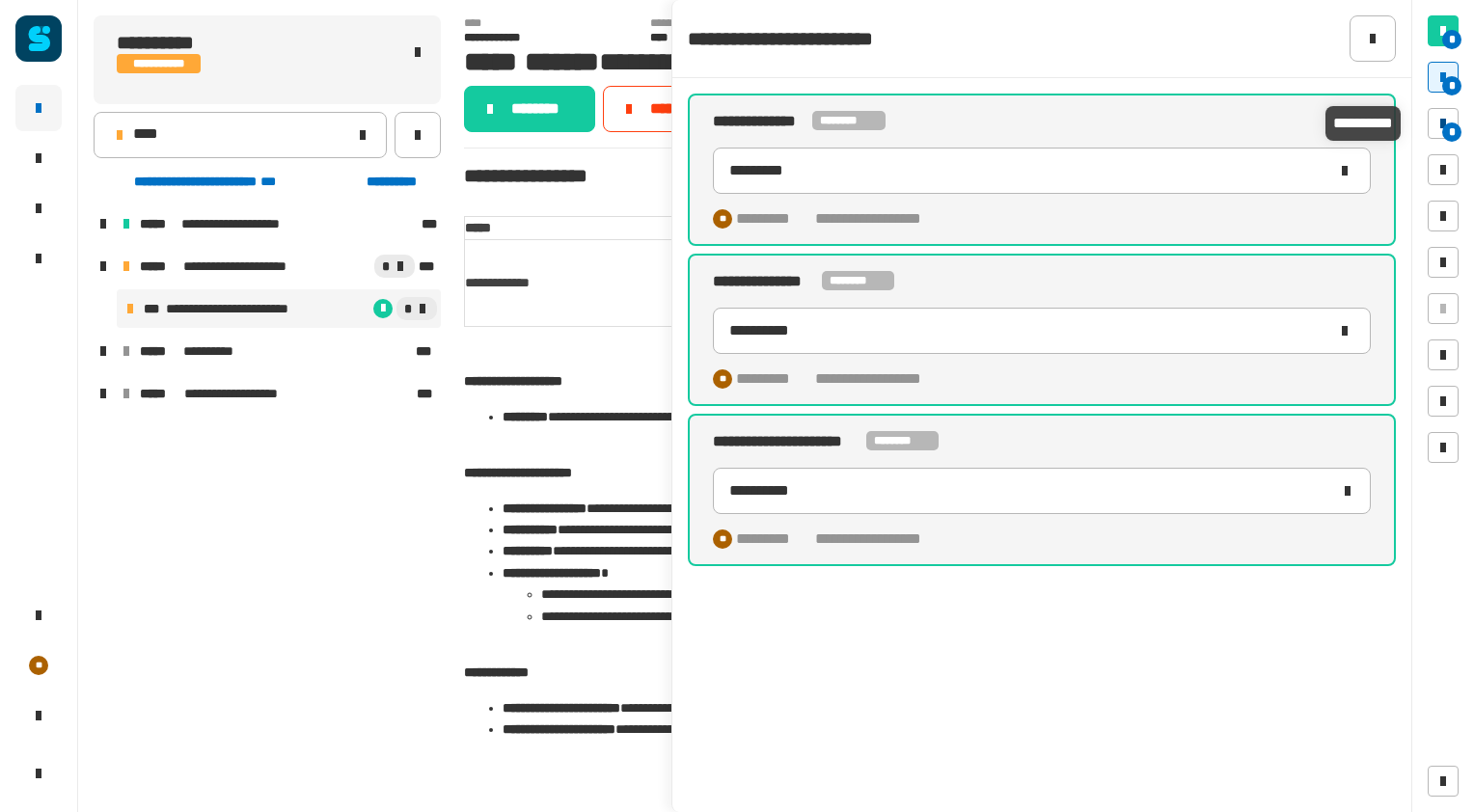 type on "********" 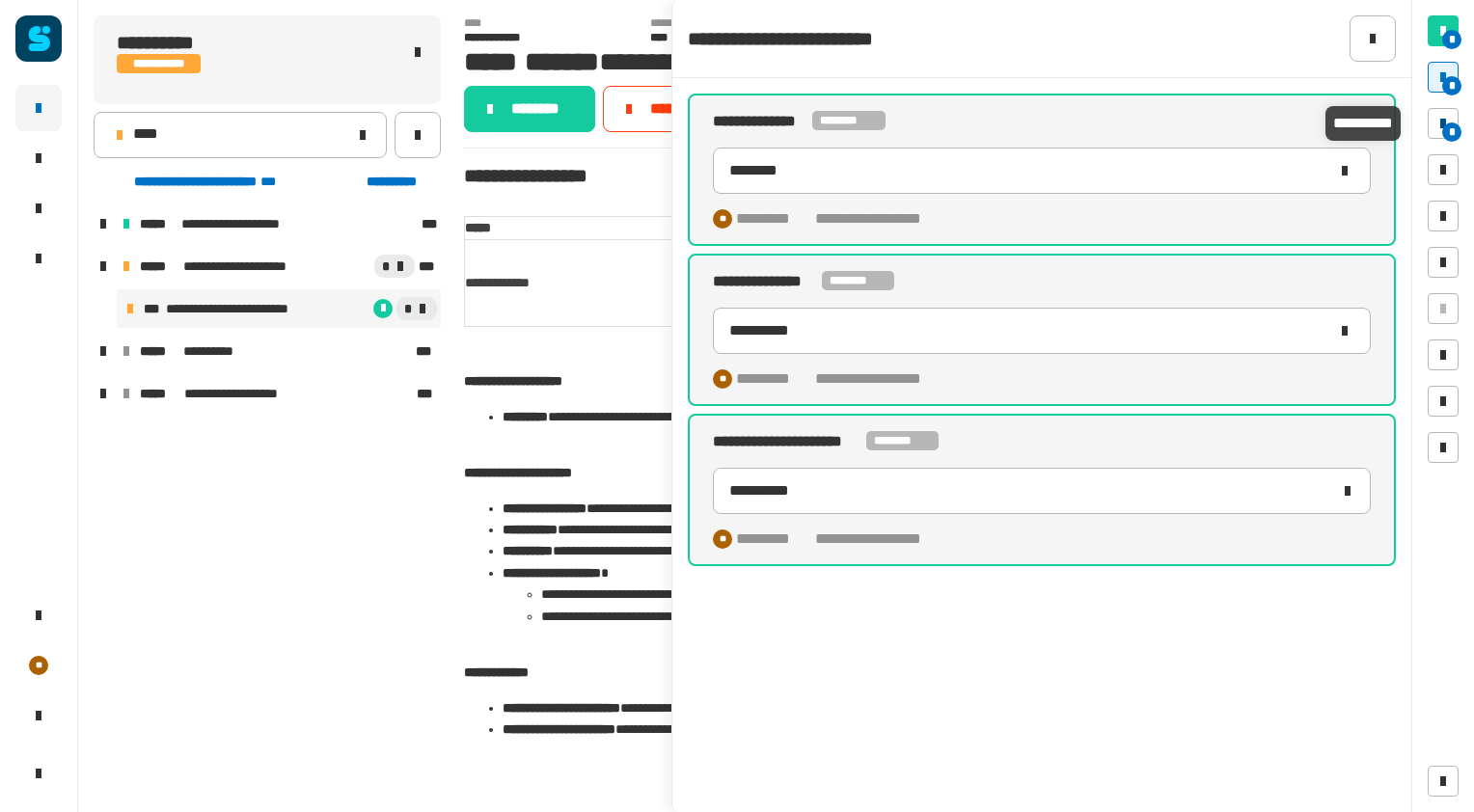 click on "*" at bounding box center (1452, 132) 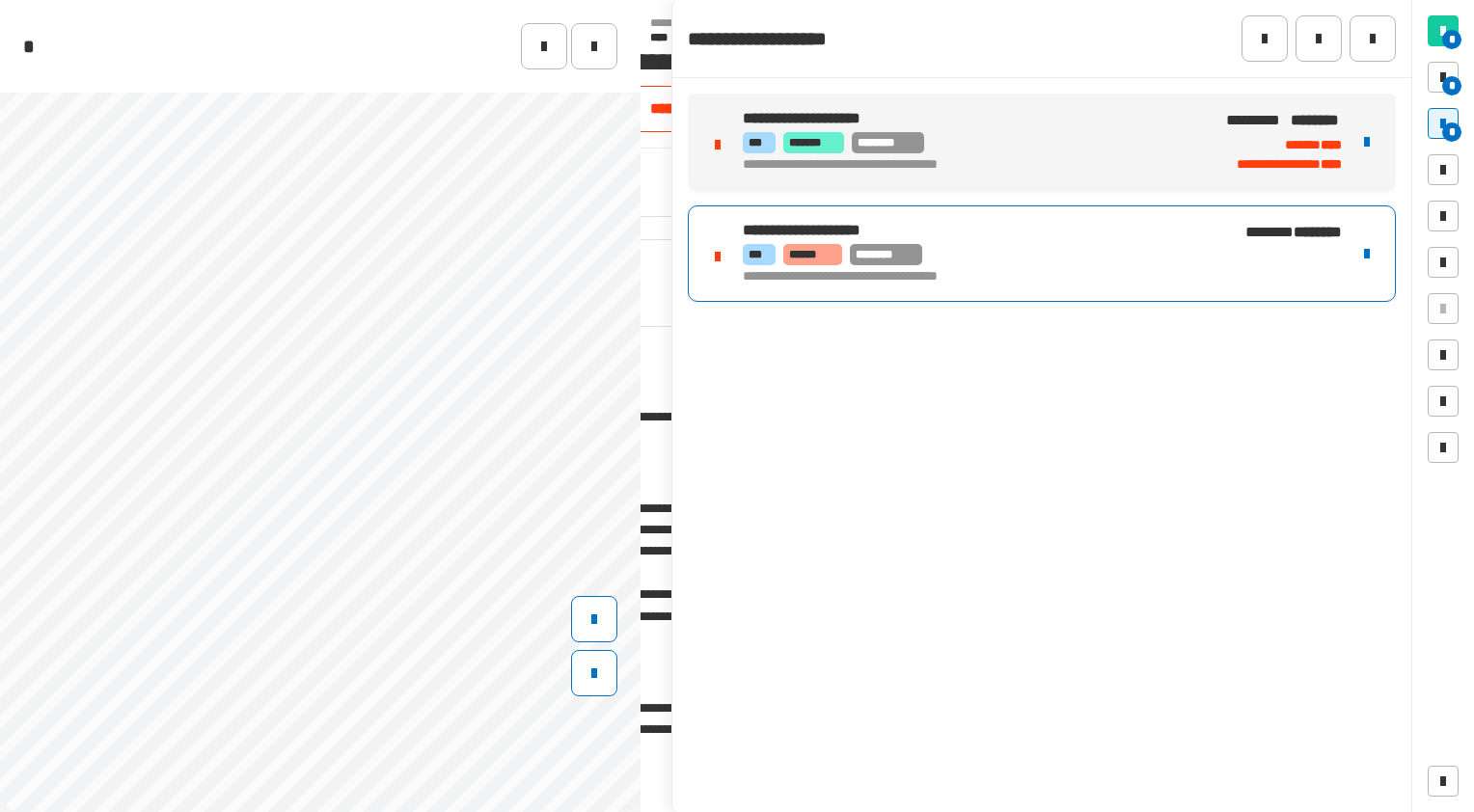 click on "**********" at bounding box center (972, 230) 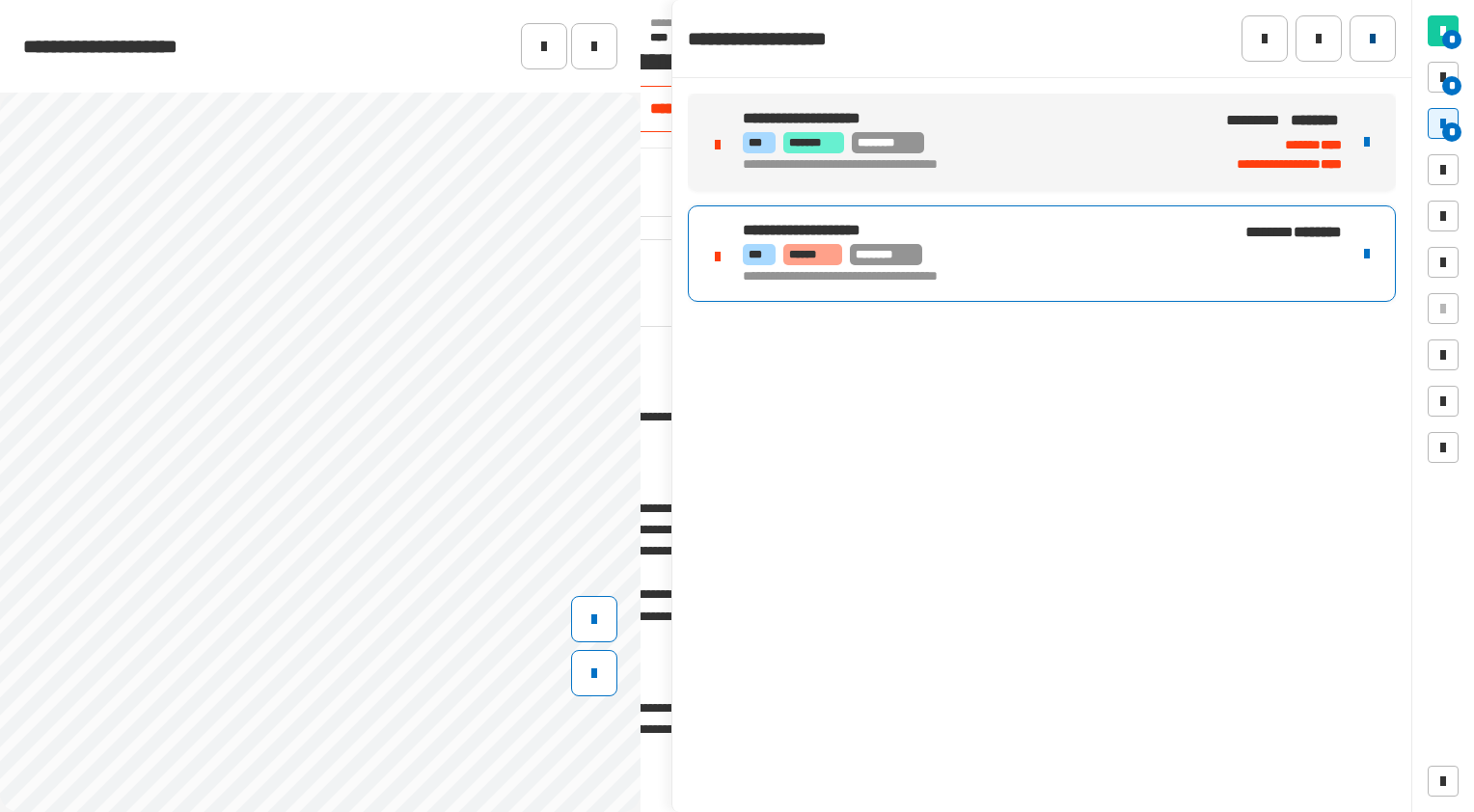 click 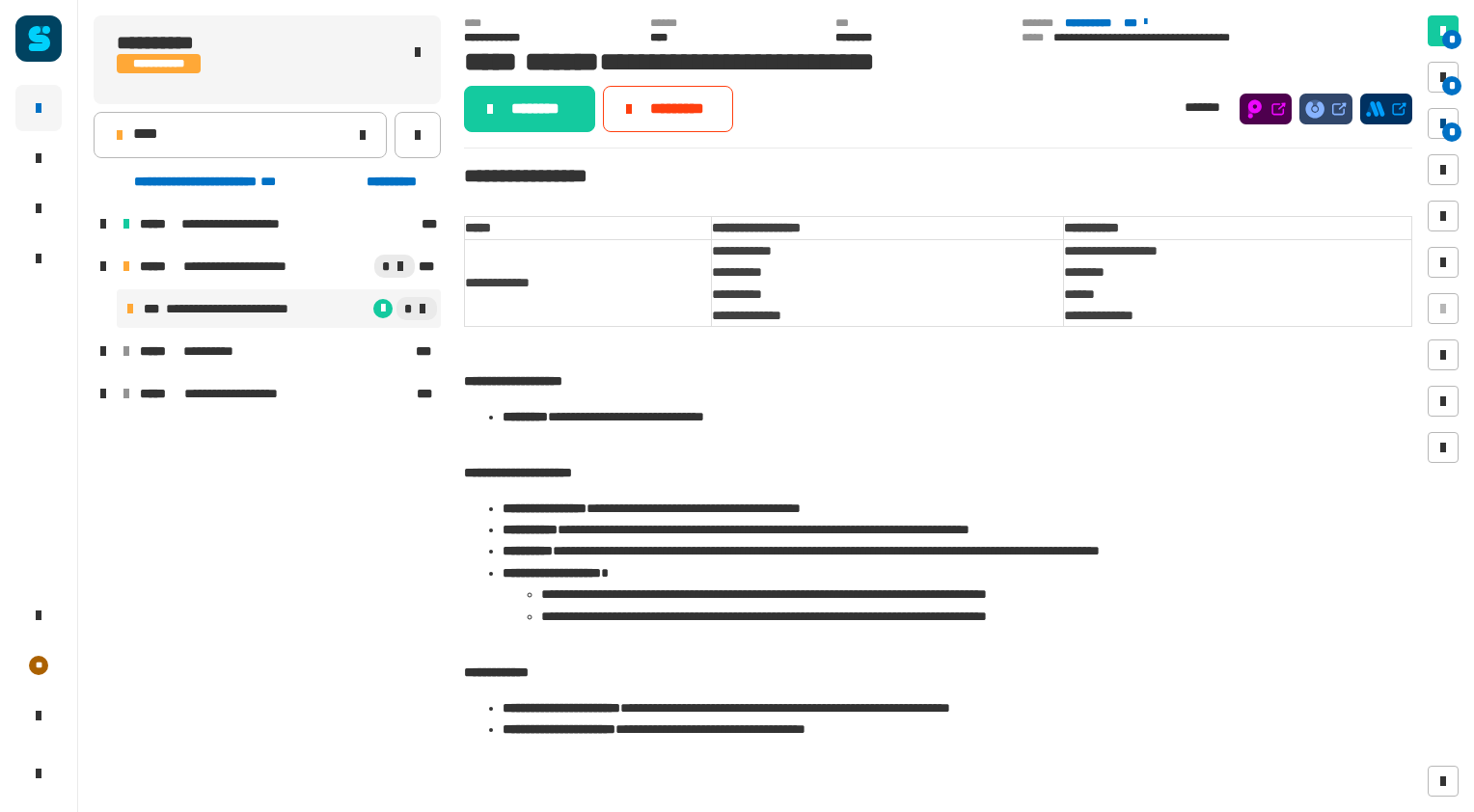 click on "*" at bounding box center [1452, 132] 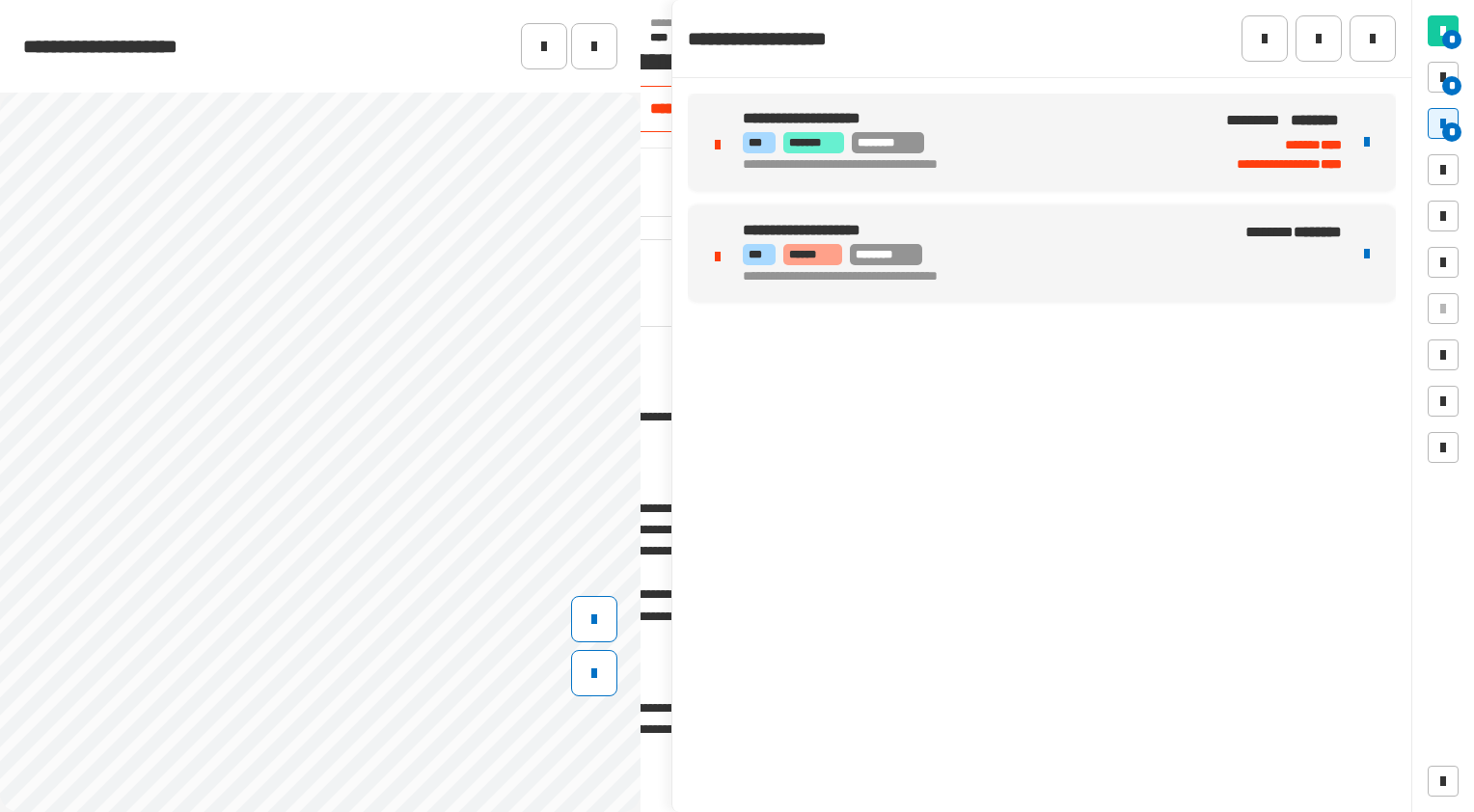 click on "**********" at bounding box center (972, 254) 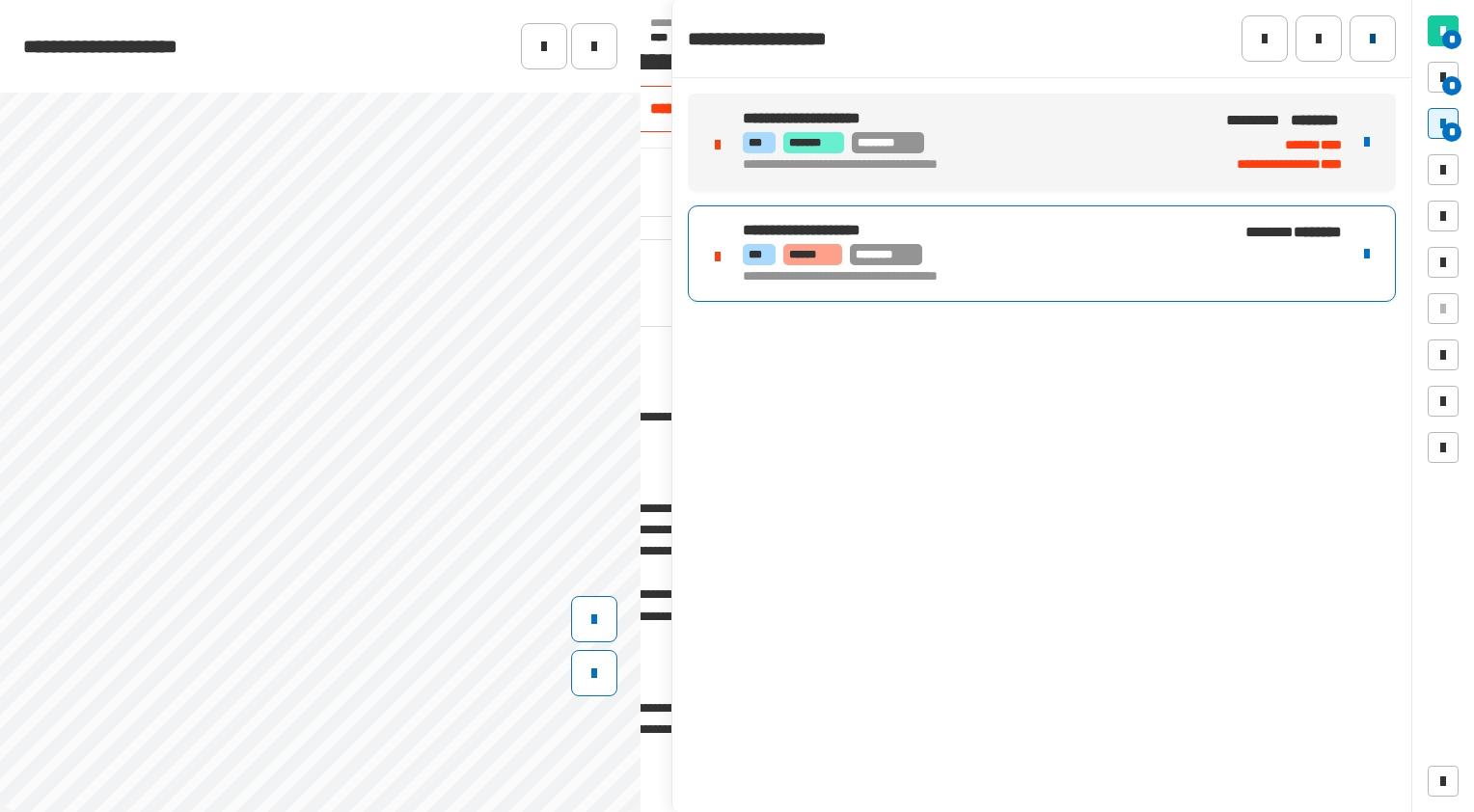 click 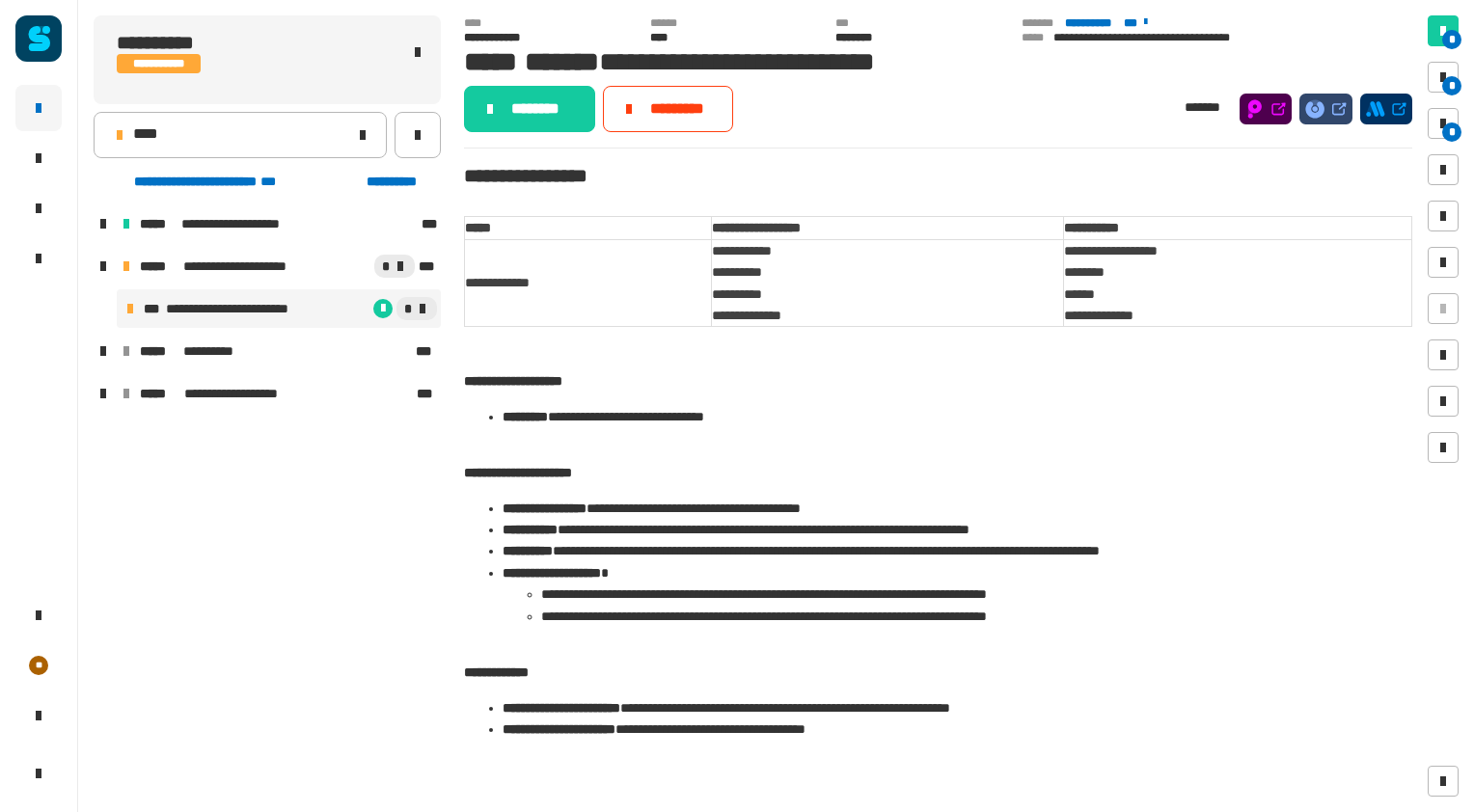 click on "**********" 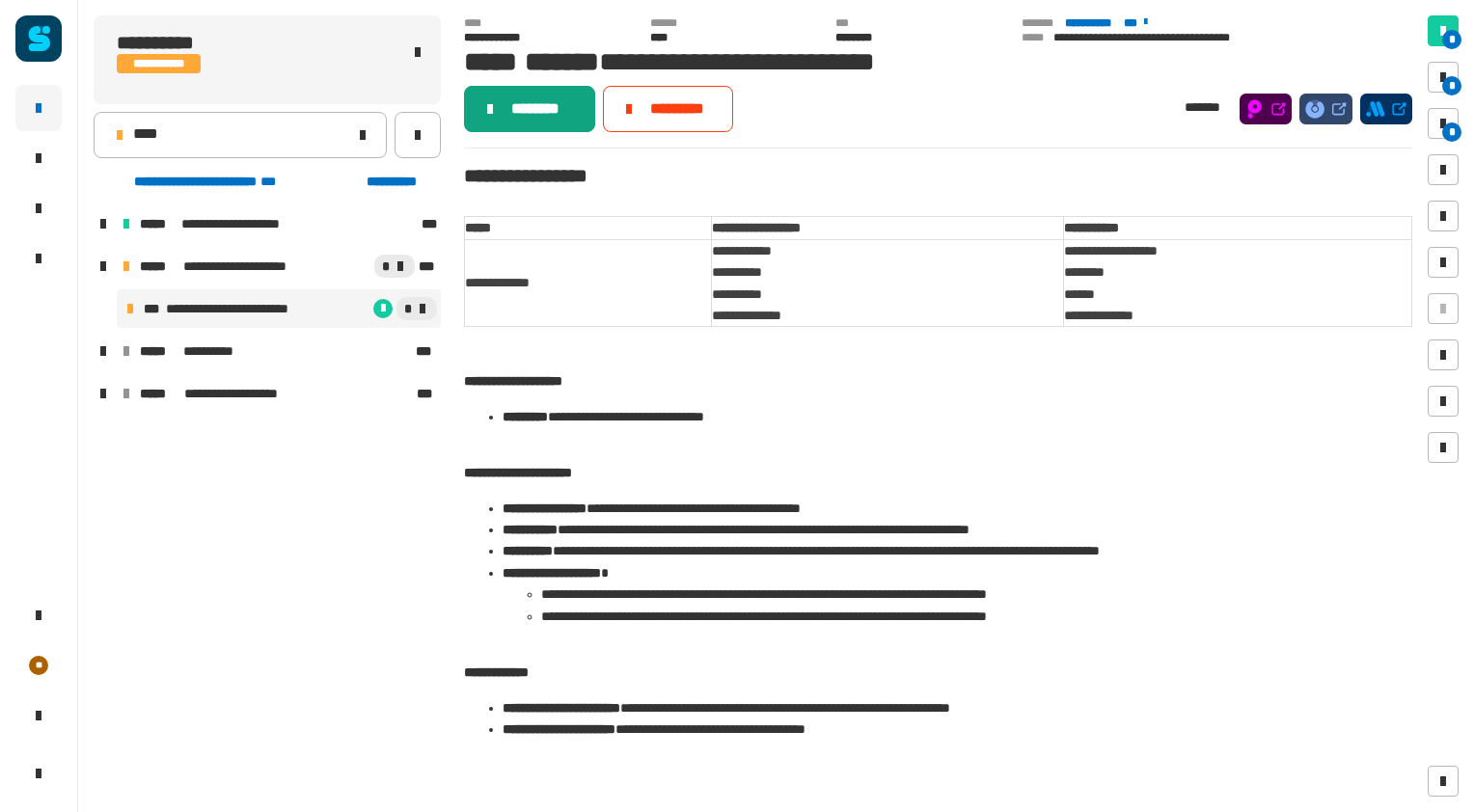 click on "********" 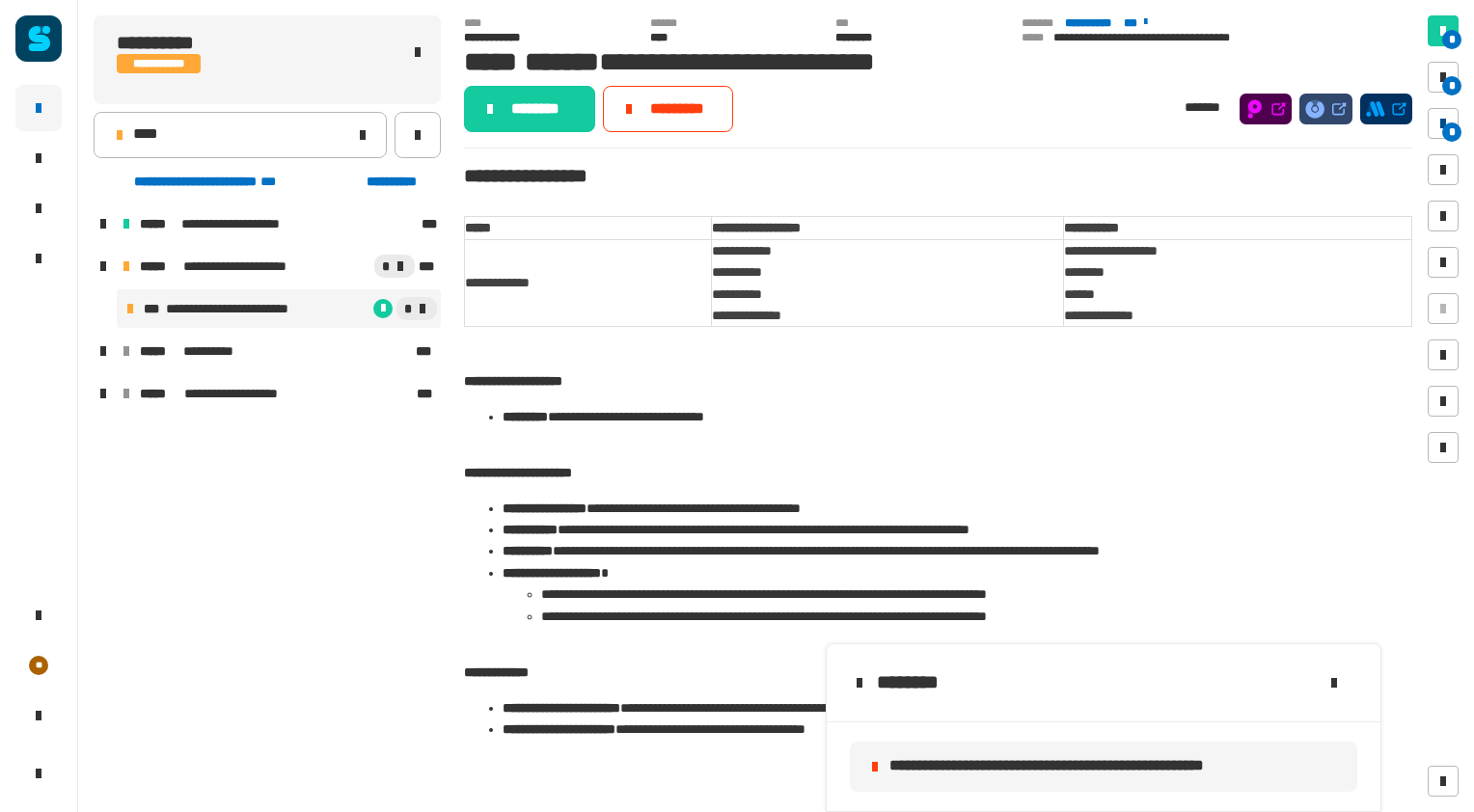 click at bounding box center (1443, 123) 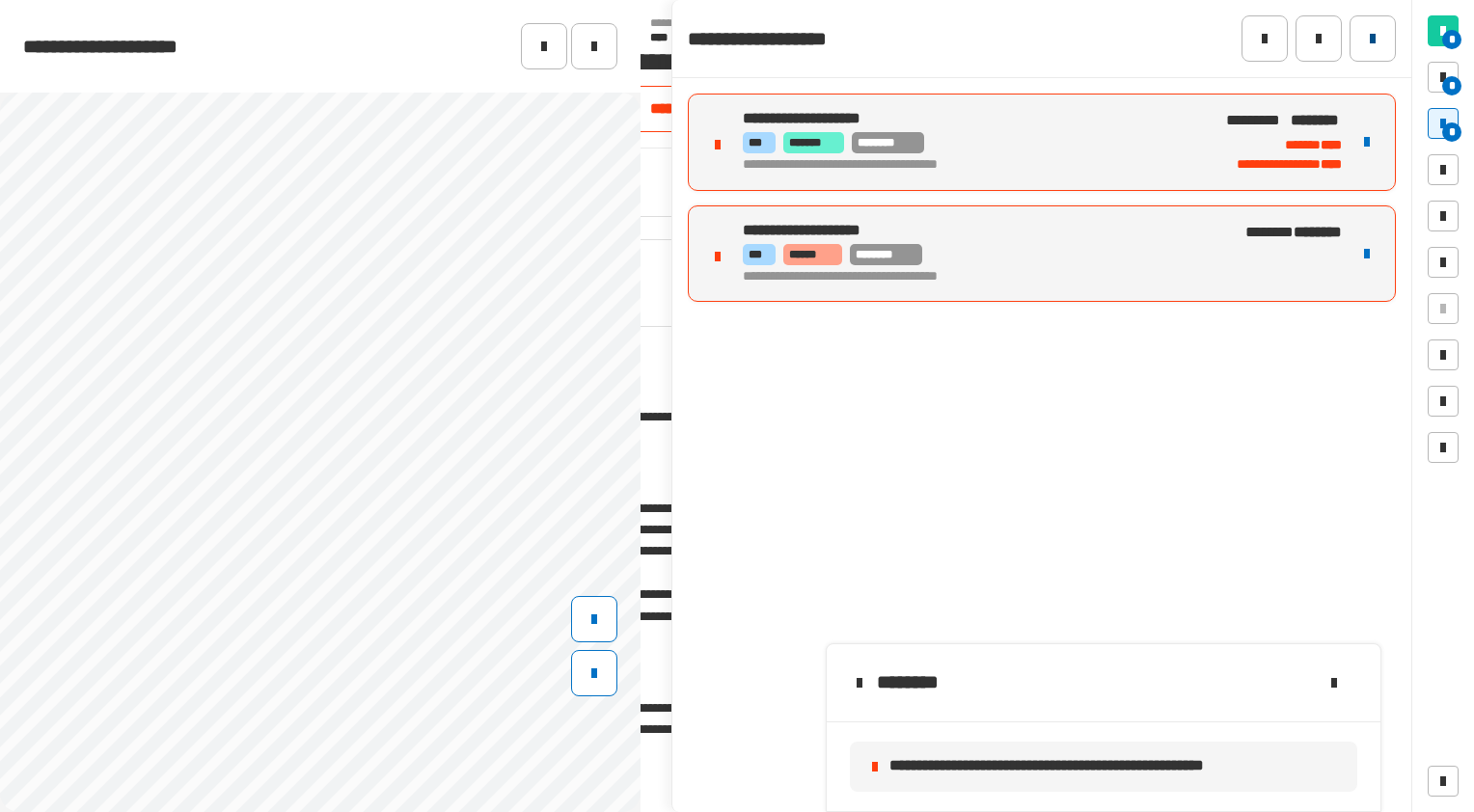 click 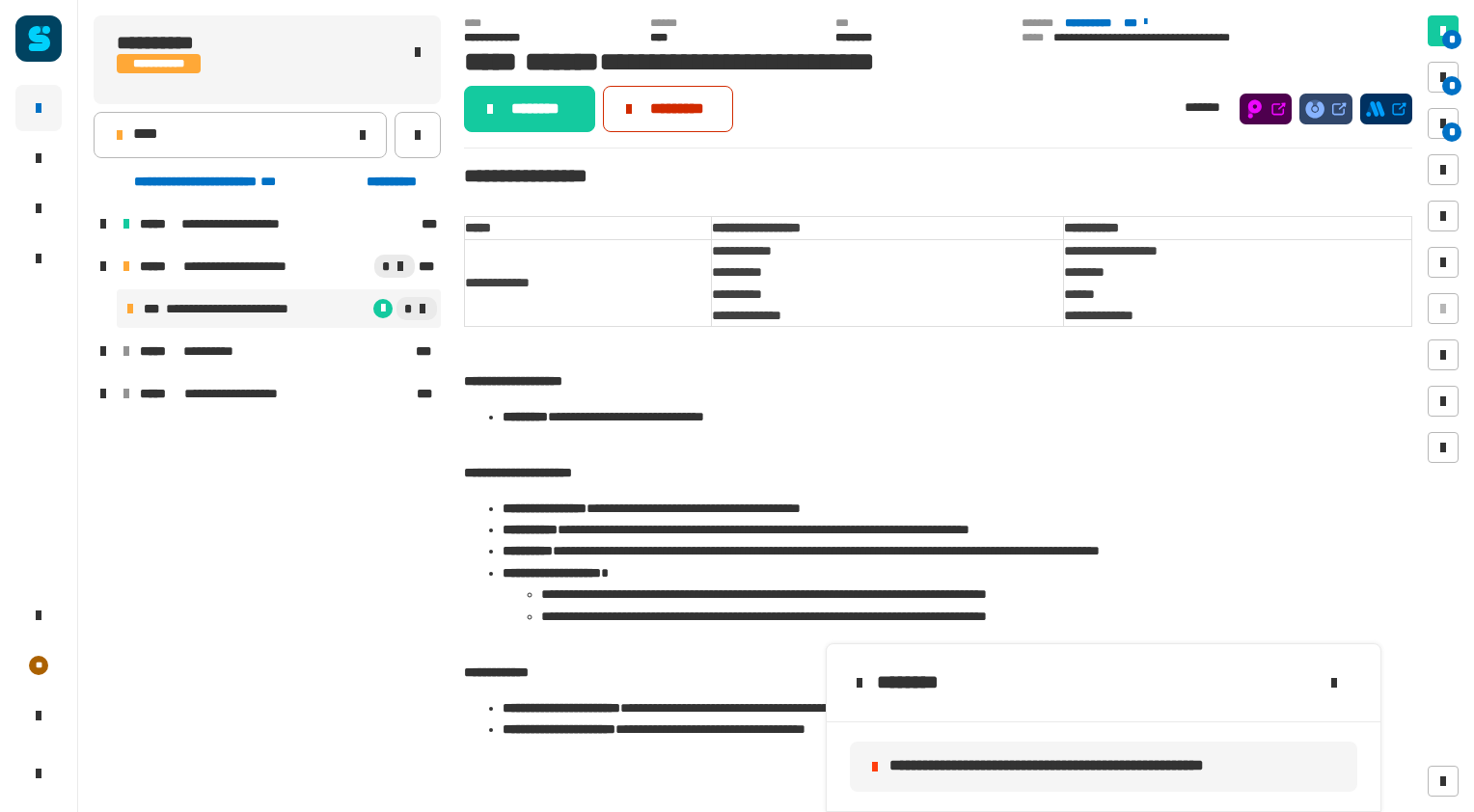 click on "*********" 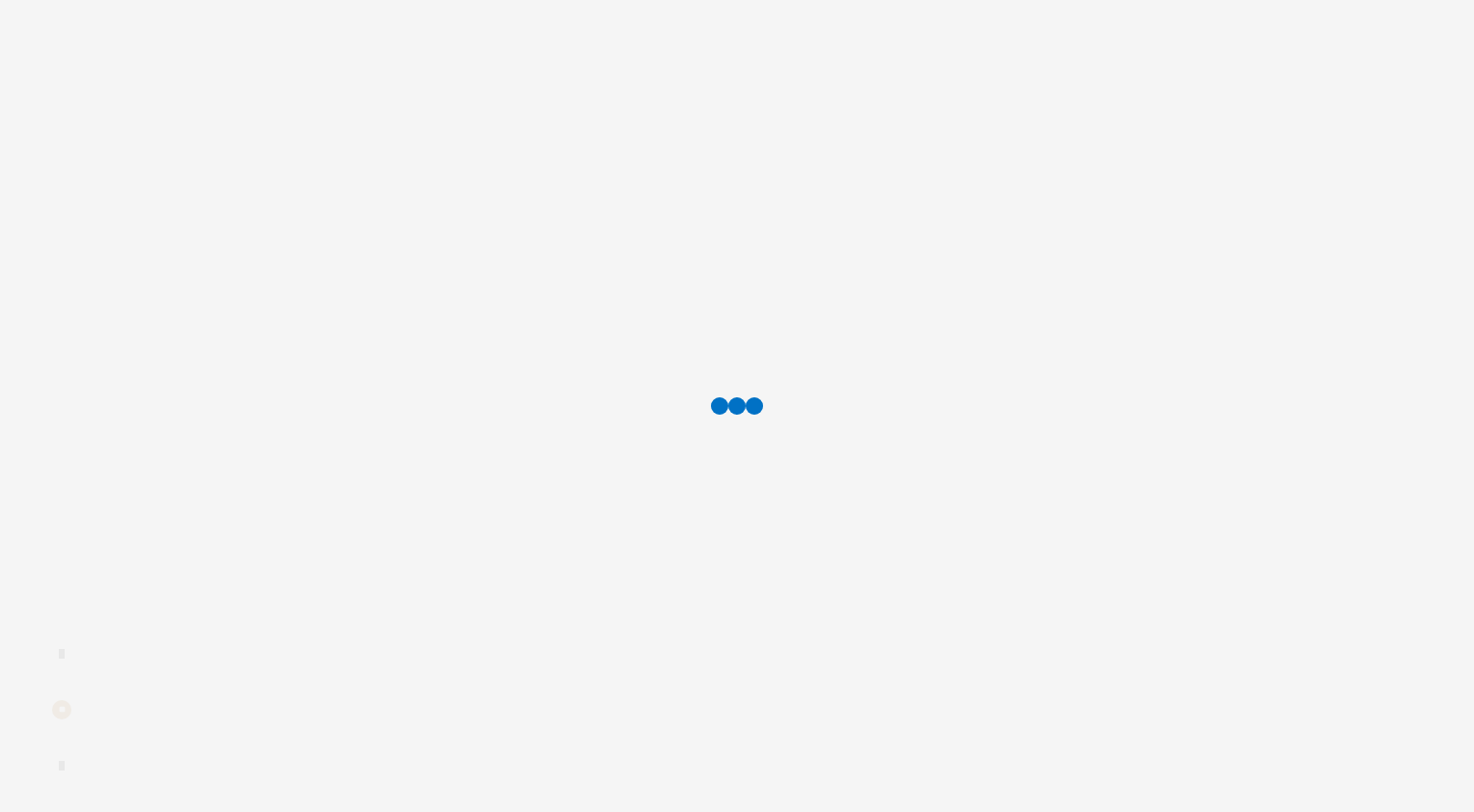 scroll, scrollTop: 0, scrollLeft: 0, axis: both 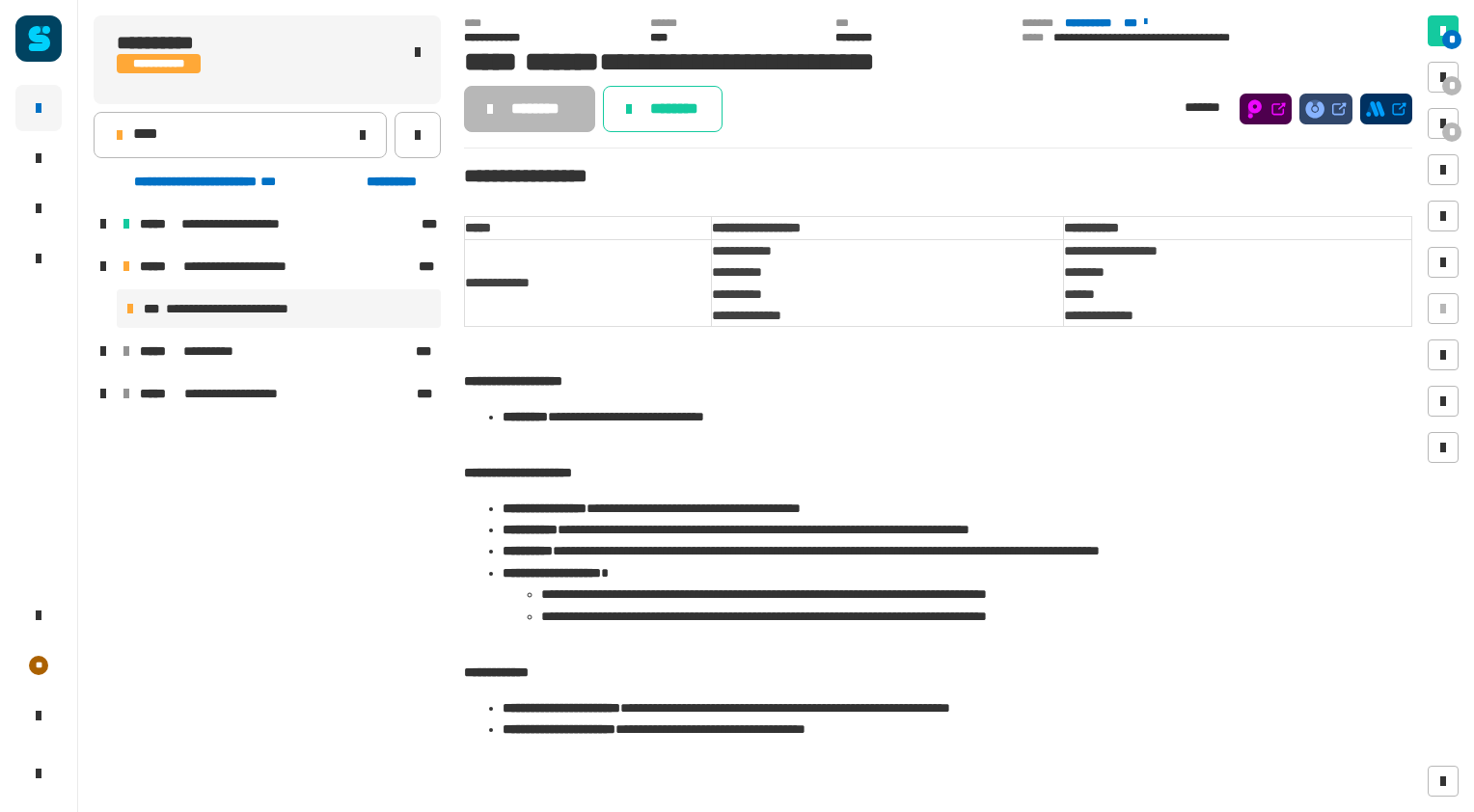 click 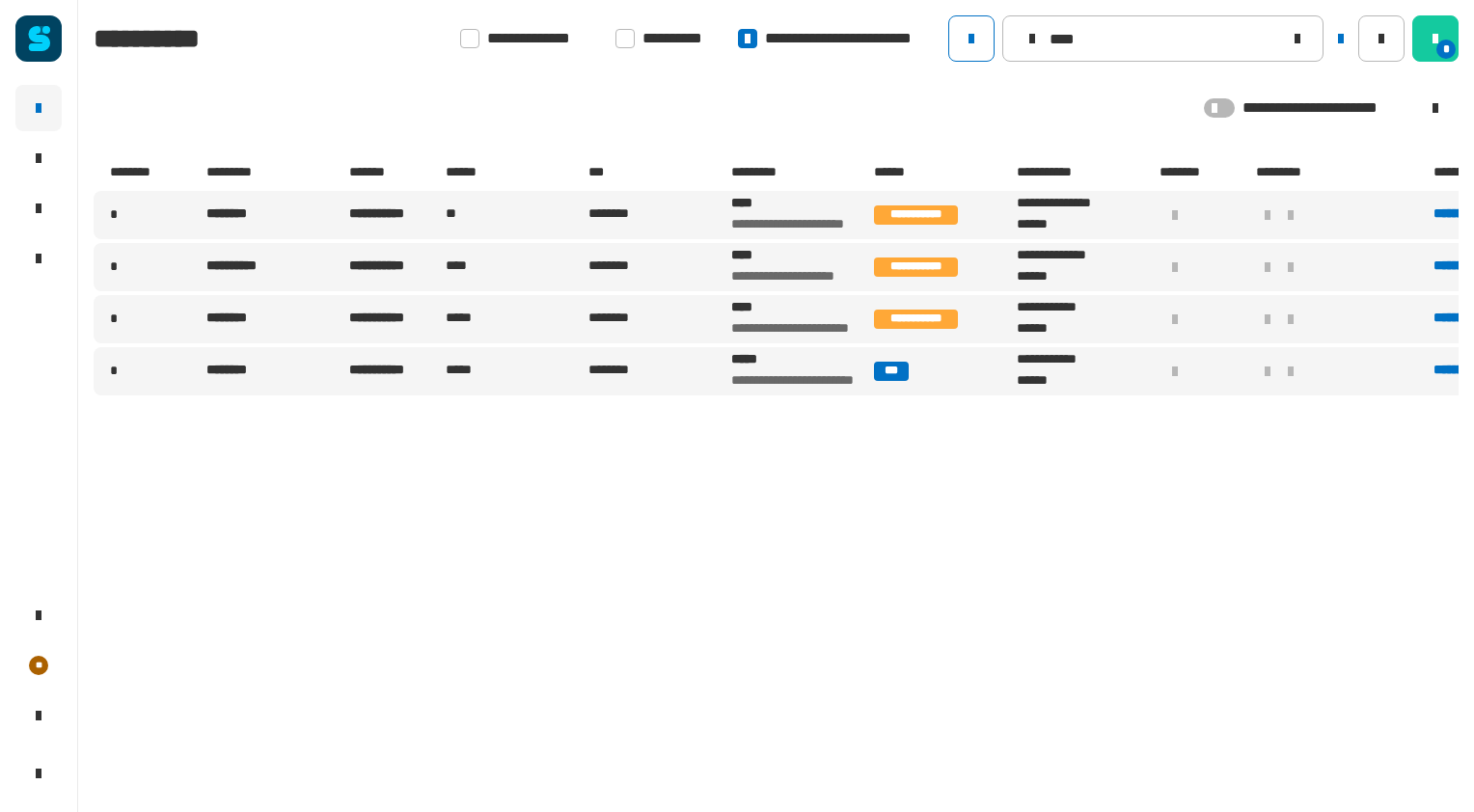 drag, startPoint x: 1119, startPoint y: 45, endPoint x: 907, endPoint y: 55, distance: 212.23572 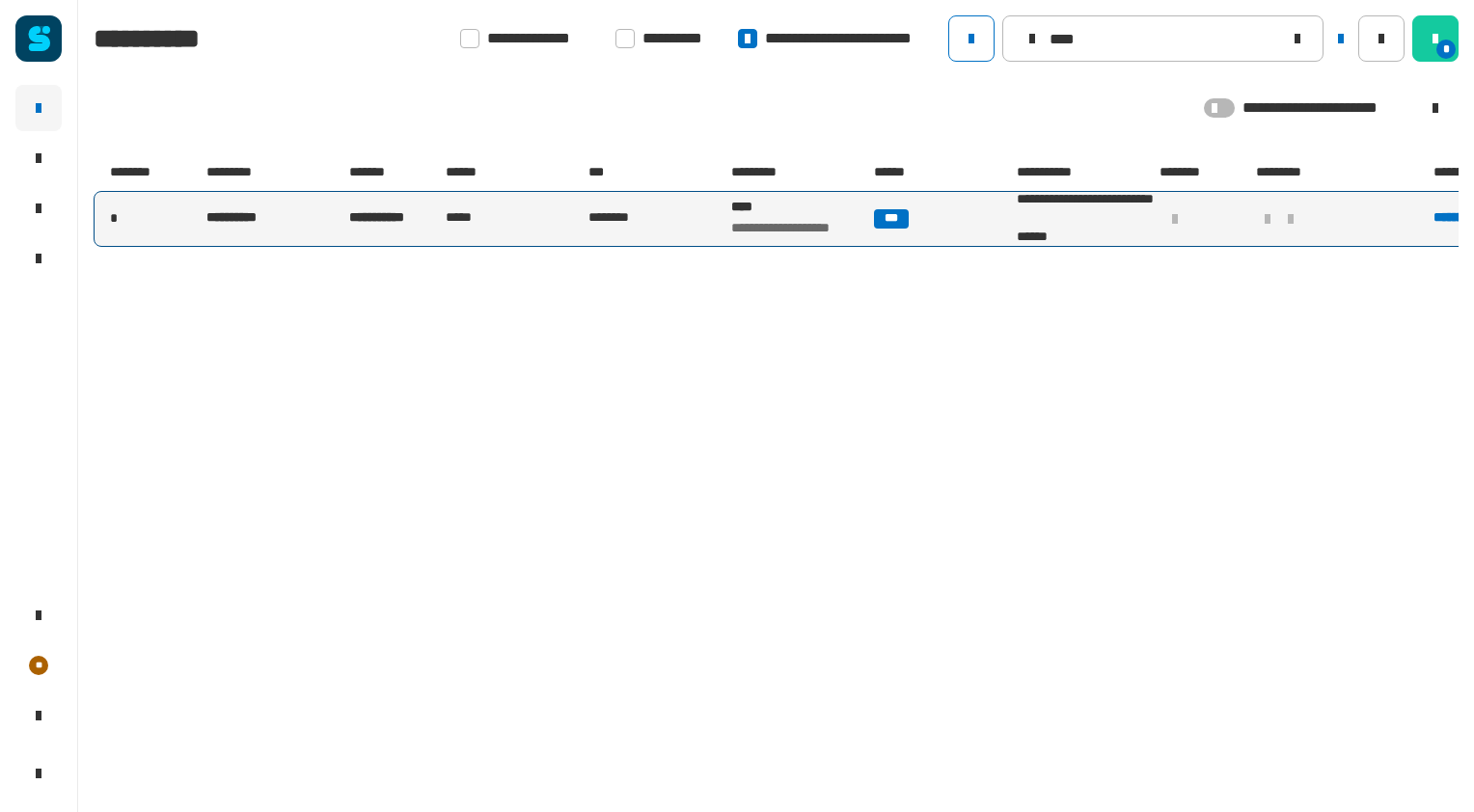 type on "****" 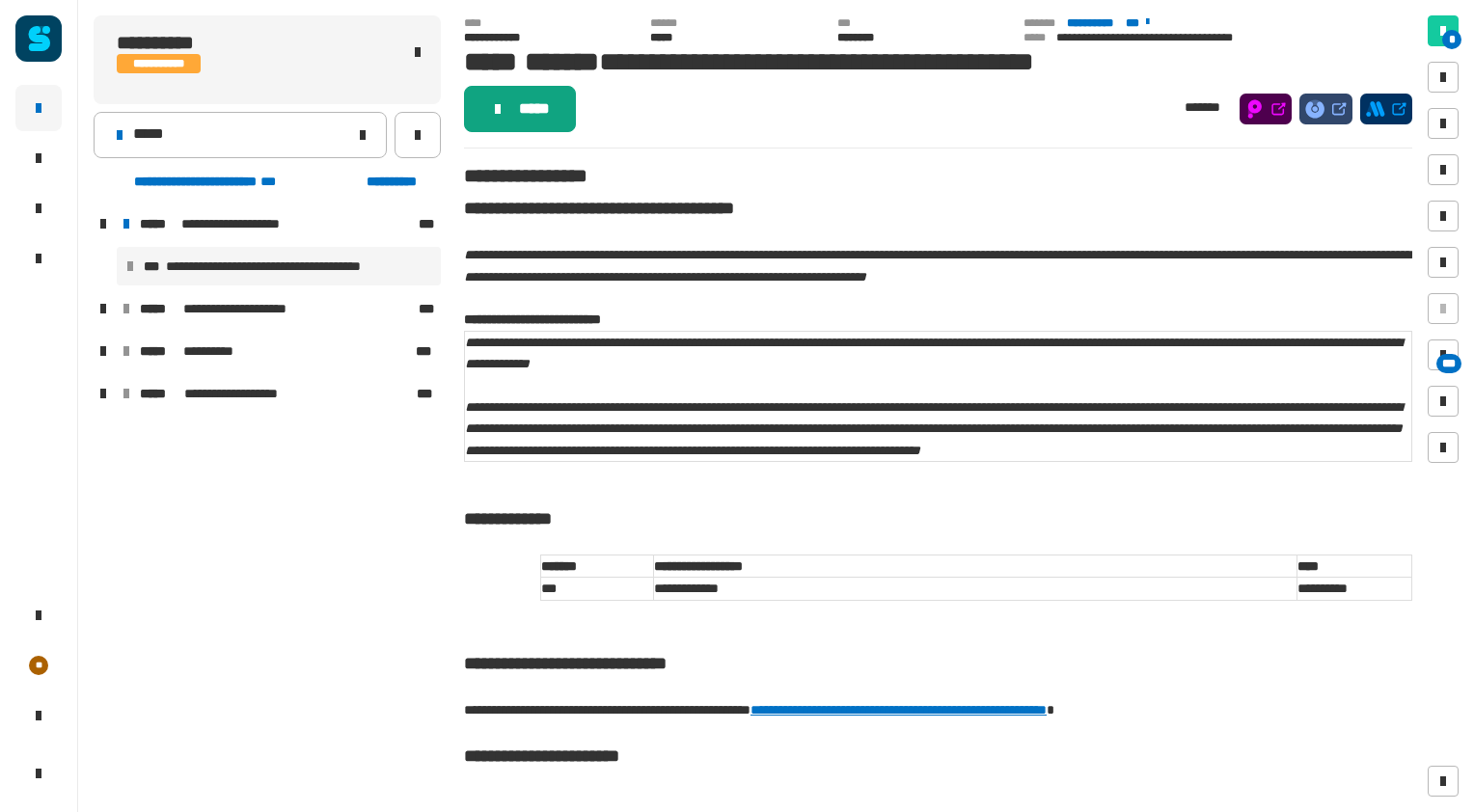 click on "*****" 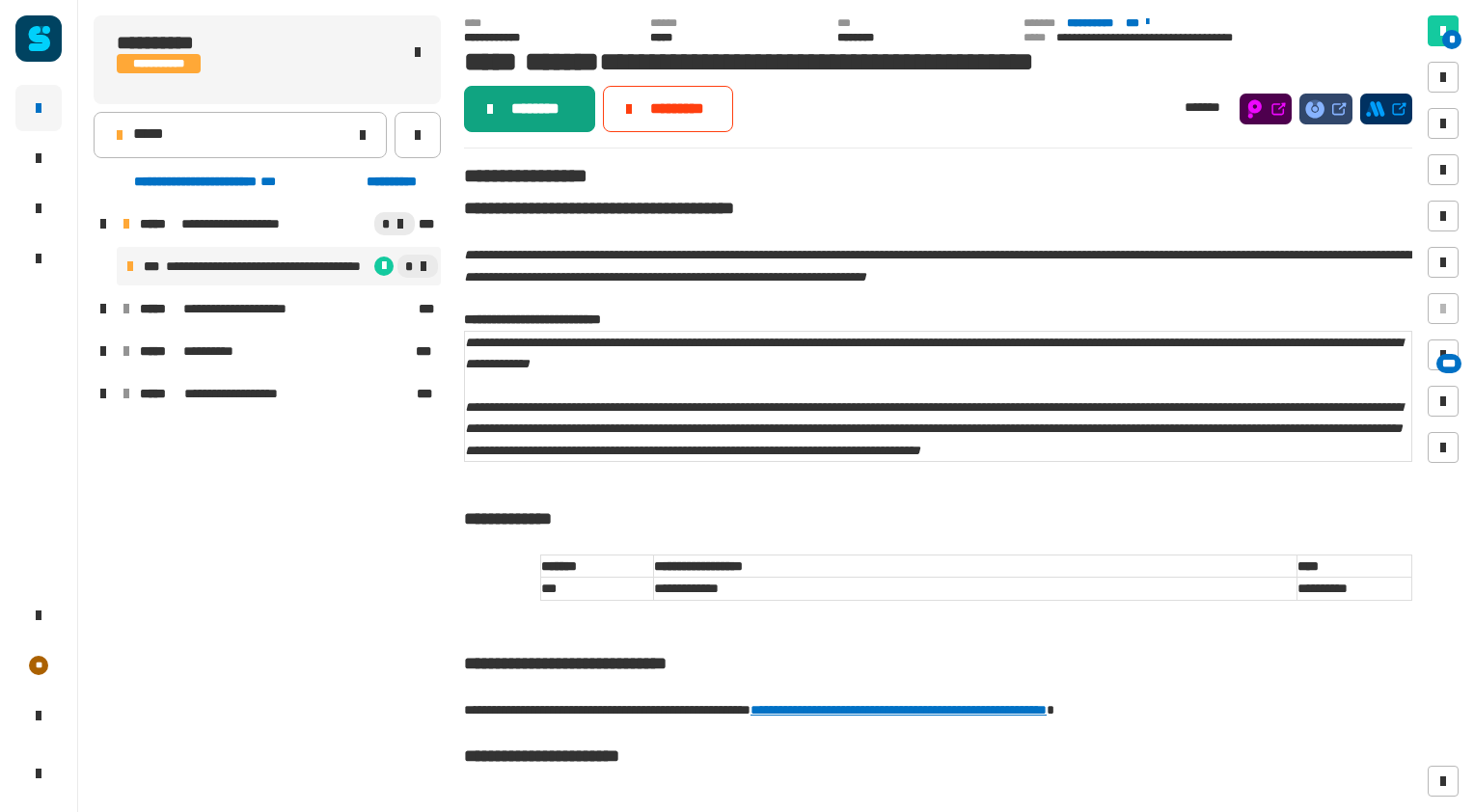 click on "********" 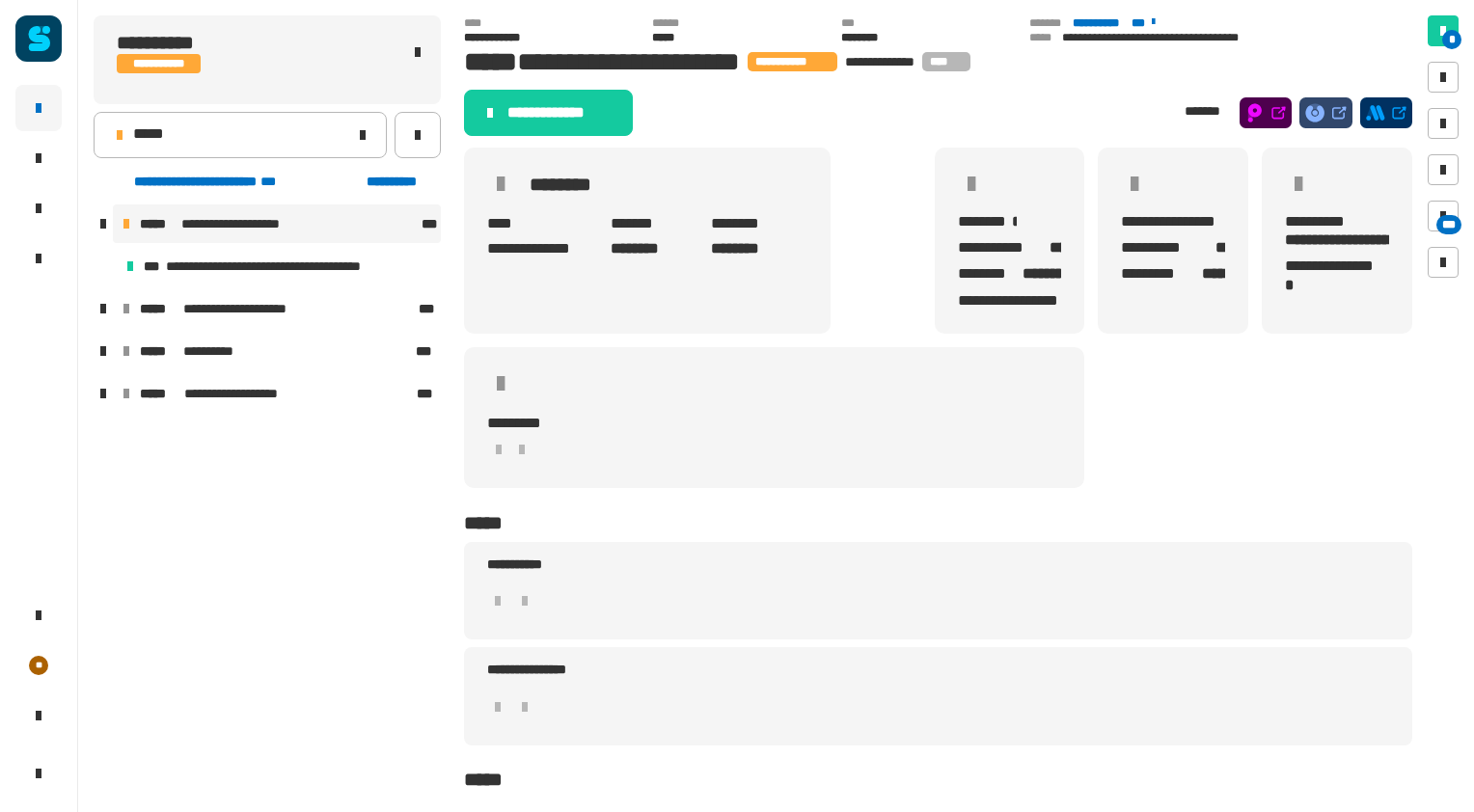 click on "**********" 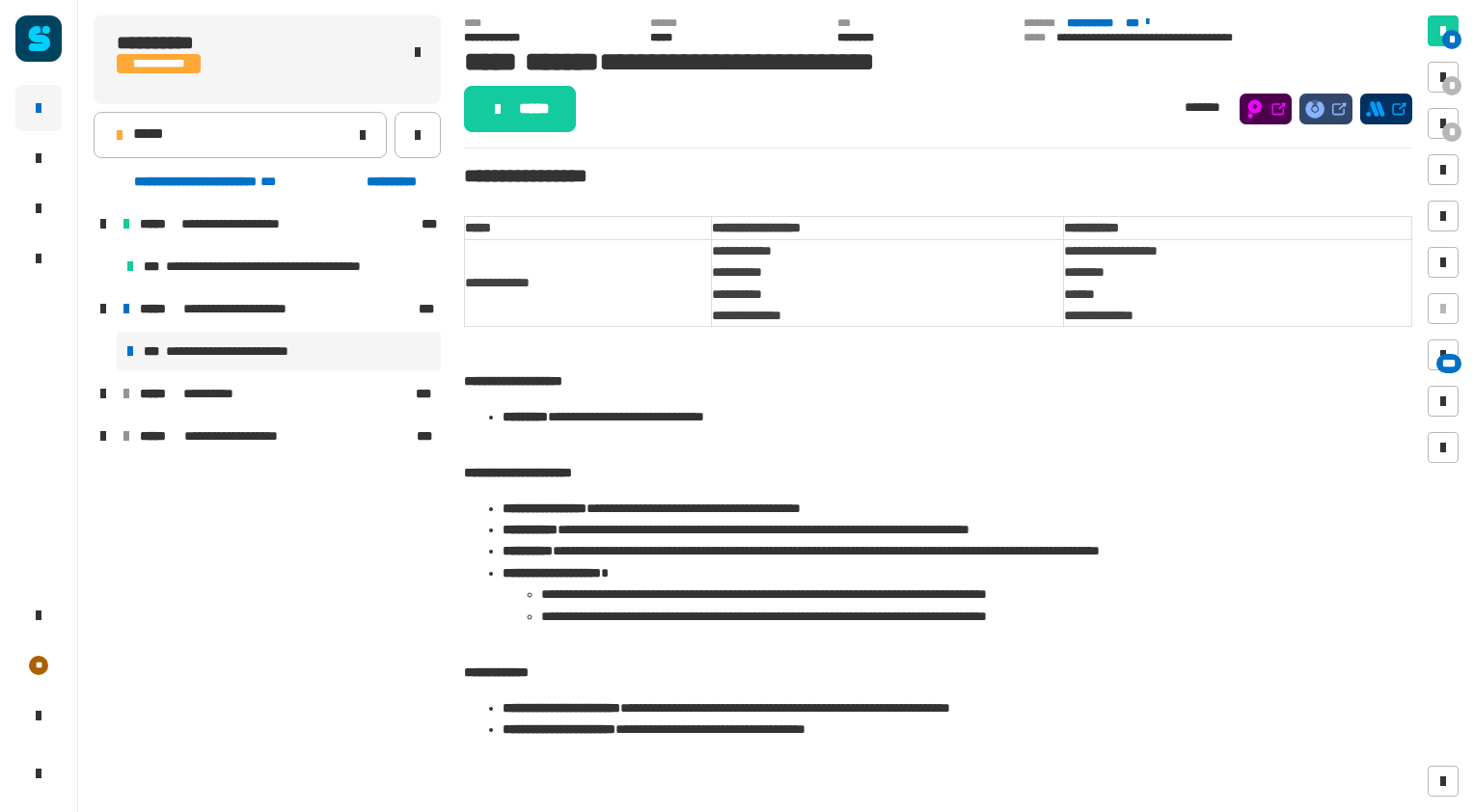 click on "*****" 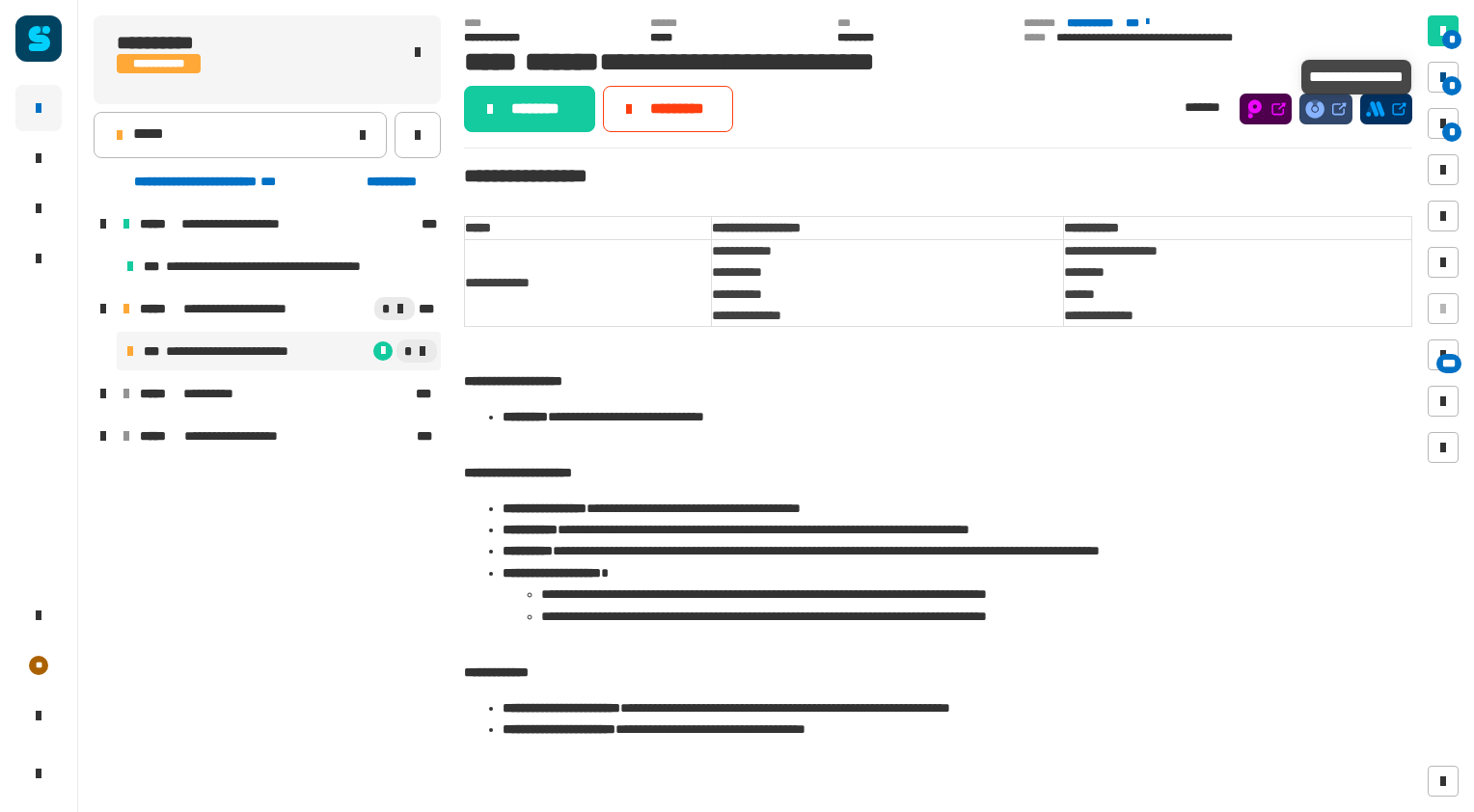 click at bounding box center (1443, 77) 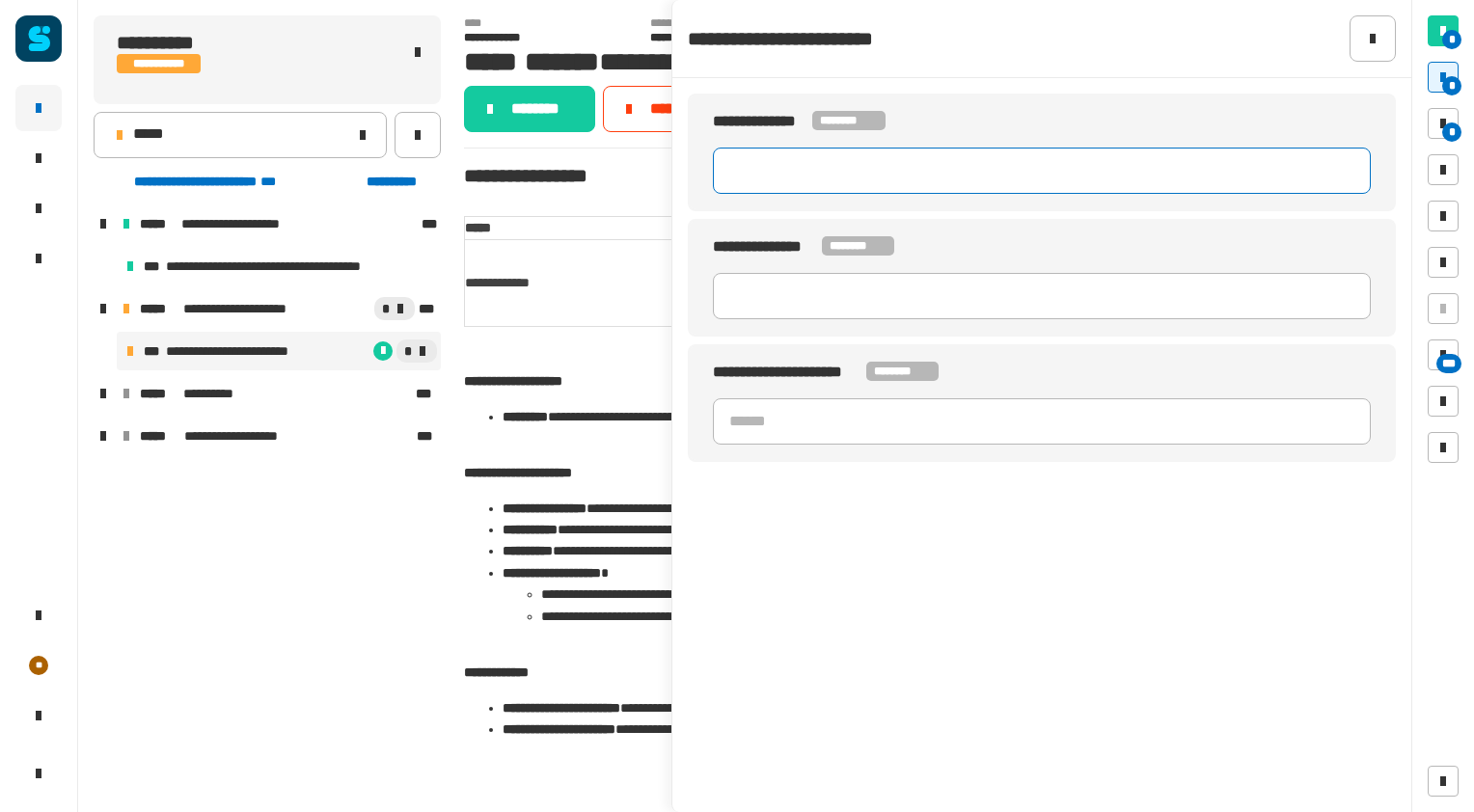 click 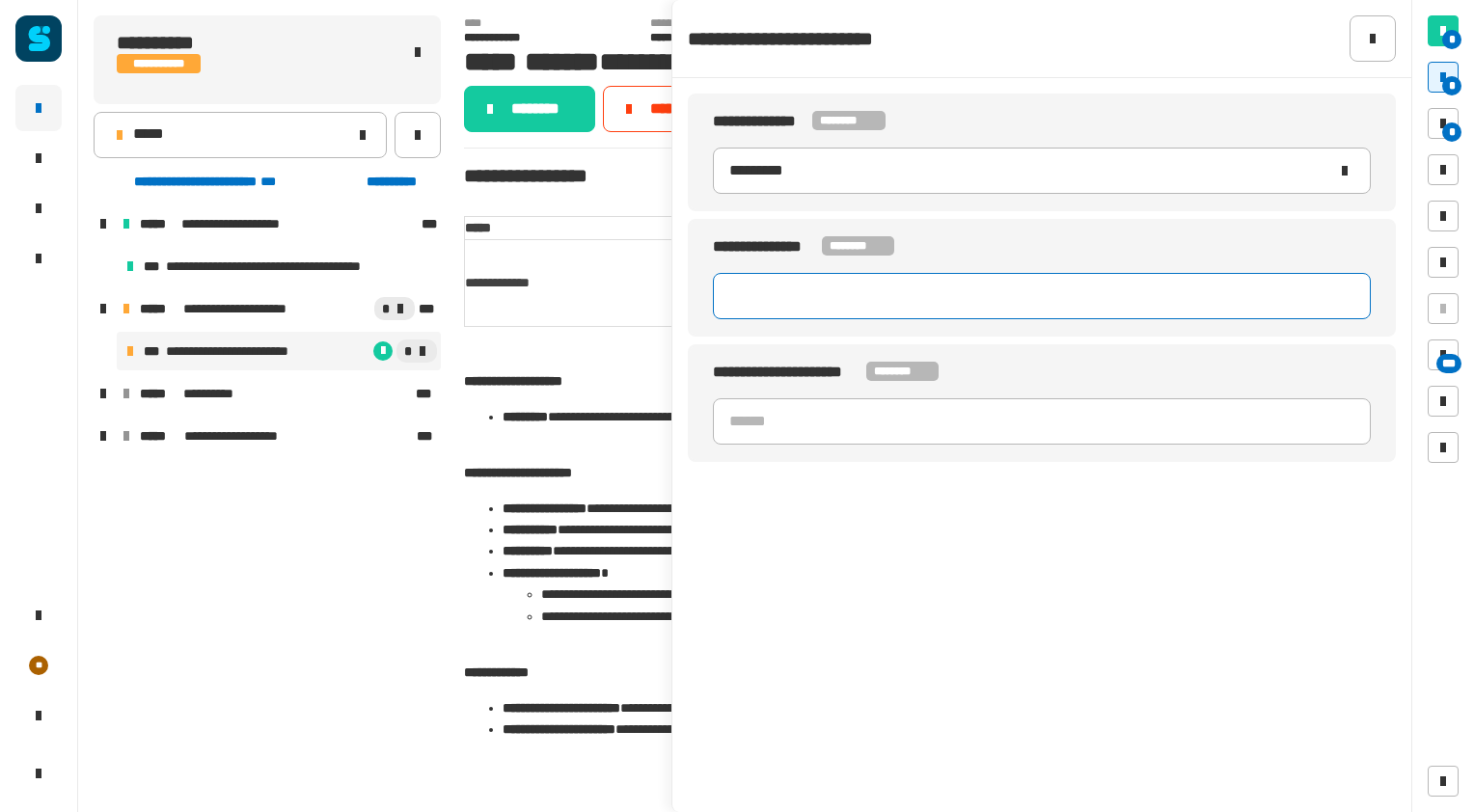 type on "********" 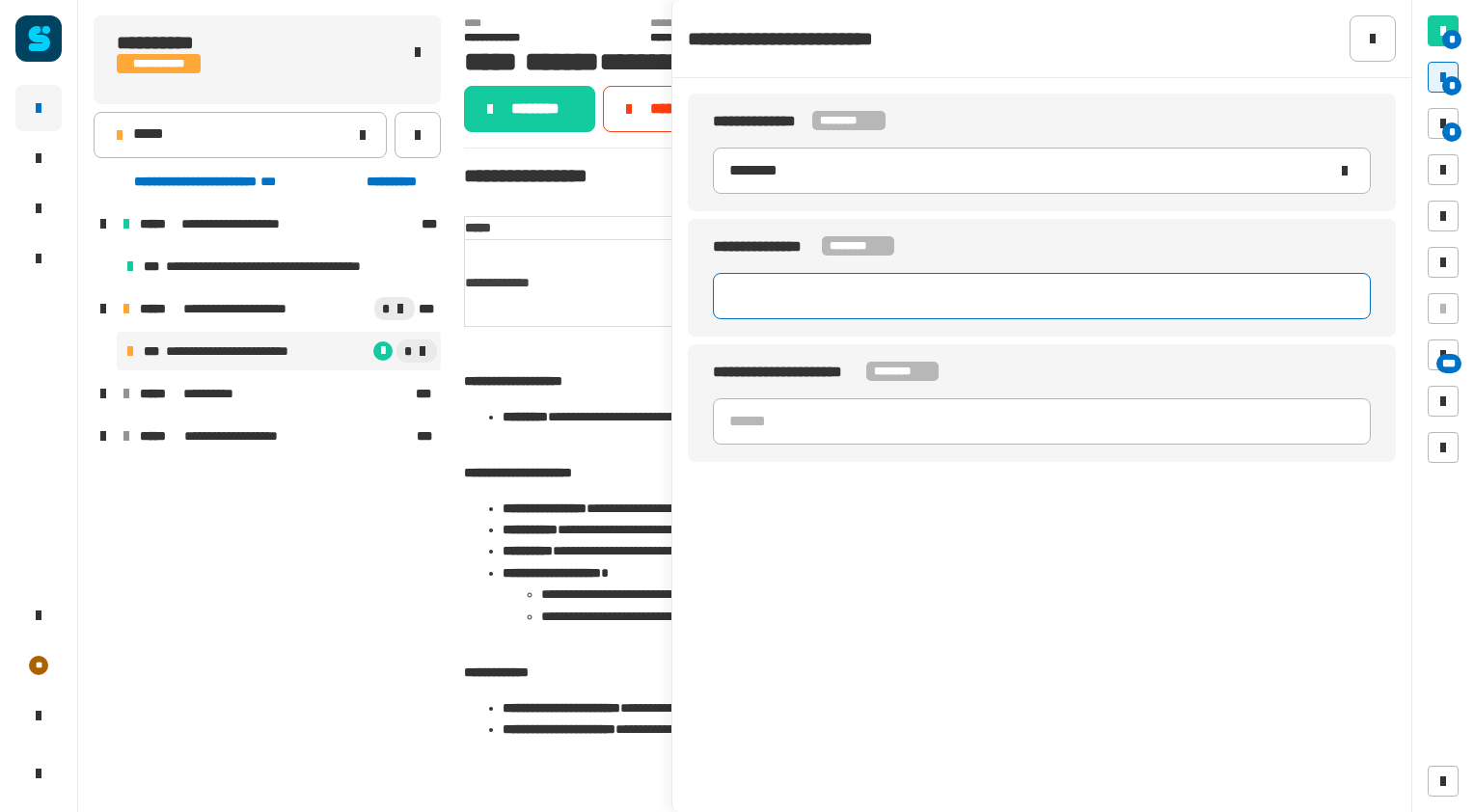 click 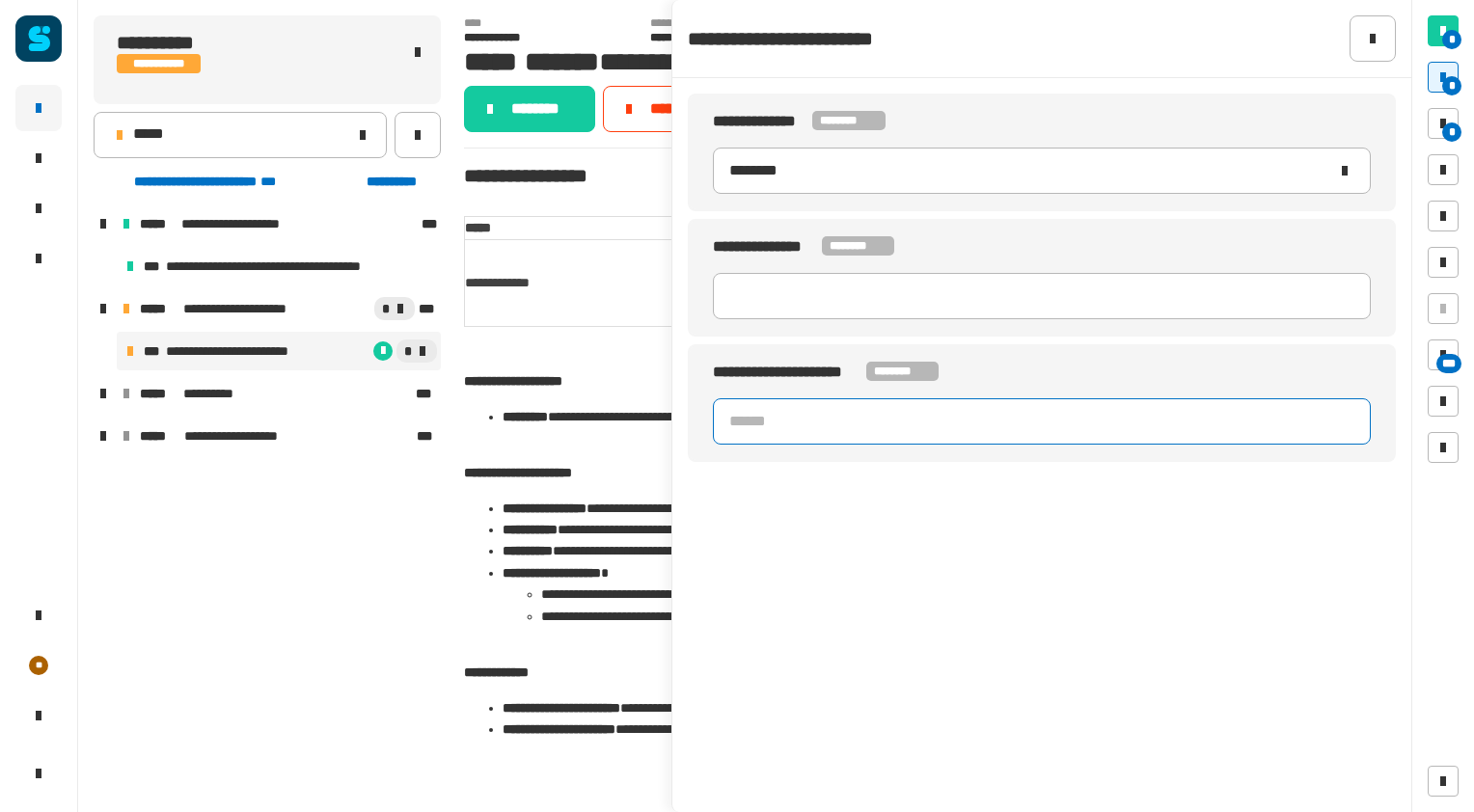 click 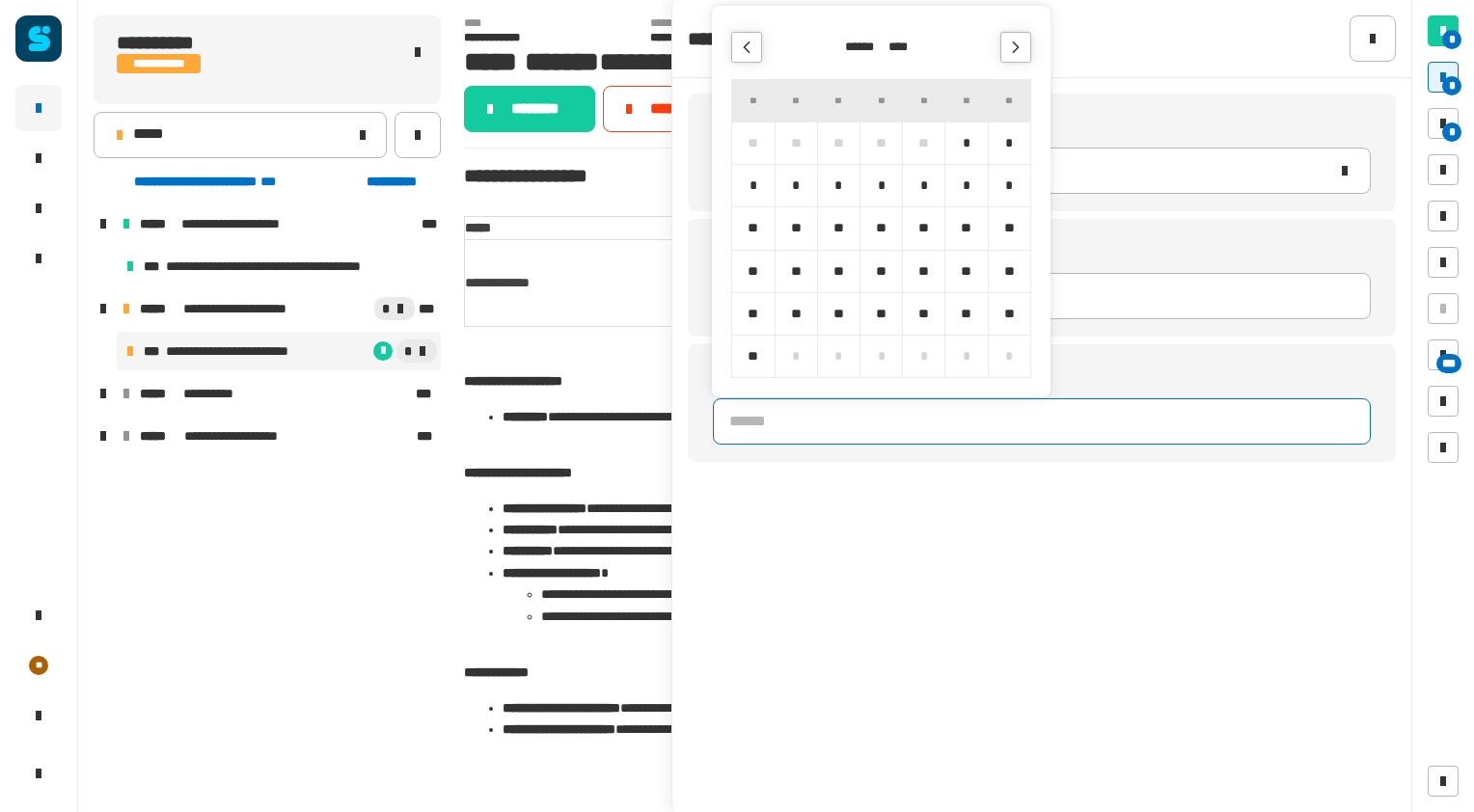 click 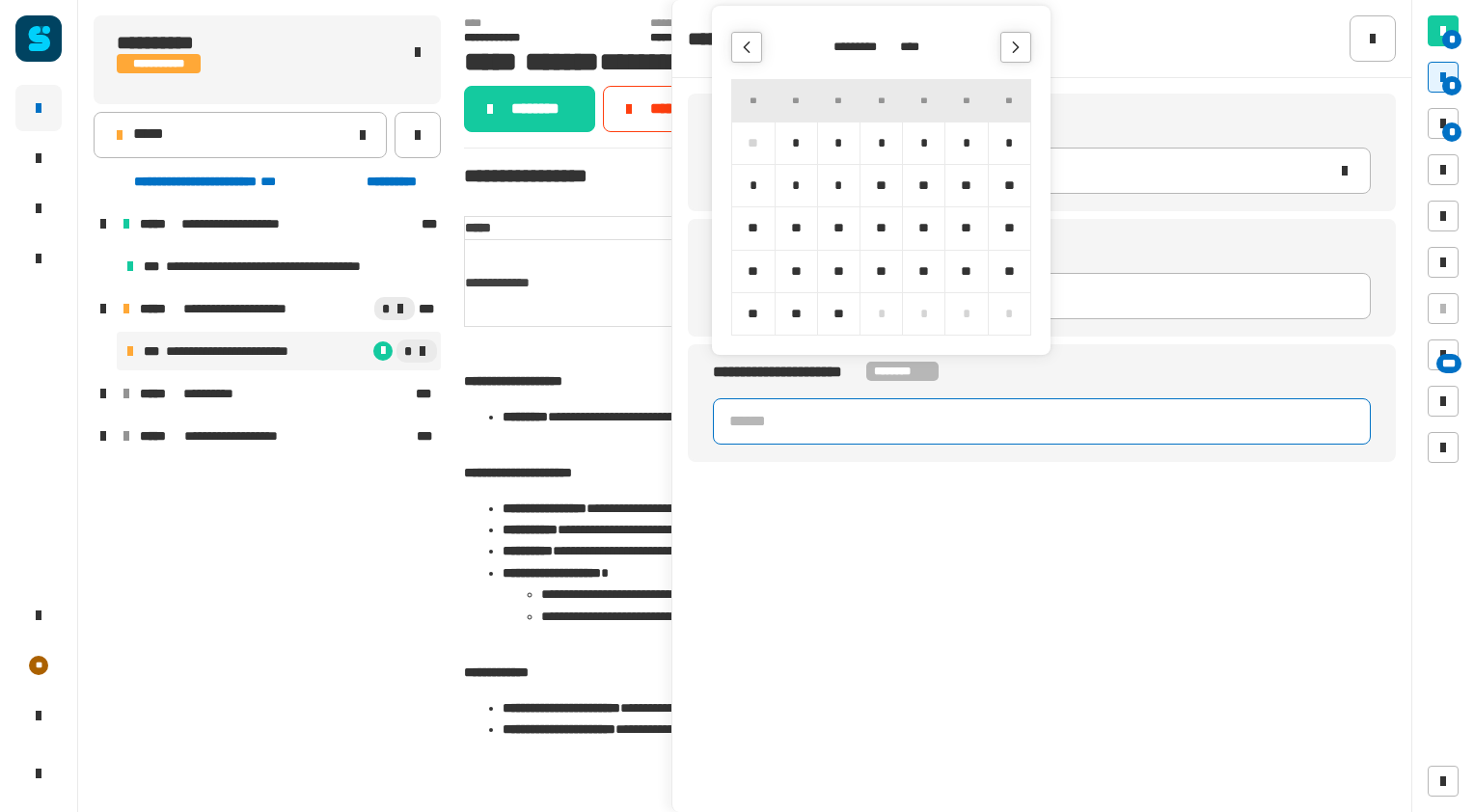 click 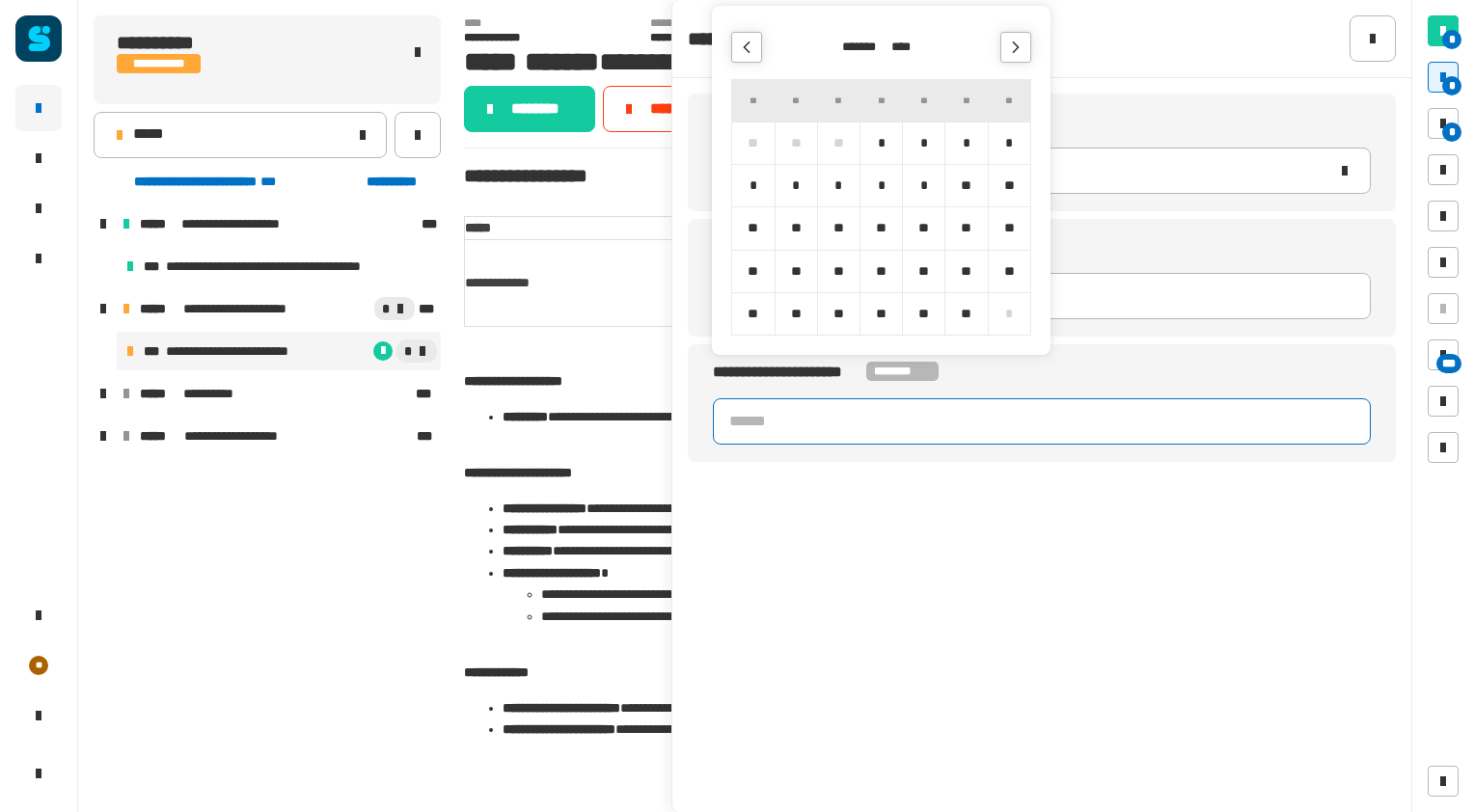 click 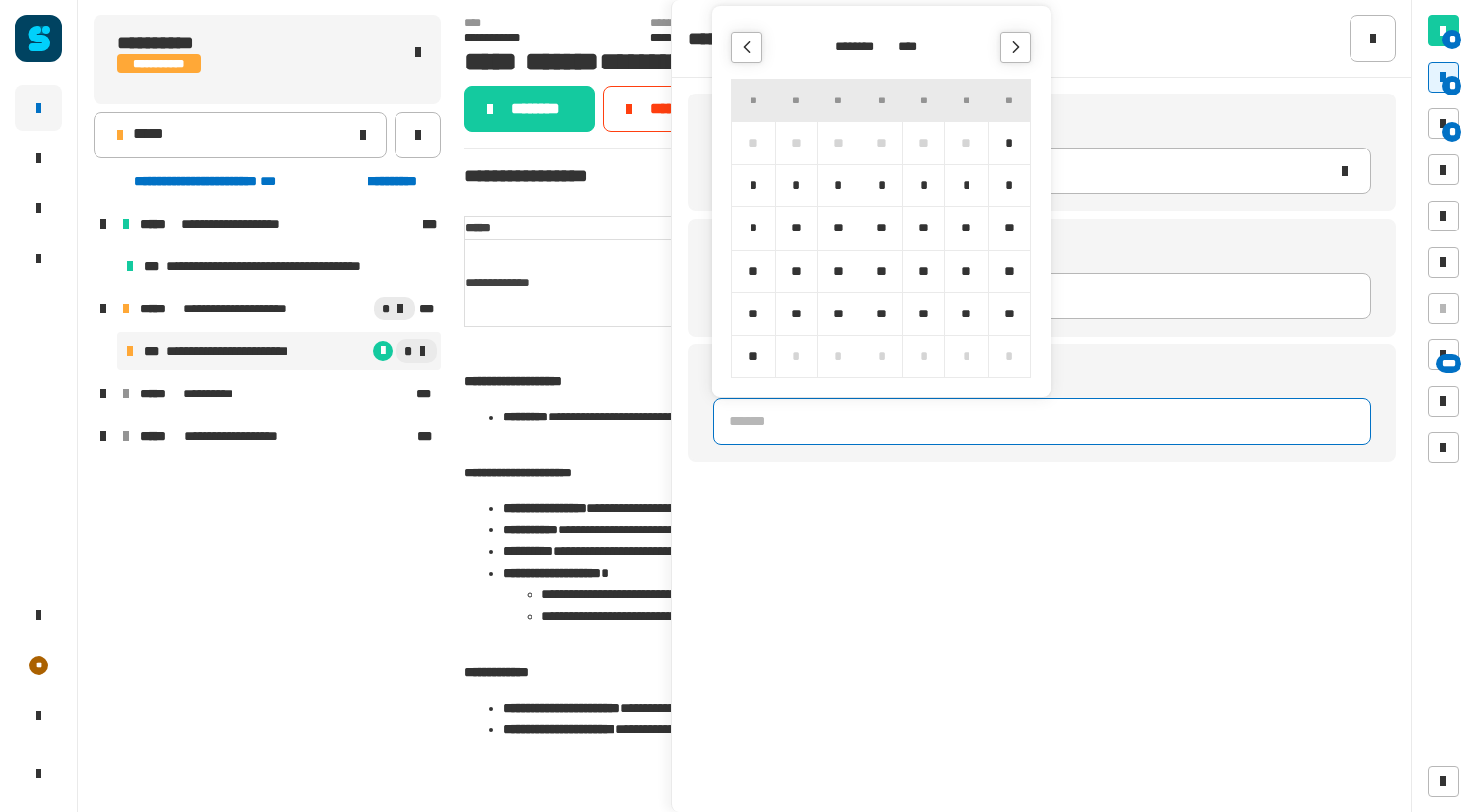 click 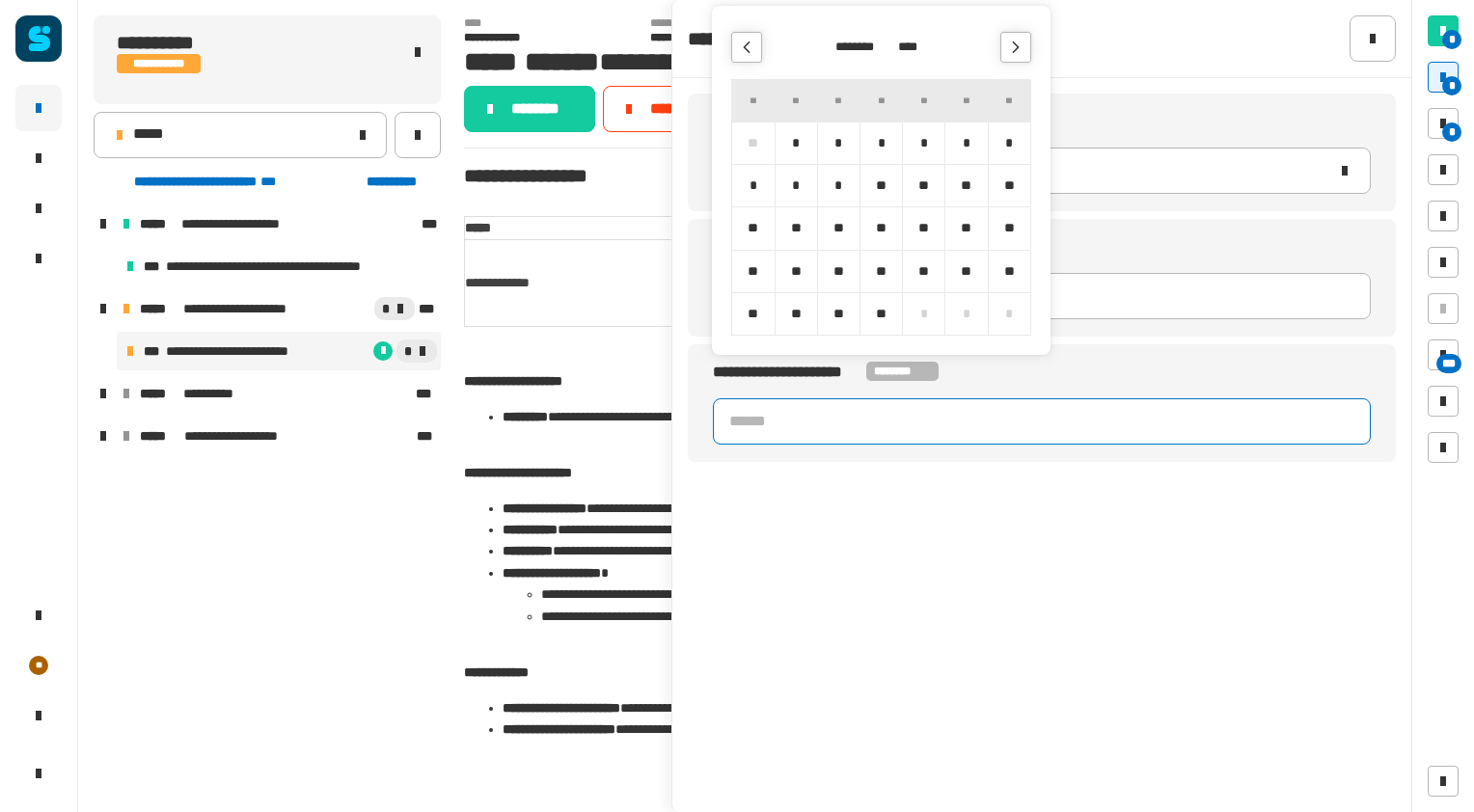 click on "*" at bounding box center (838, 185) 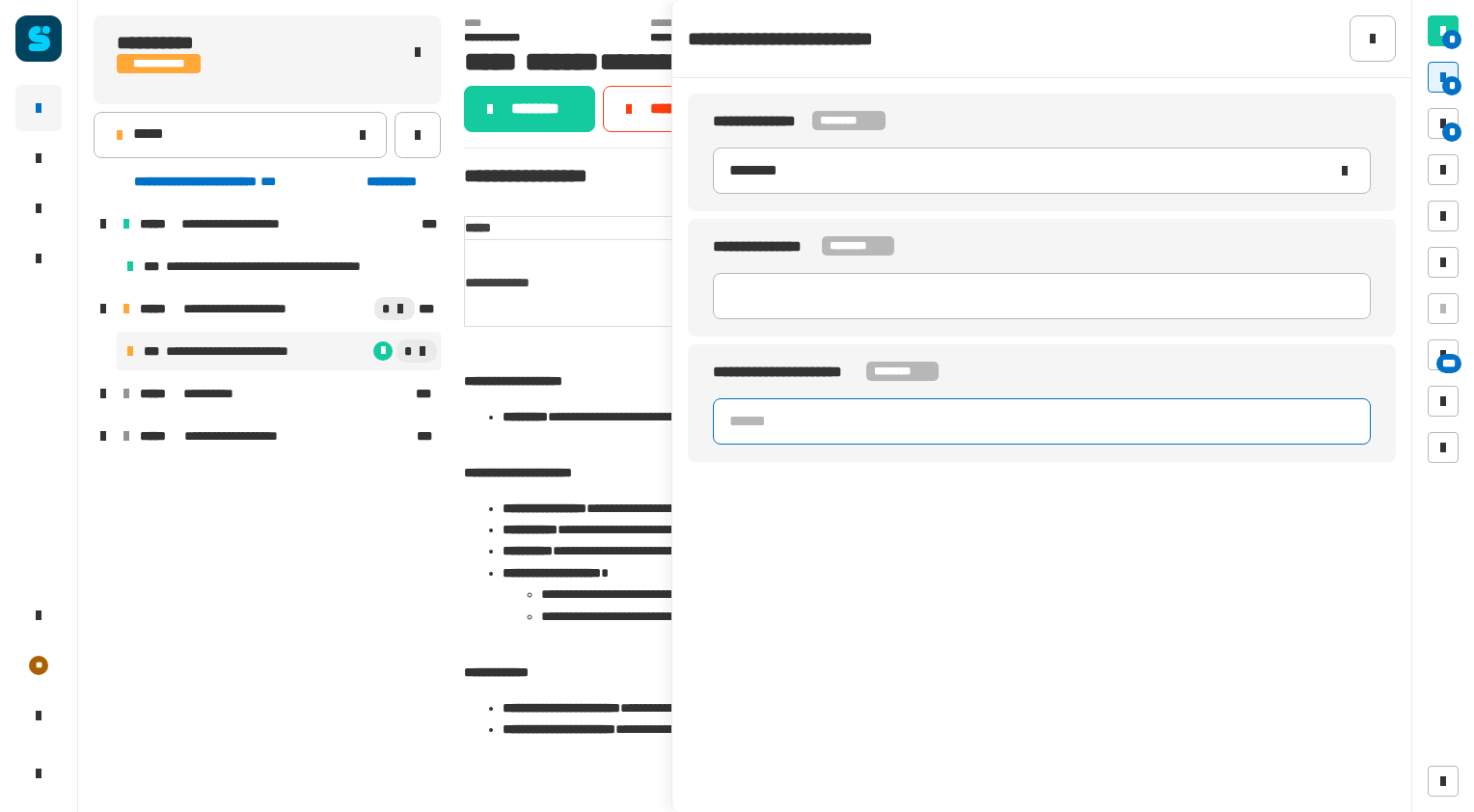 type on "**********" 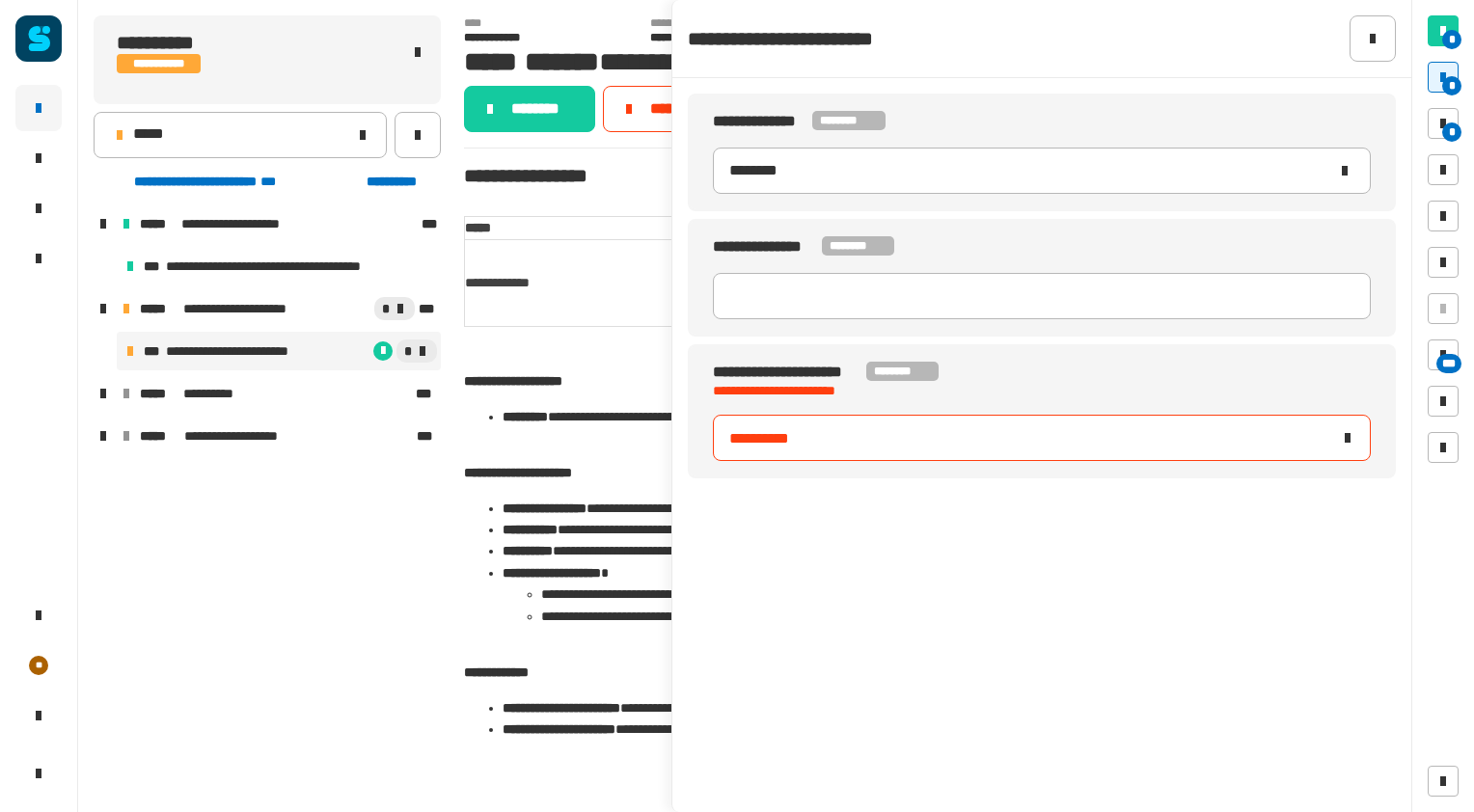 click on "**********" 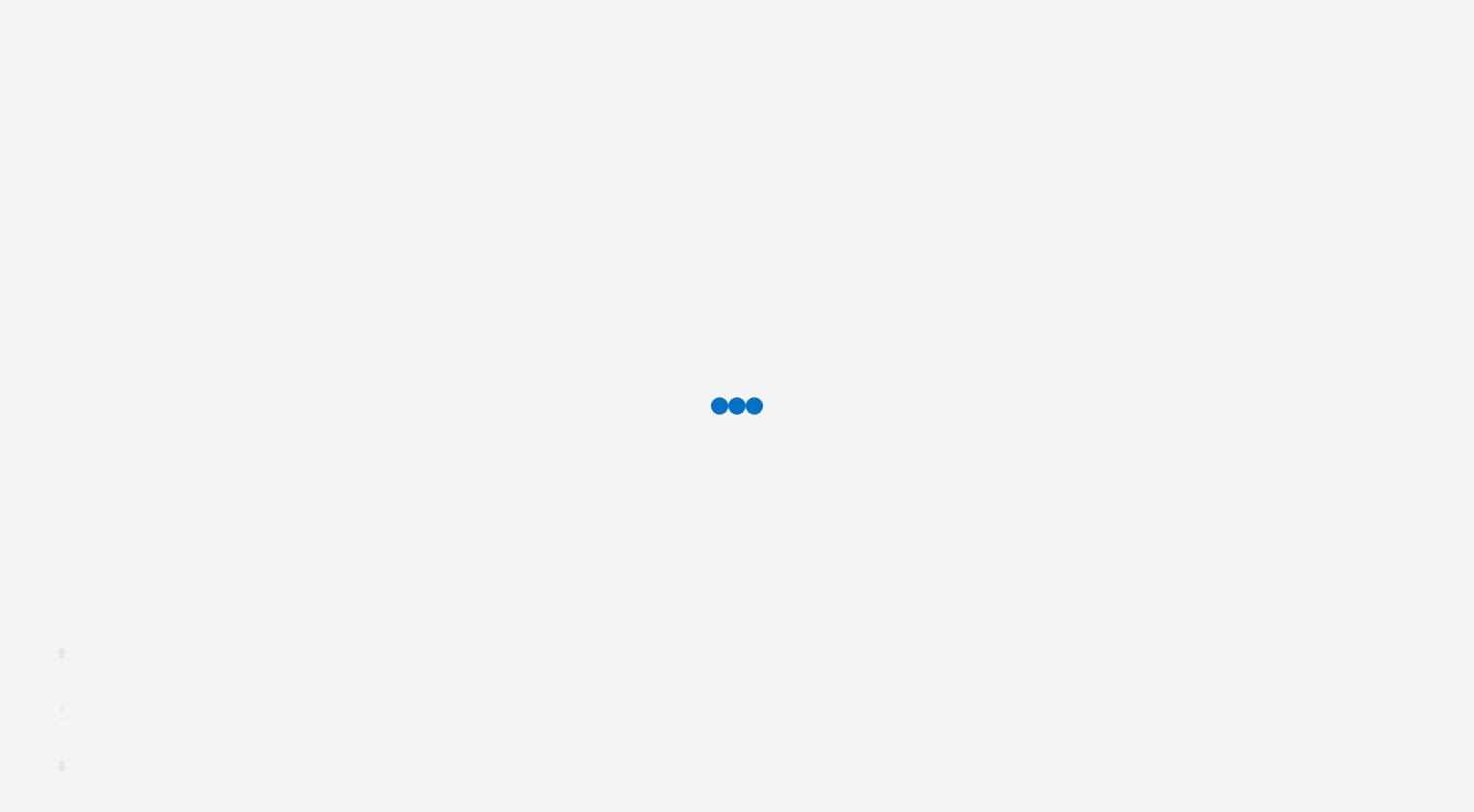 scroll, scrollTop: 0, scrollLeft: 0, axis: both 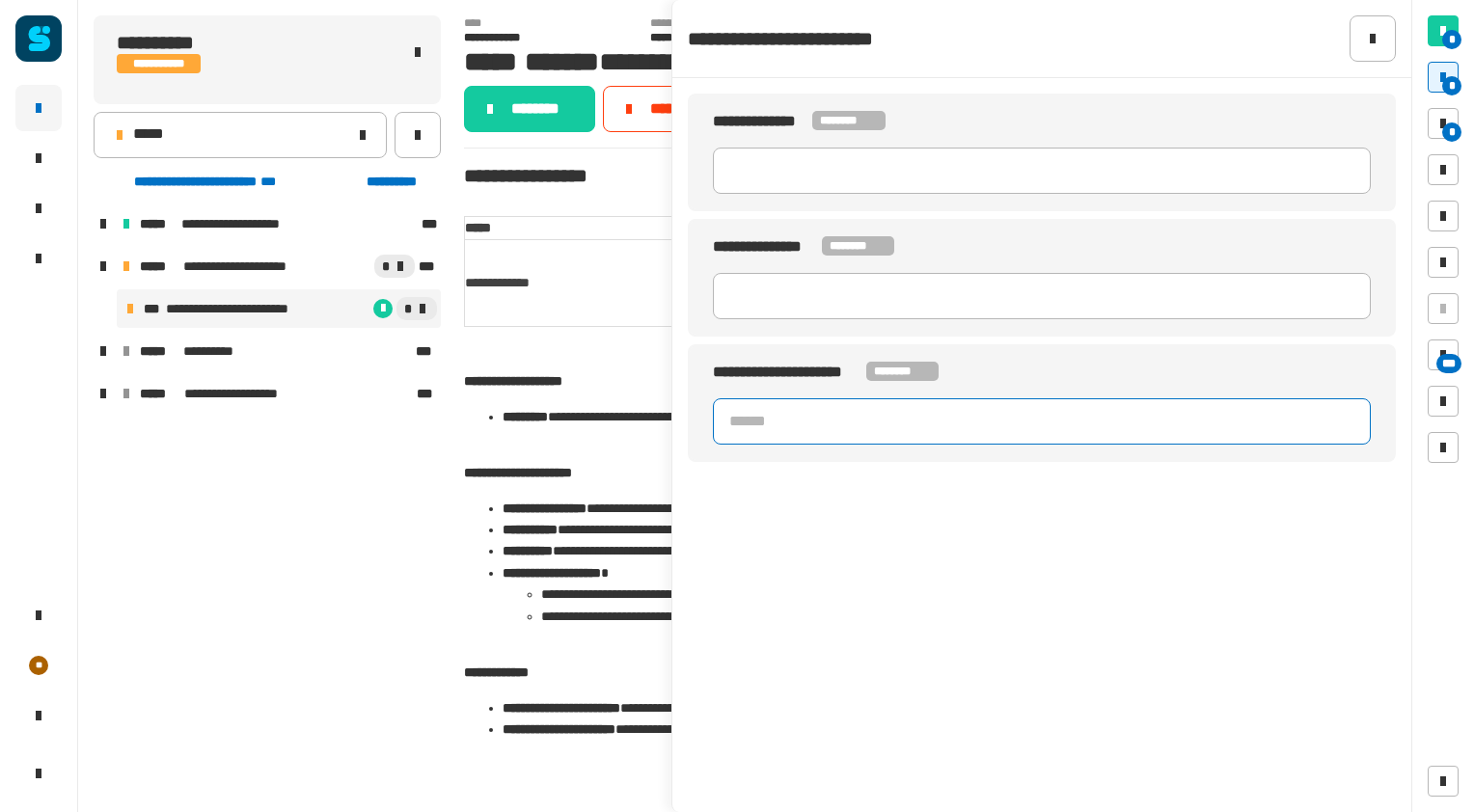 click 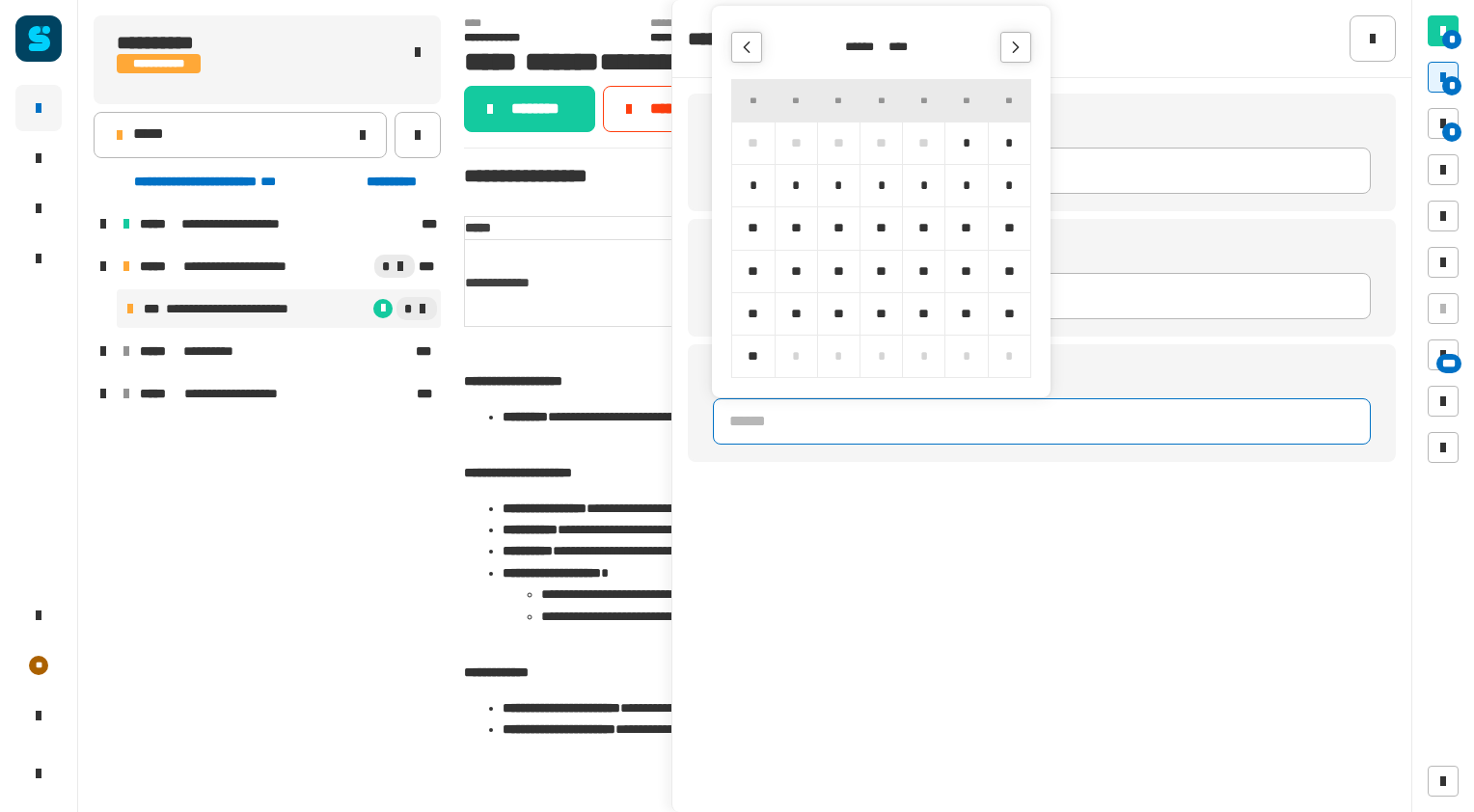 click 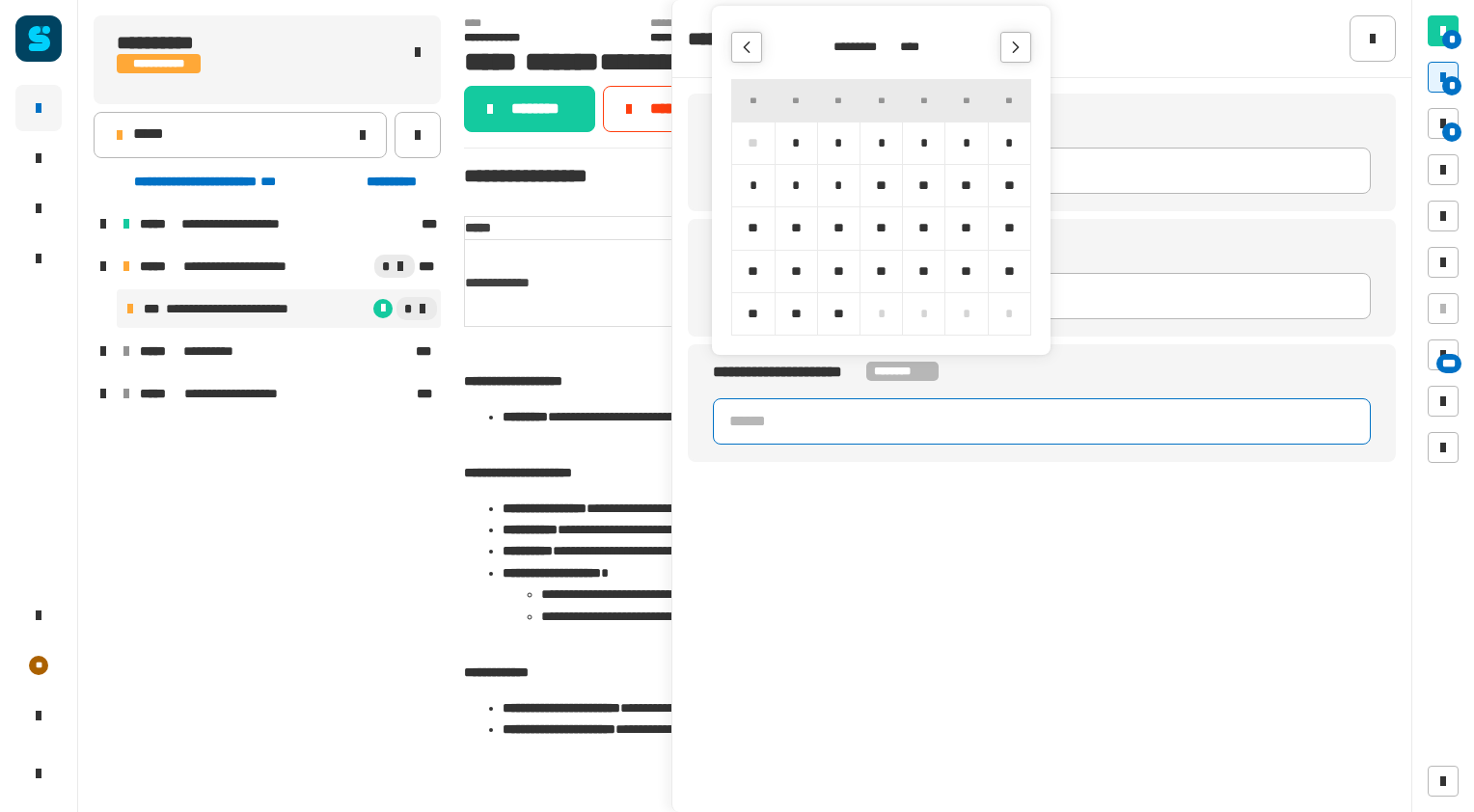 click 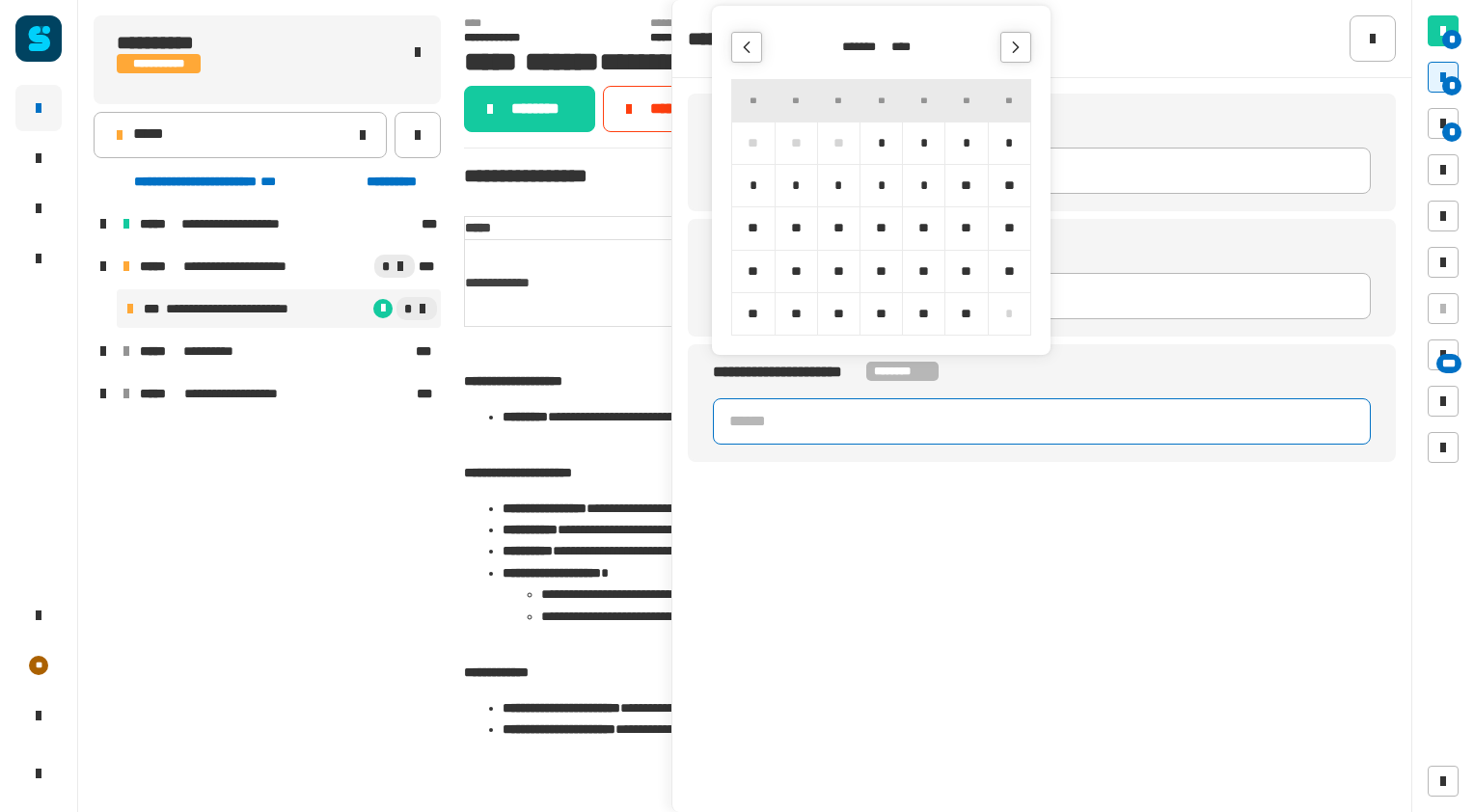 click 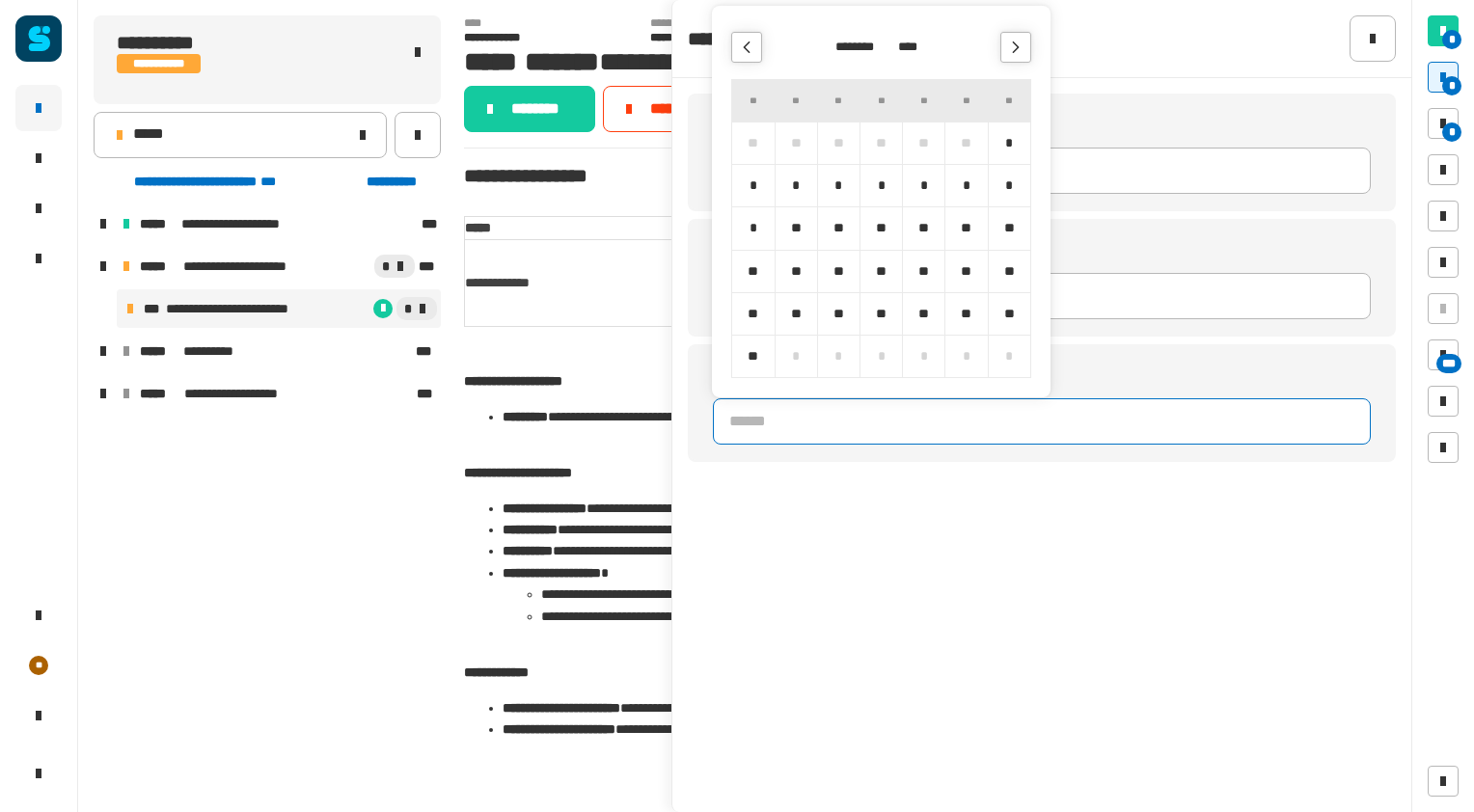 click 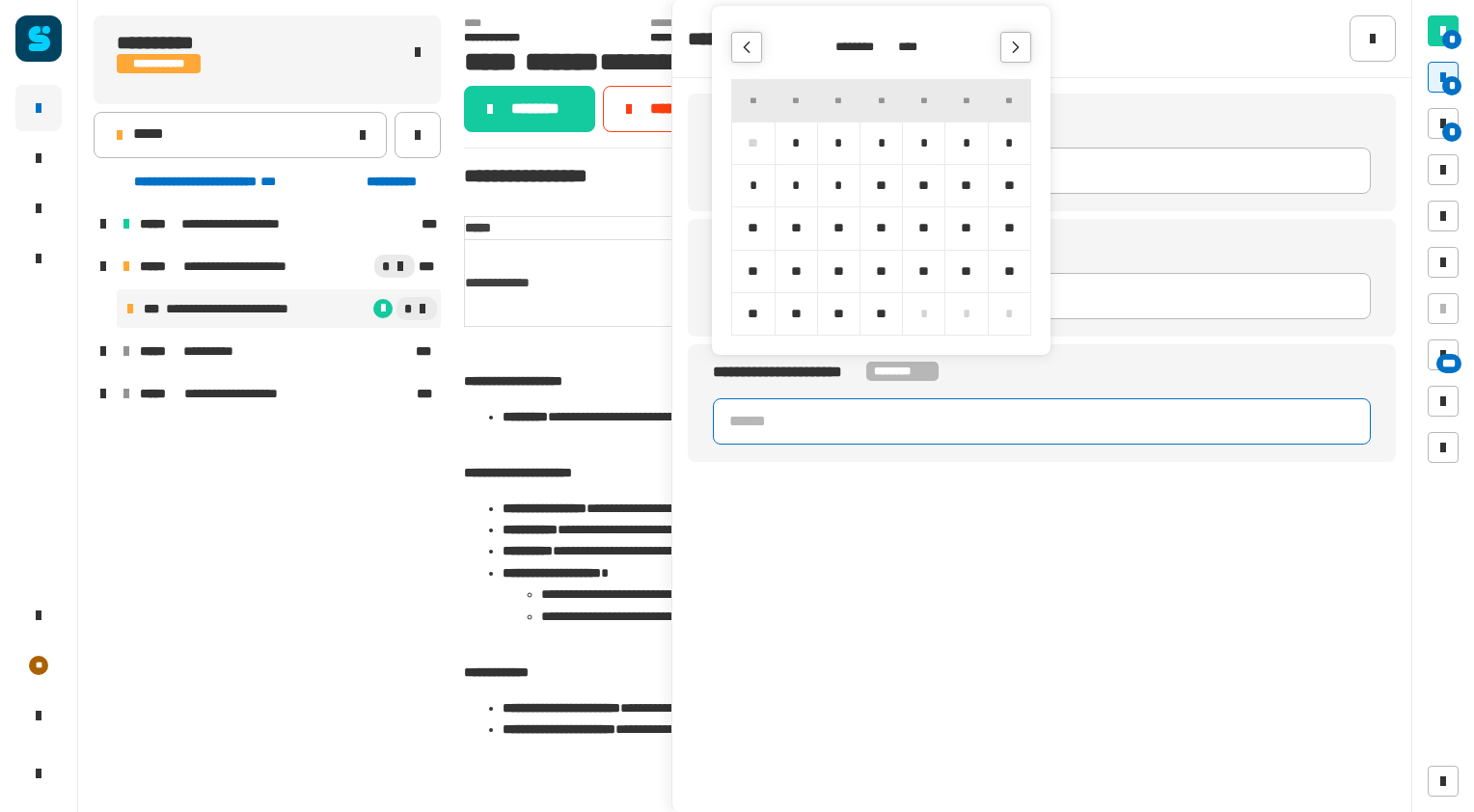 click on "*" at bounding box center (838, 185) 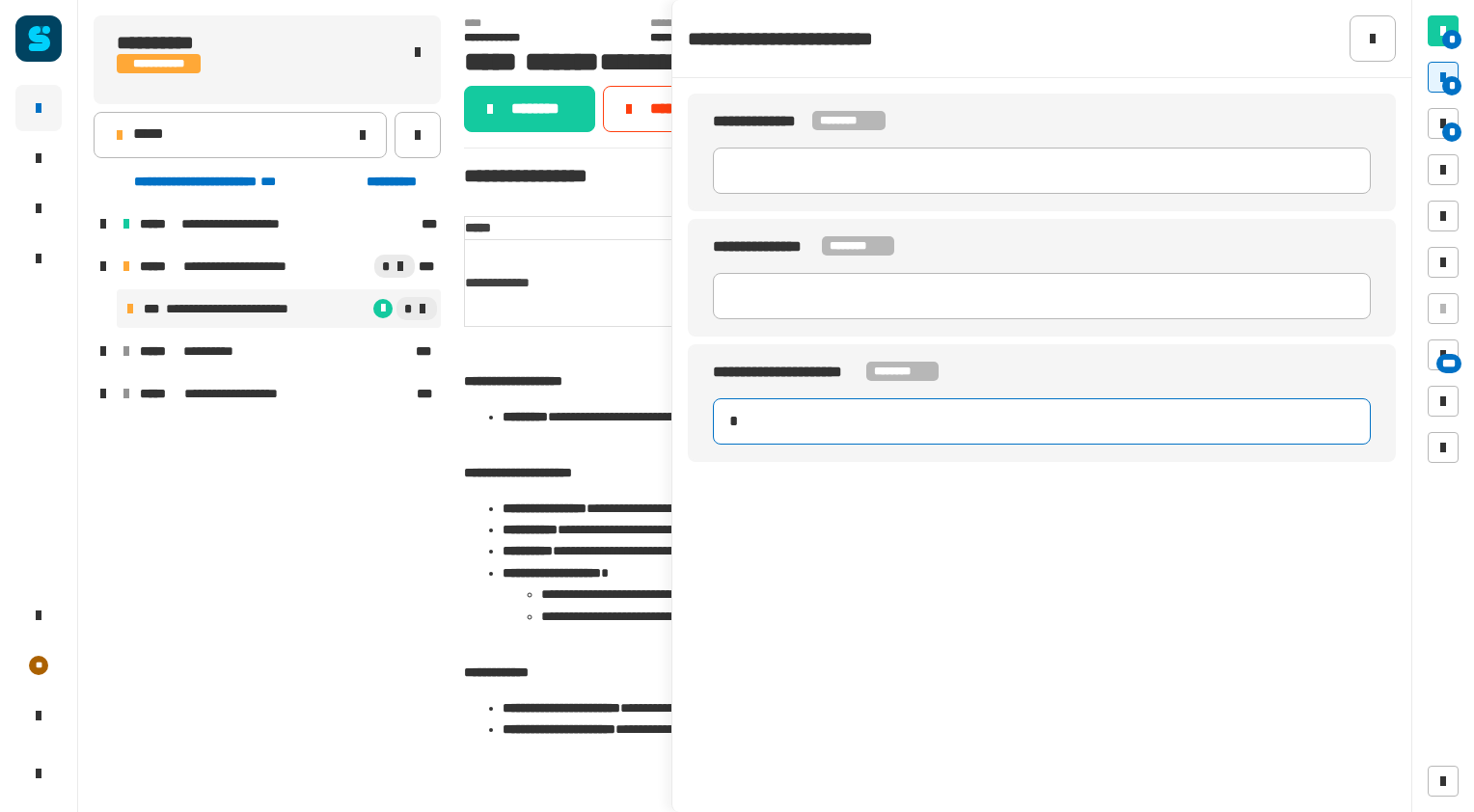 type on "**********" 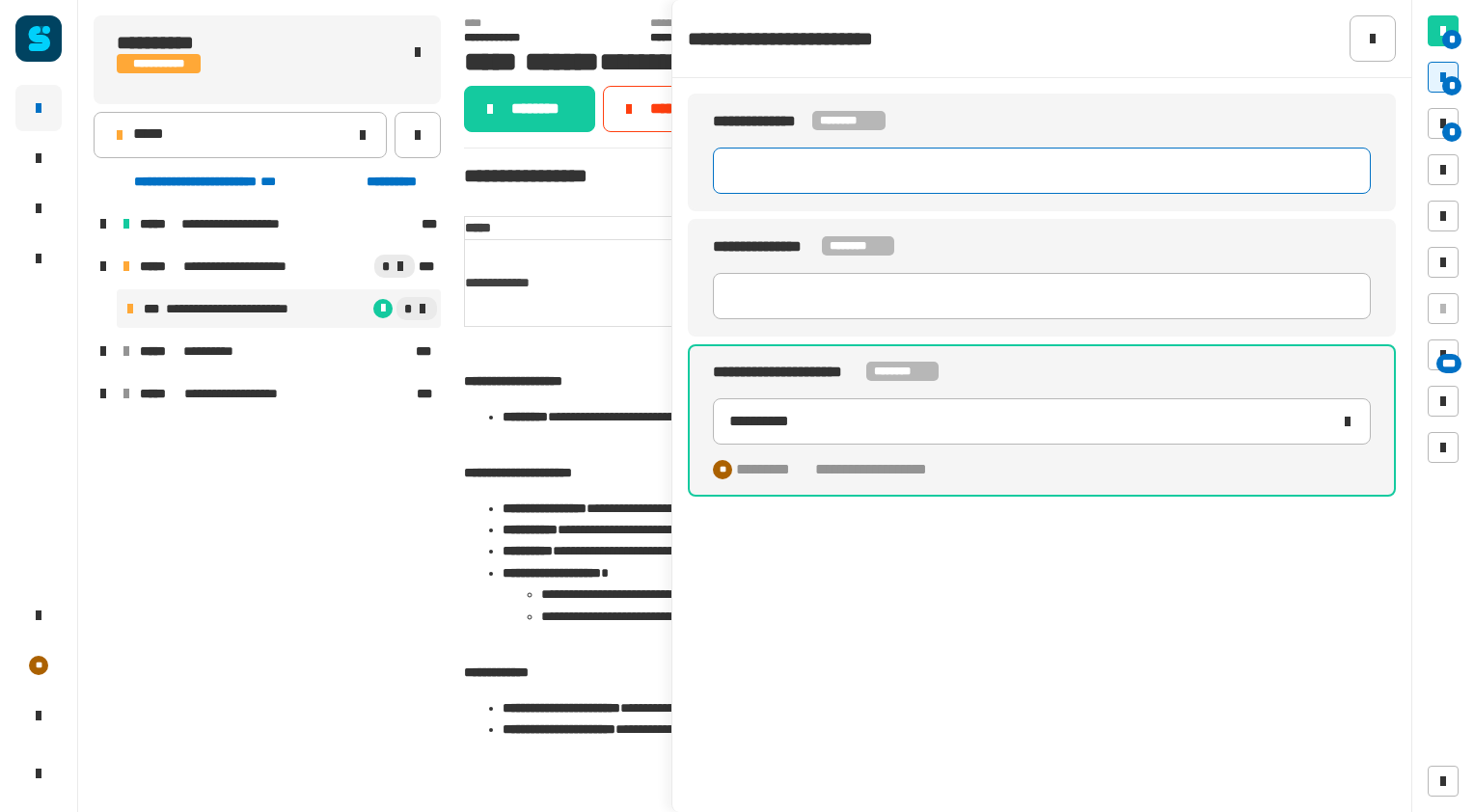 click 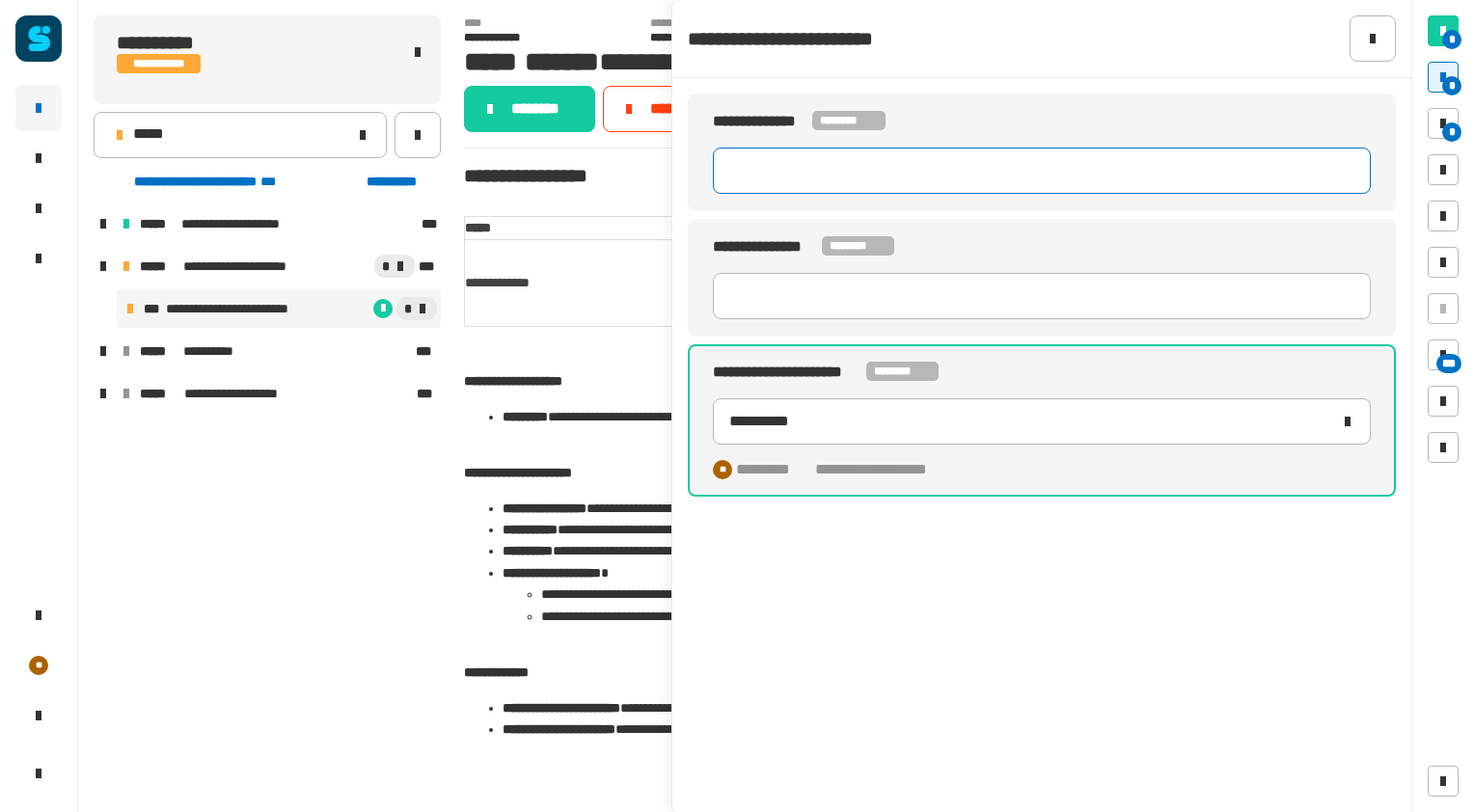 paste on "********" 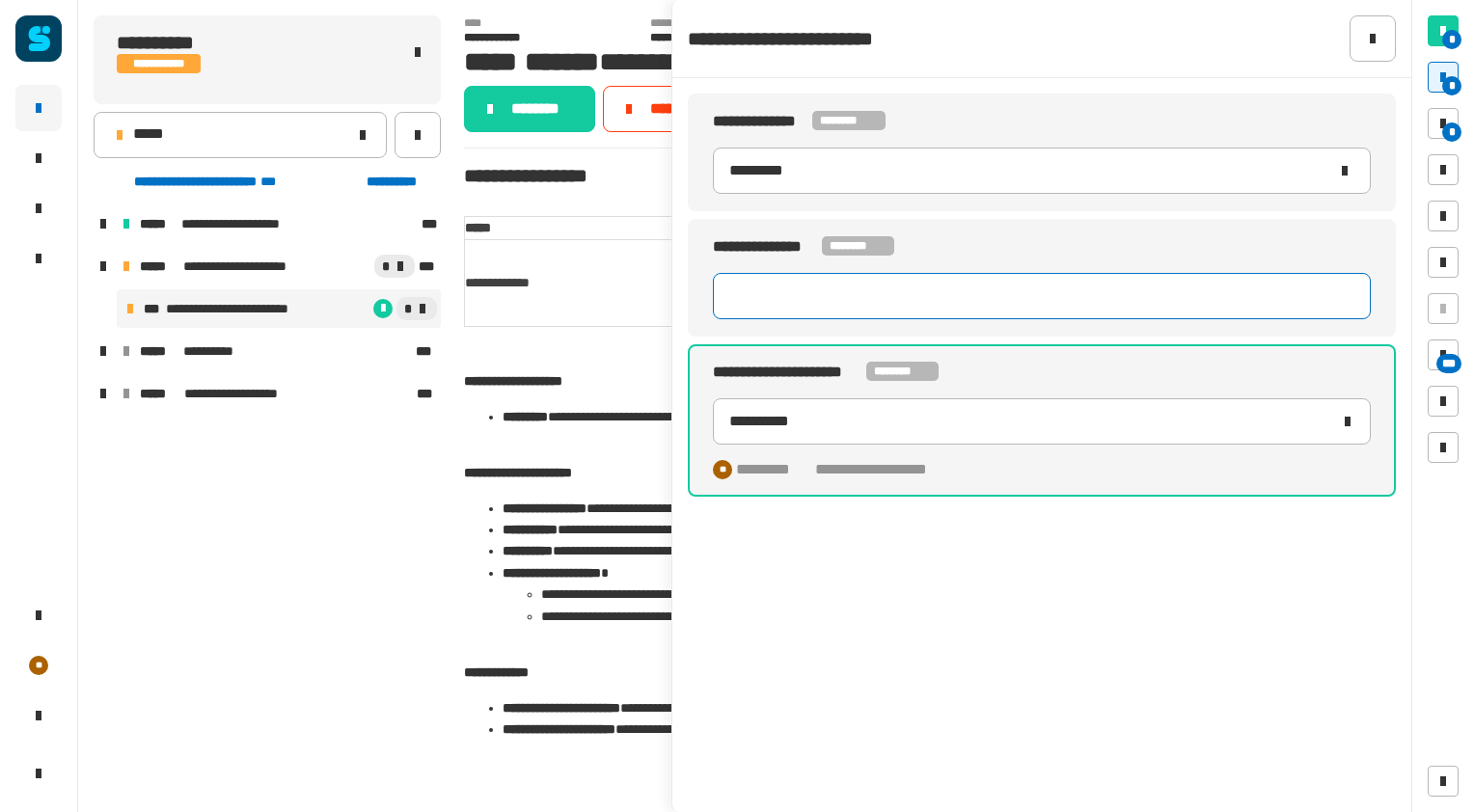 type on "********" 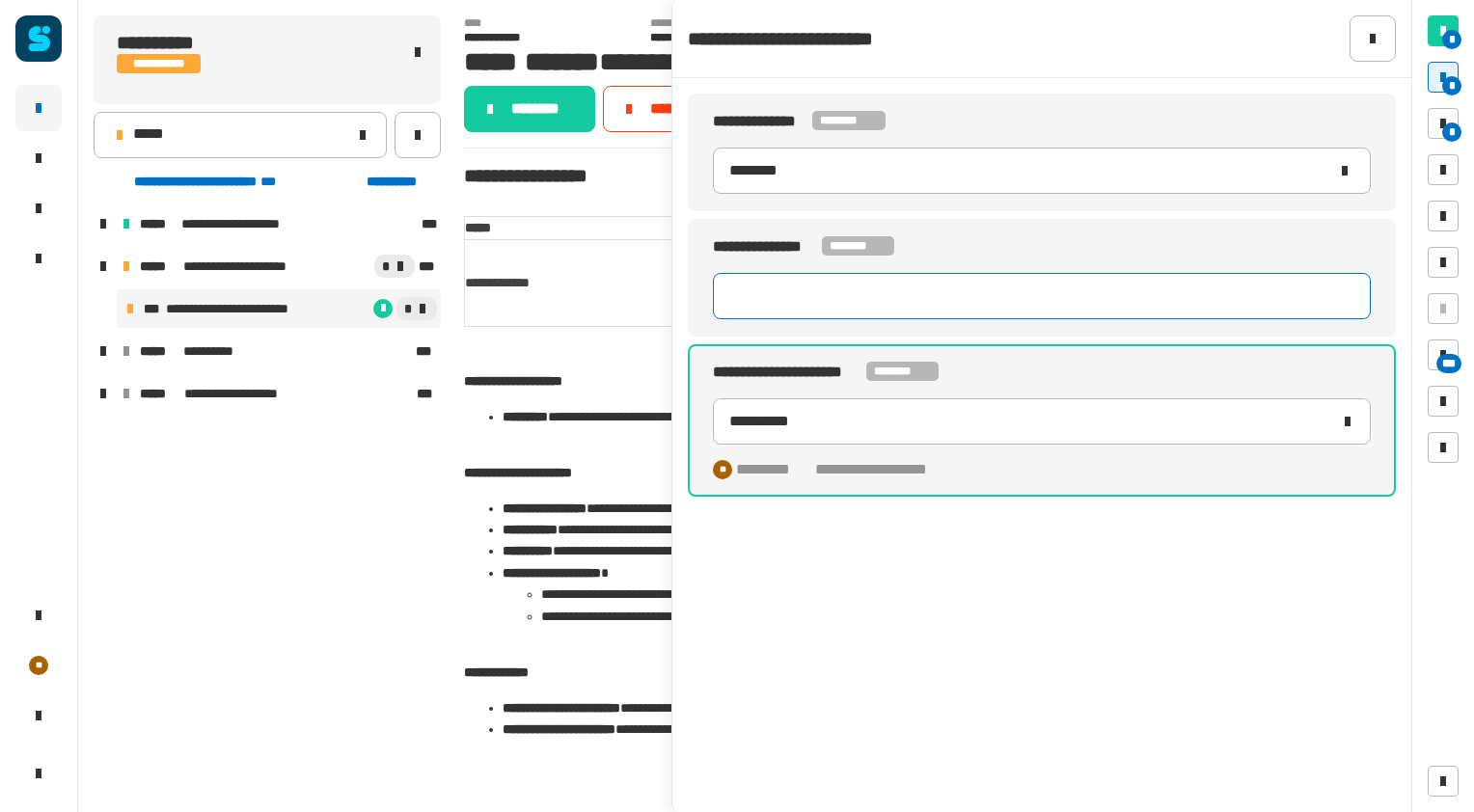 click on "**********" 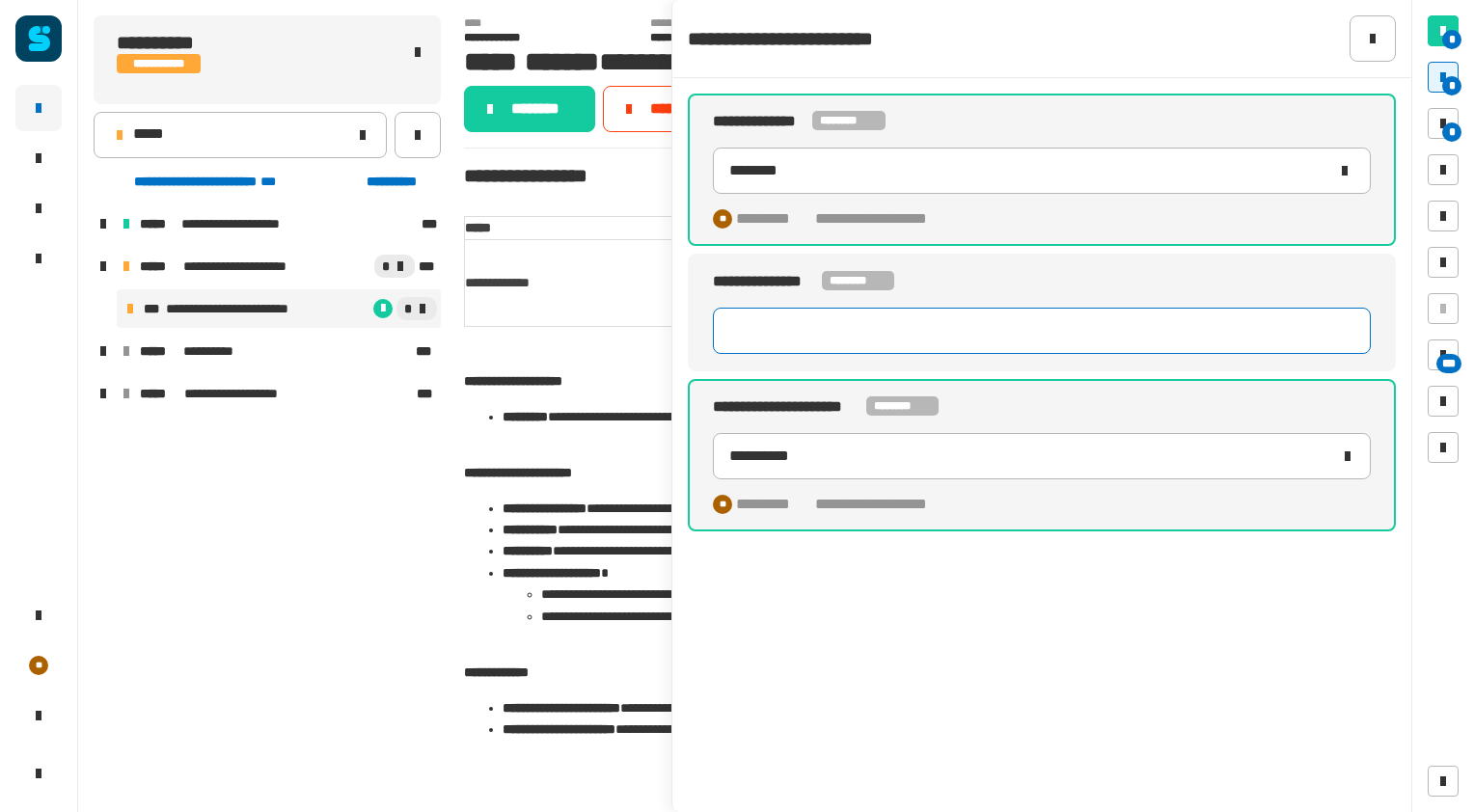 paste on "**********" 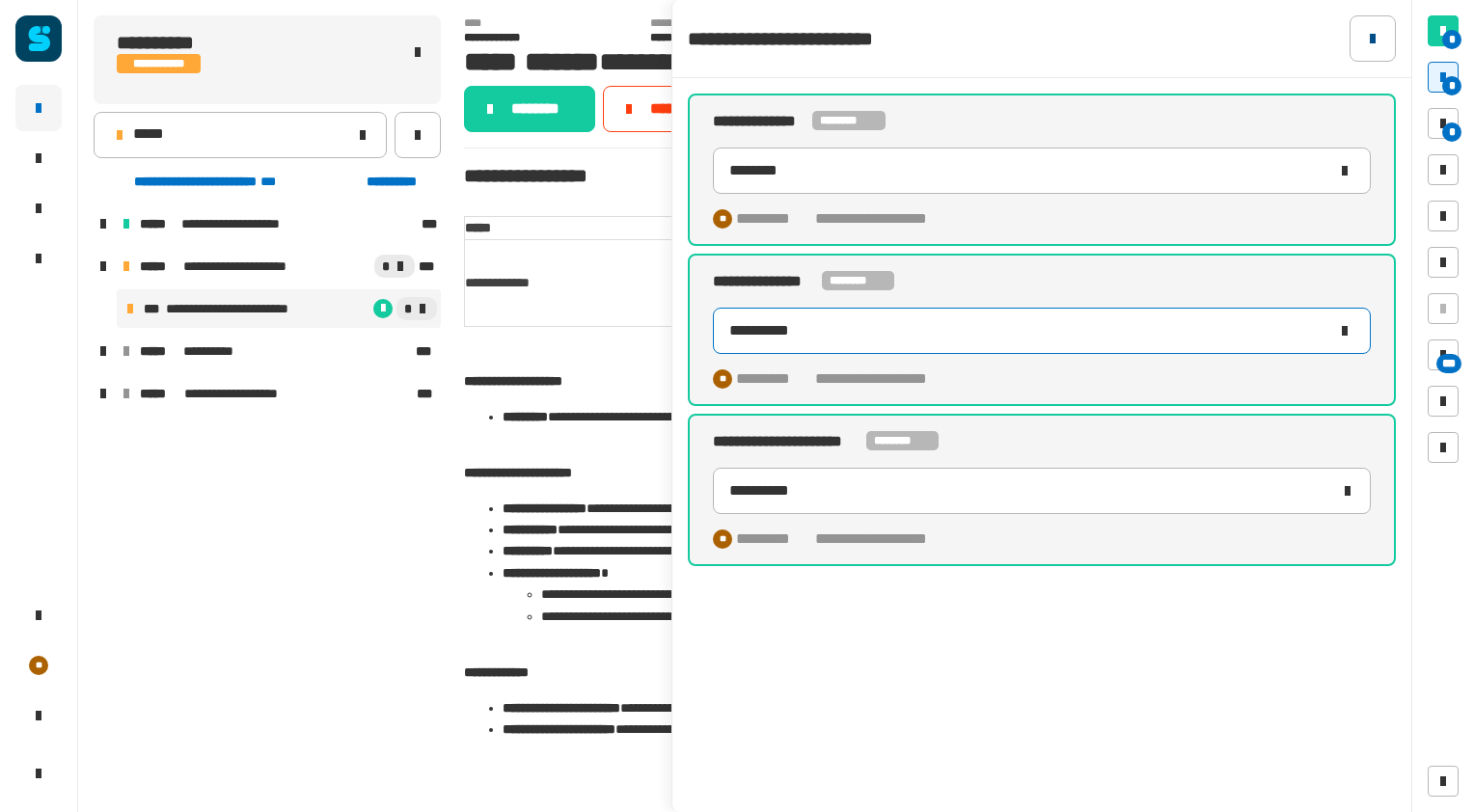 type on "**********" 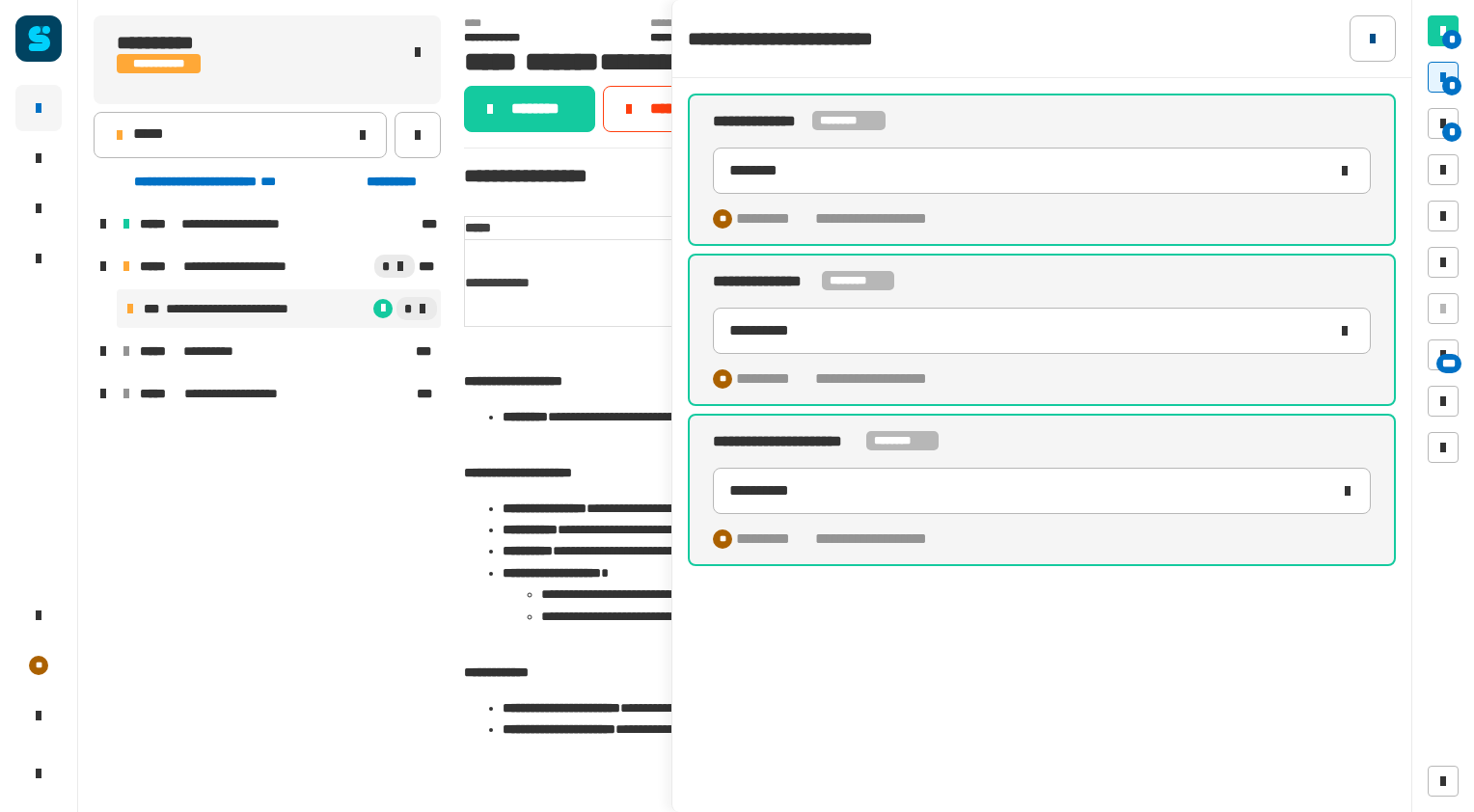 click 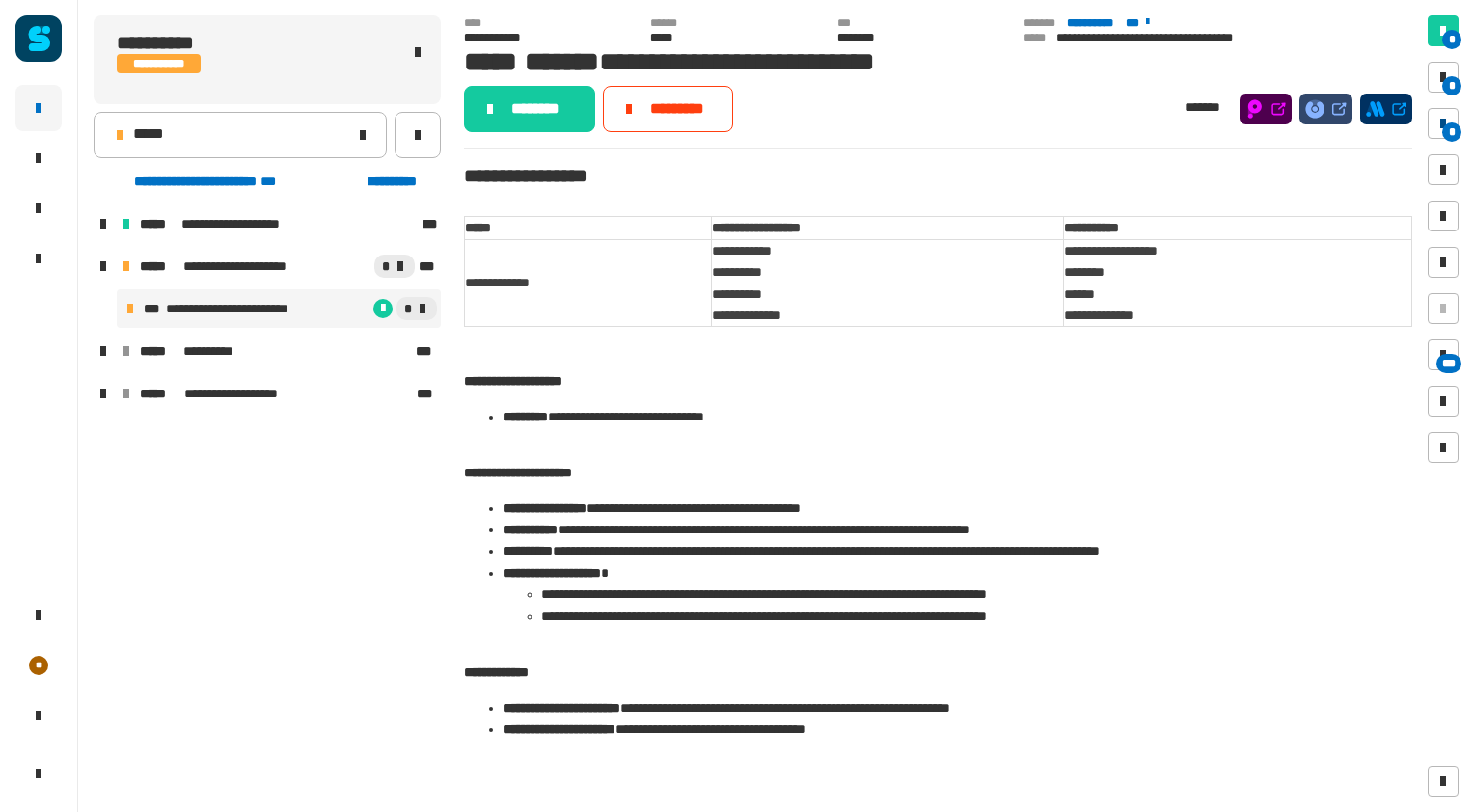 click at bounding box center (1443, 123) 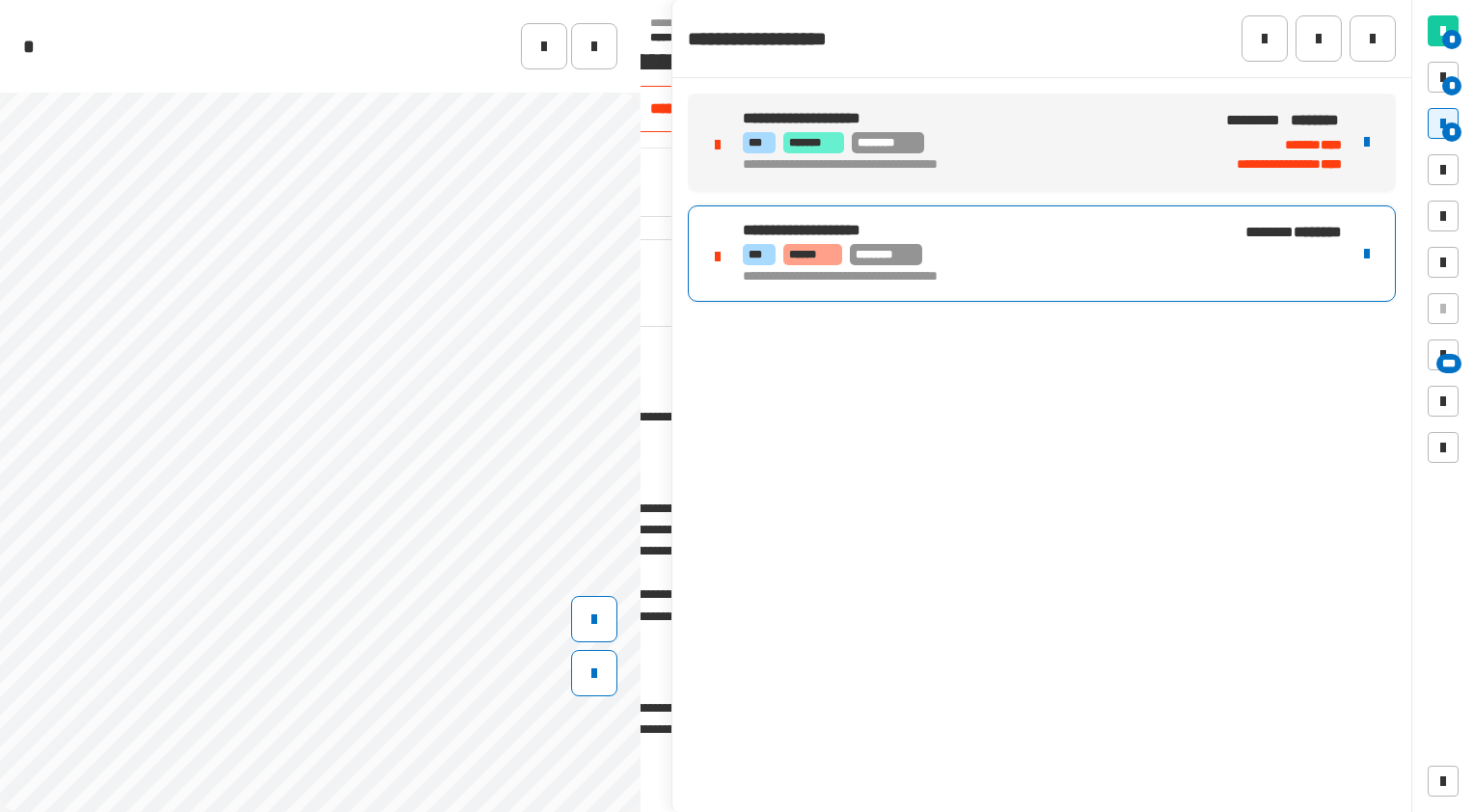 click on "*** ****** ********" at bounding box center [972, 255] 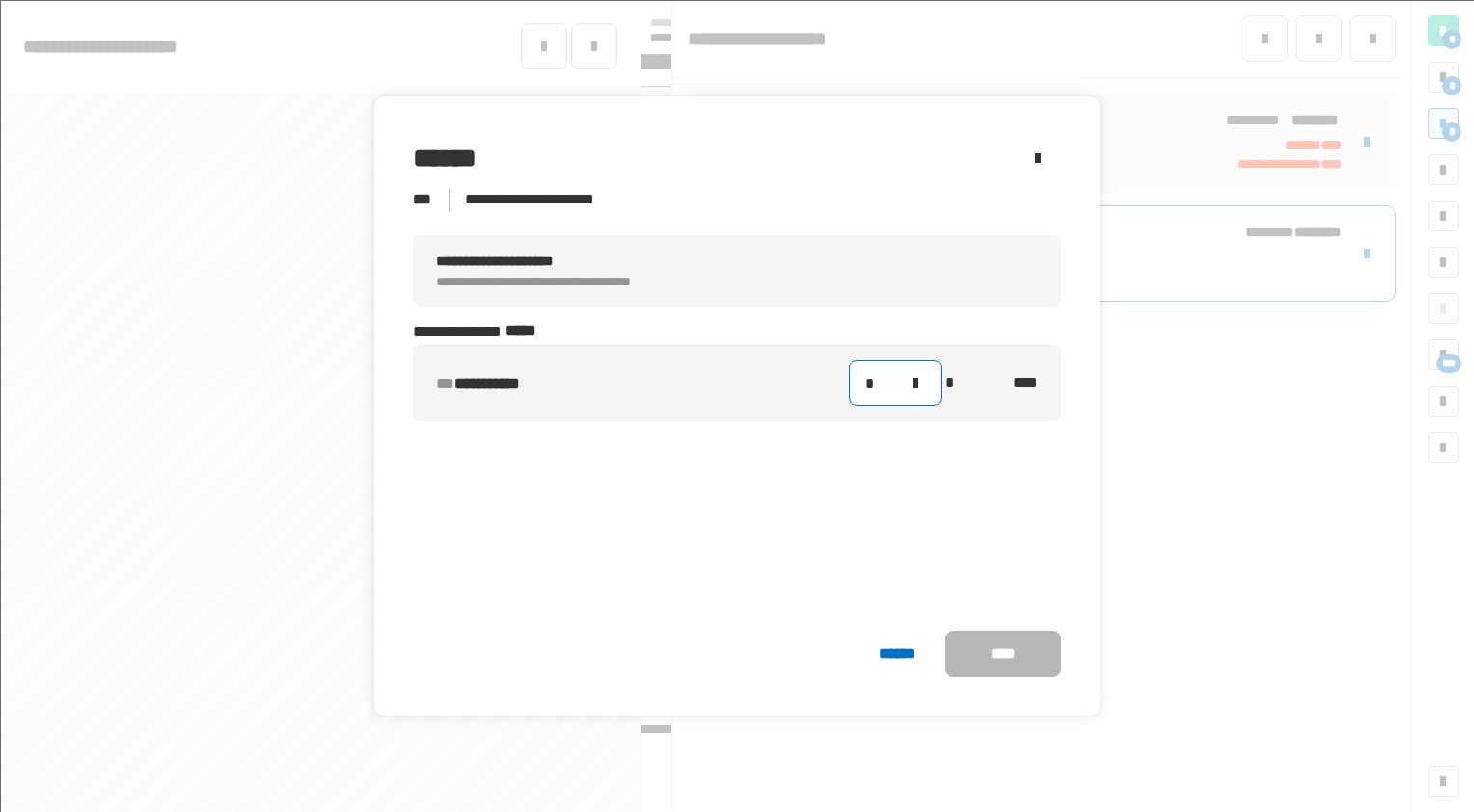drag, startPoint x: 878, startPoint y: 383, endPoint x: 839, endPoint y: 386, distance: 39.115214 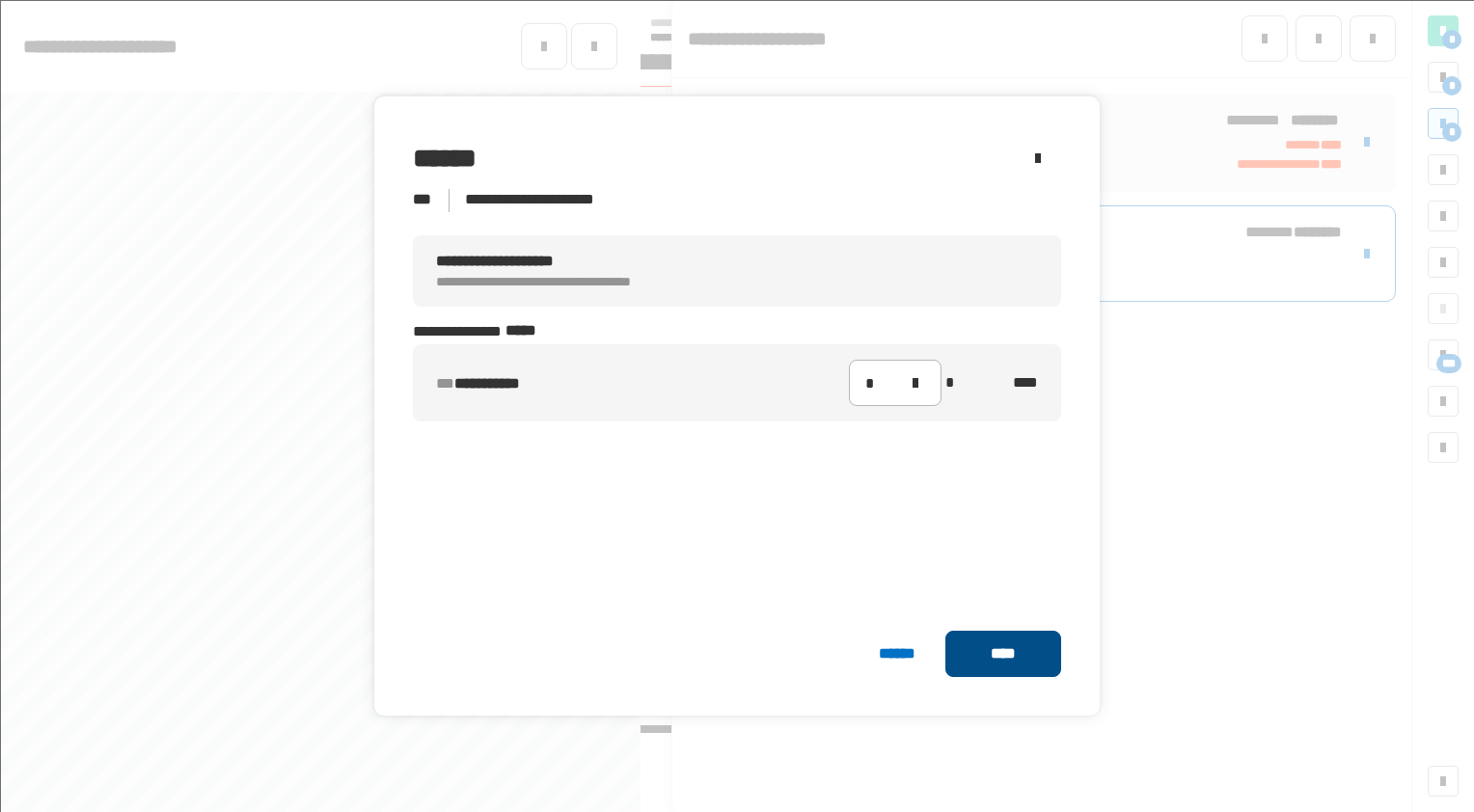 click on "****" 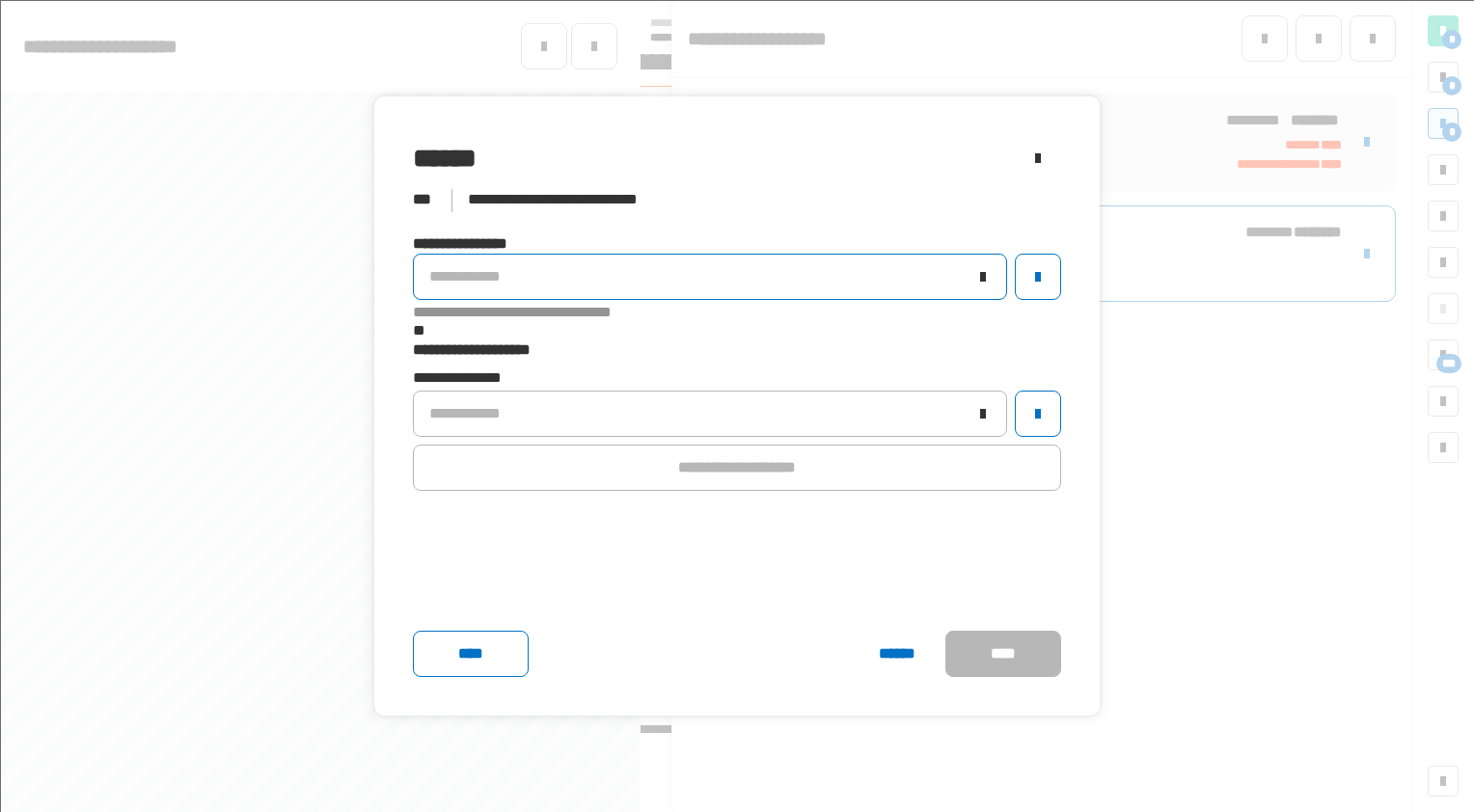click on "**********" 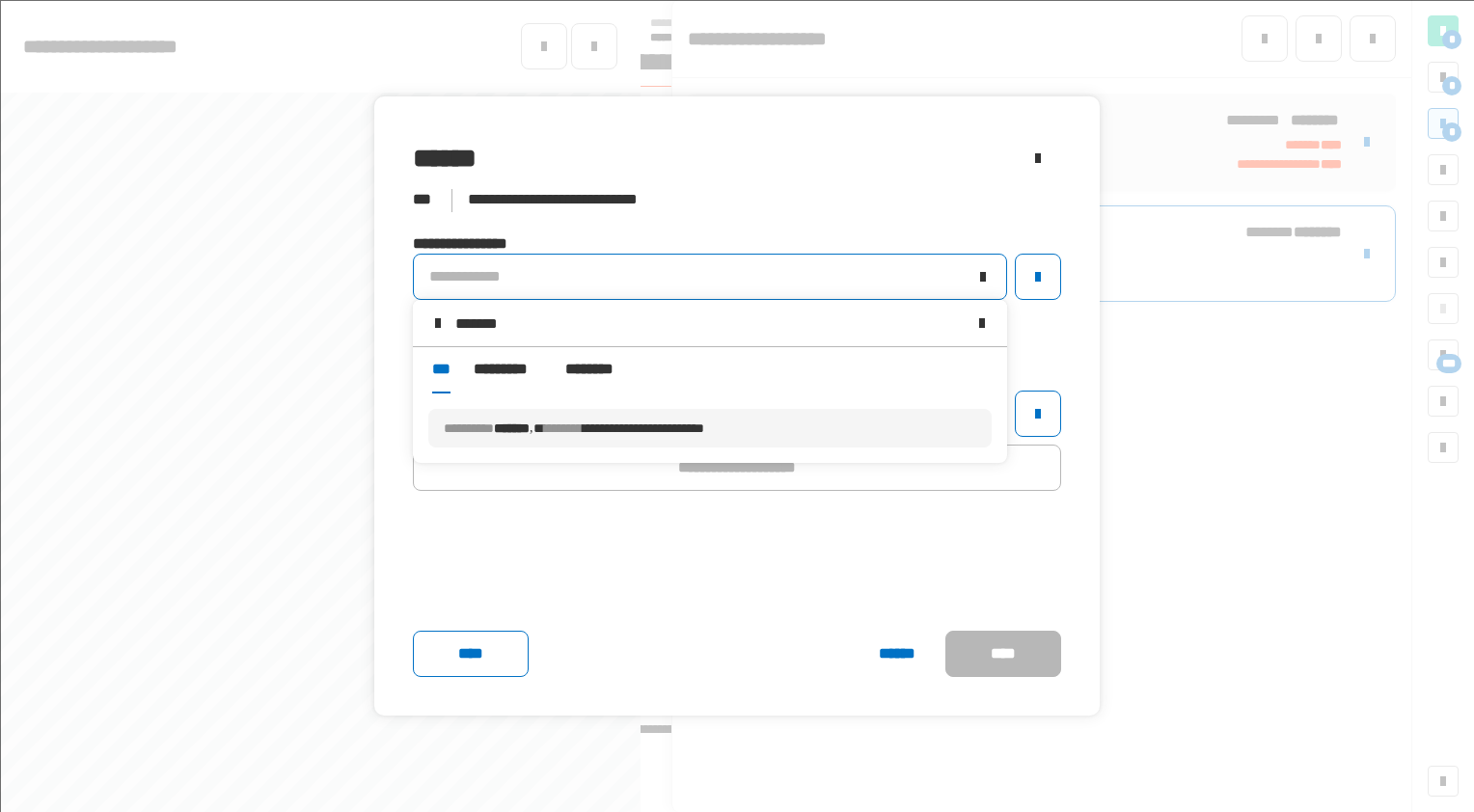 type on "*******" 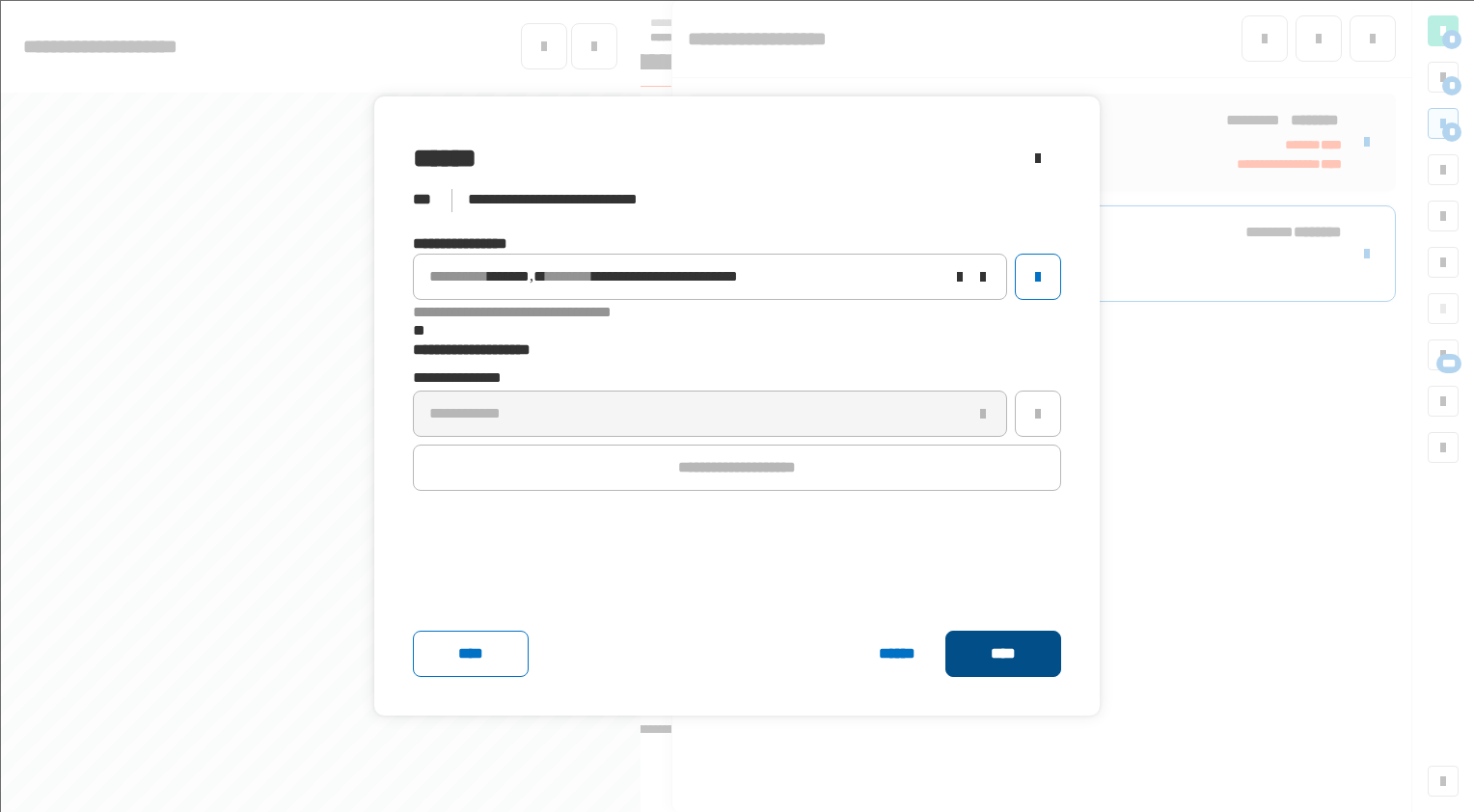 click on "****" 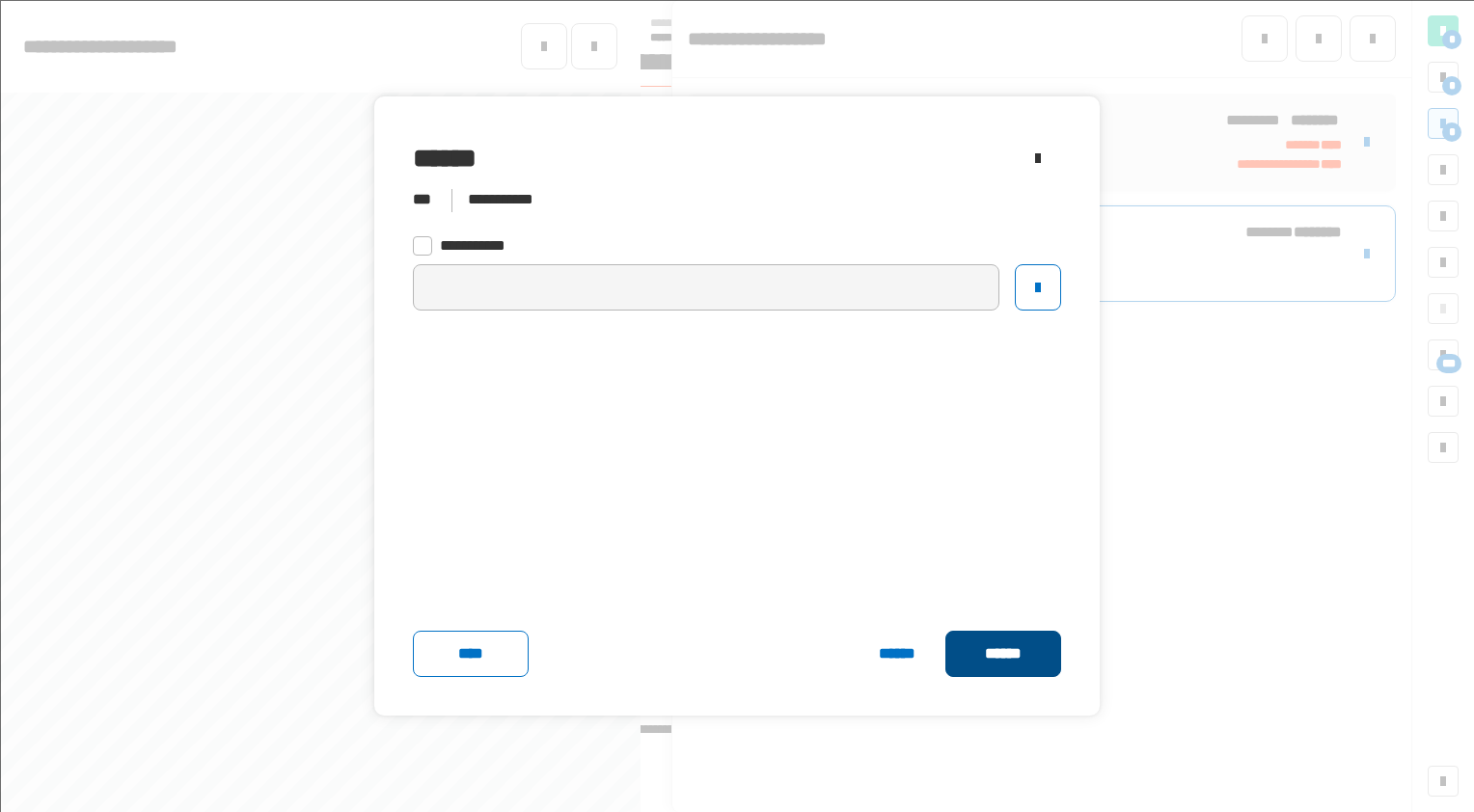 click on "******" 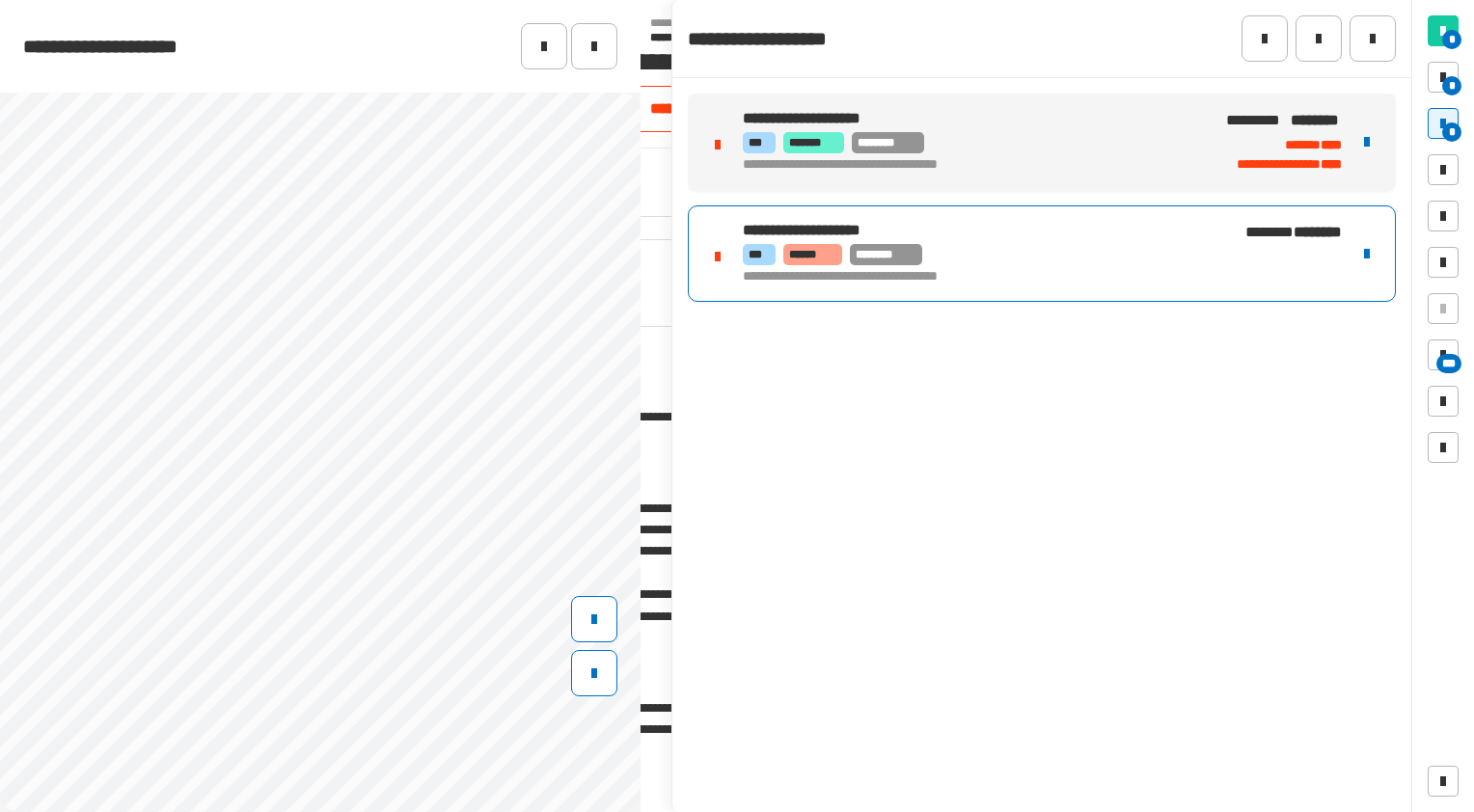 type 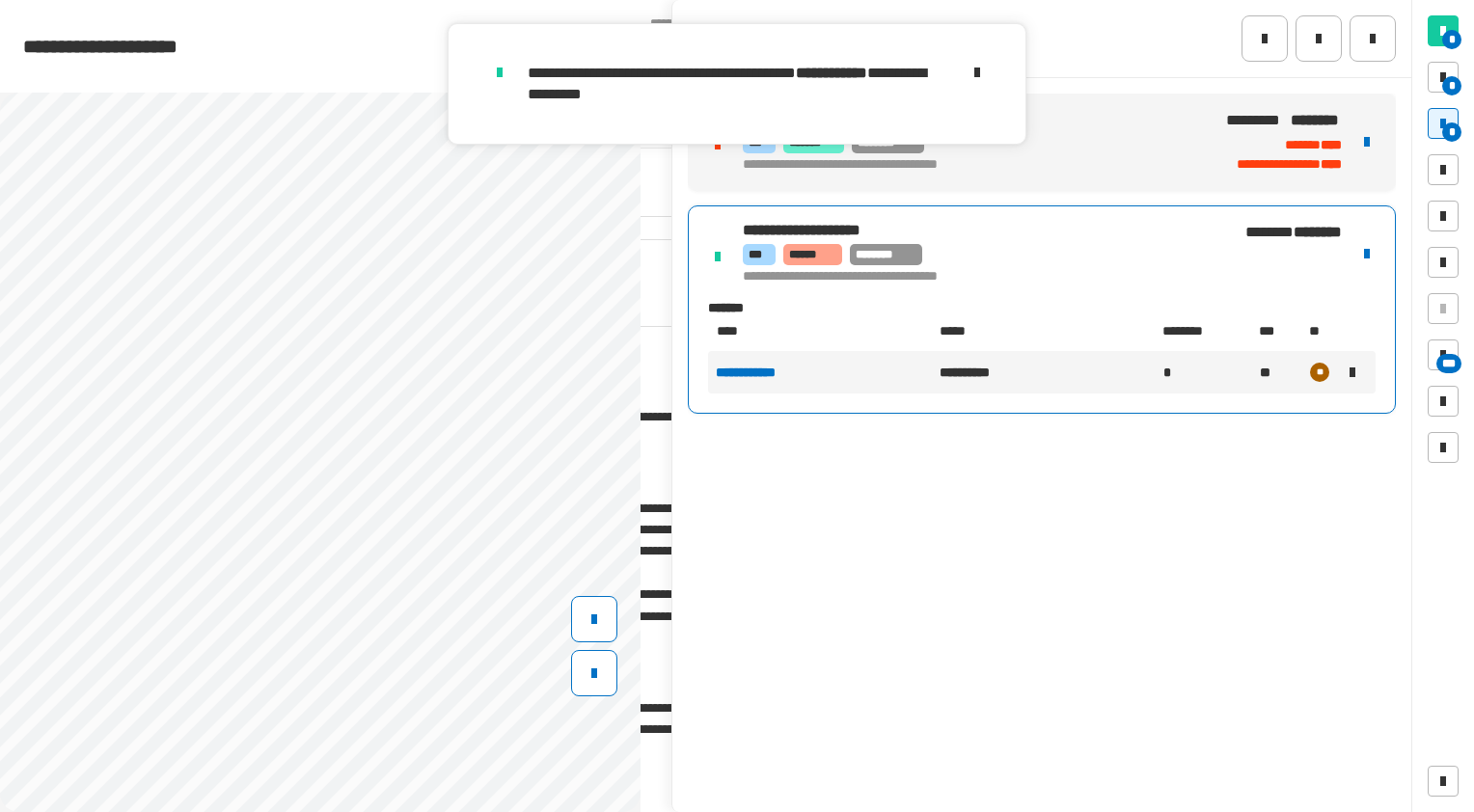 drag, startPoint x: 1152, startPoint y: 134, endPoint x: 1107, endPoint y: 141, distance: 45.54119 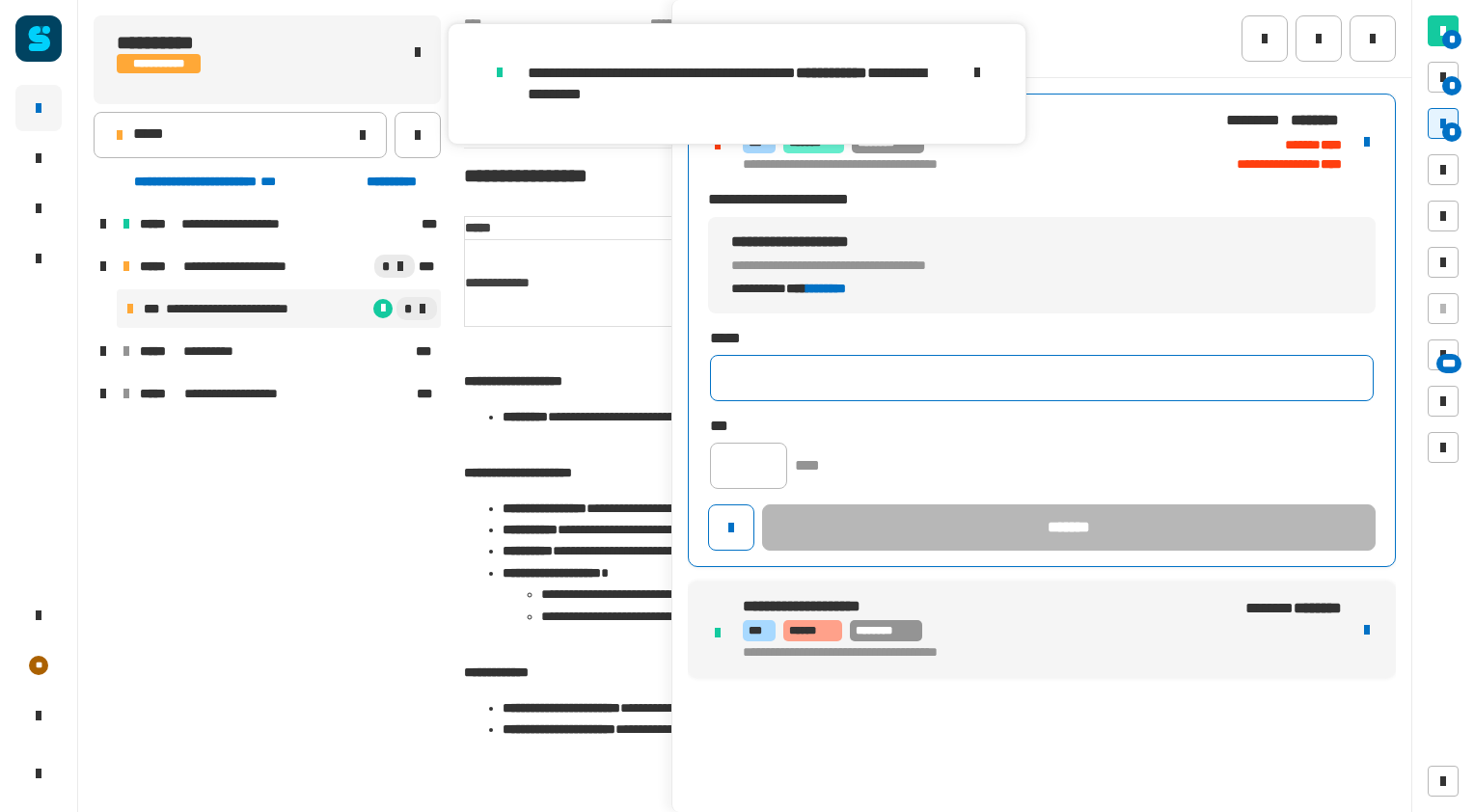 click 